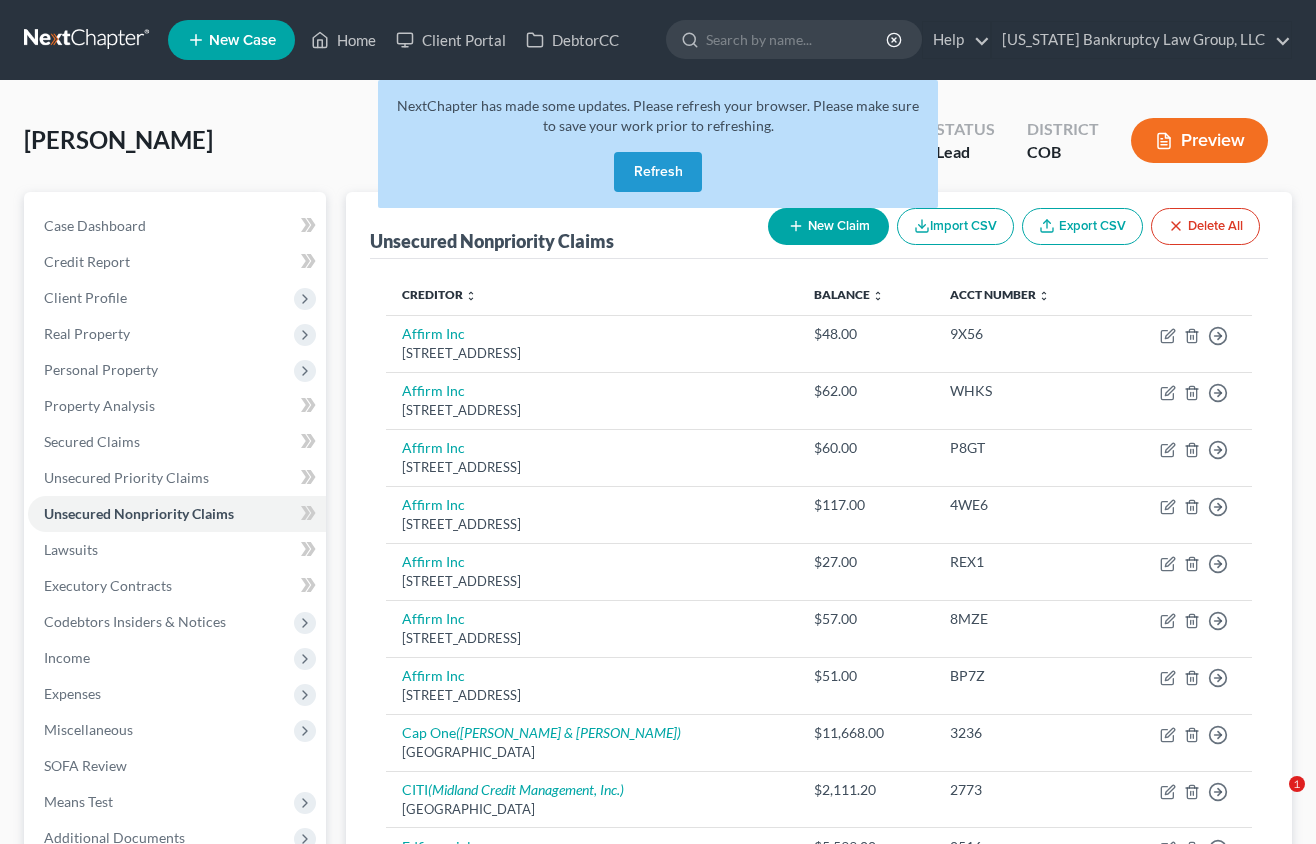 scroll, scrollTop: 700, scrollLeft: 0, axis: vertical 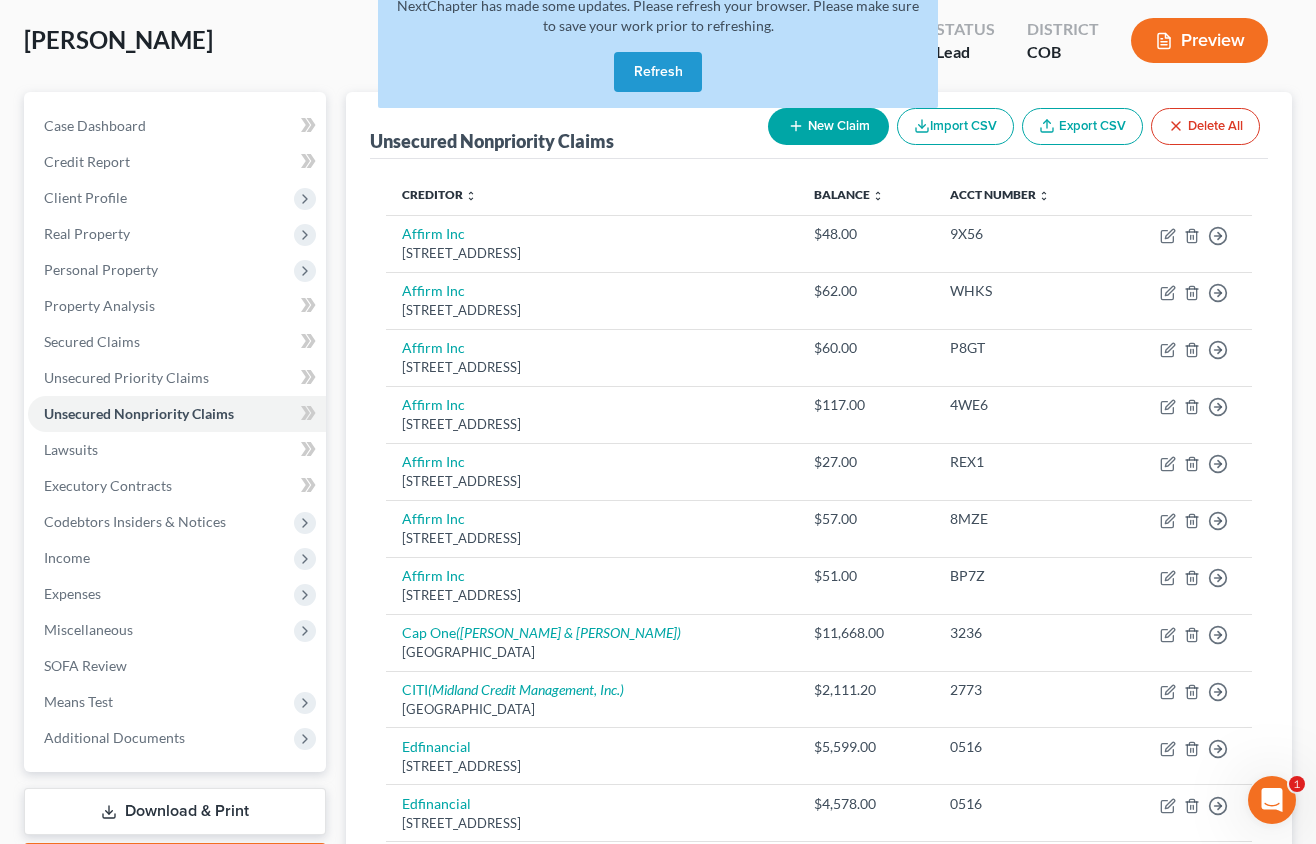 click on "Refresh" at bounding box center (658, 72) 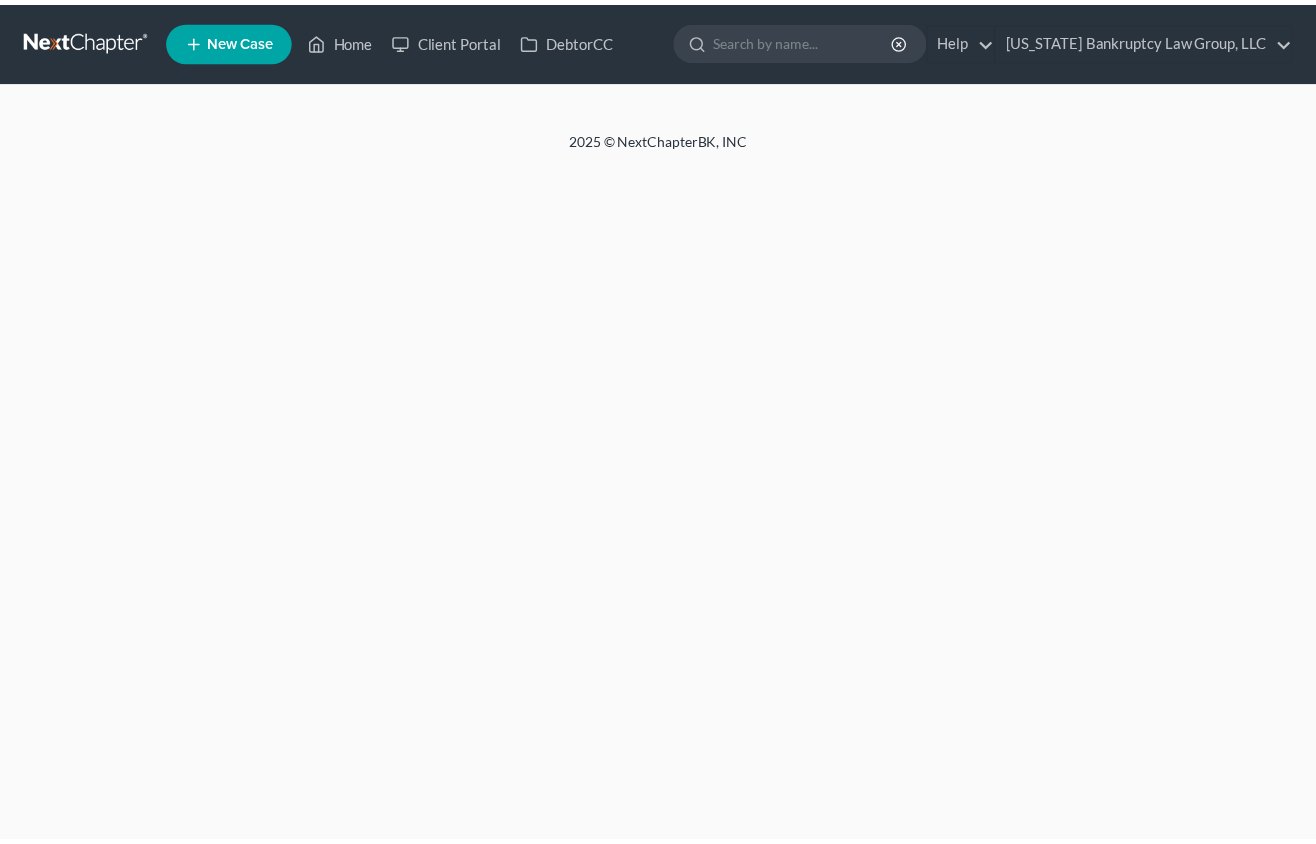 scroll, scrollTop: 100, scrollLeft: 0, axis: vertical 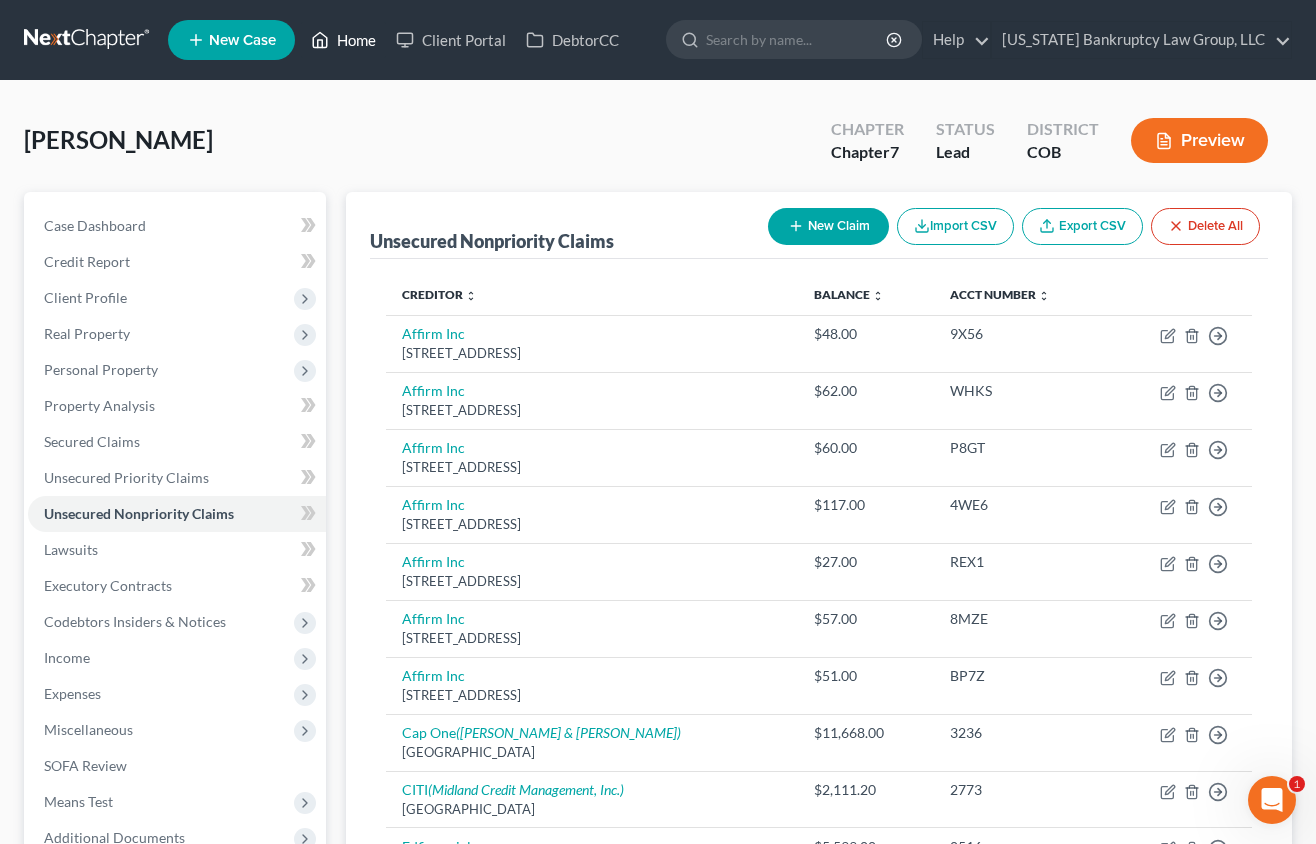 click on "Home" at bounding box center [343, 40] 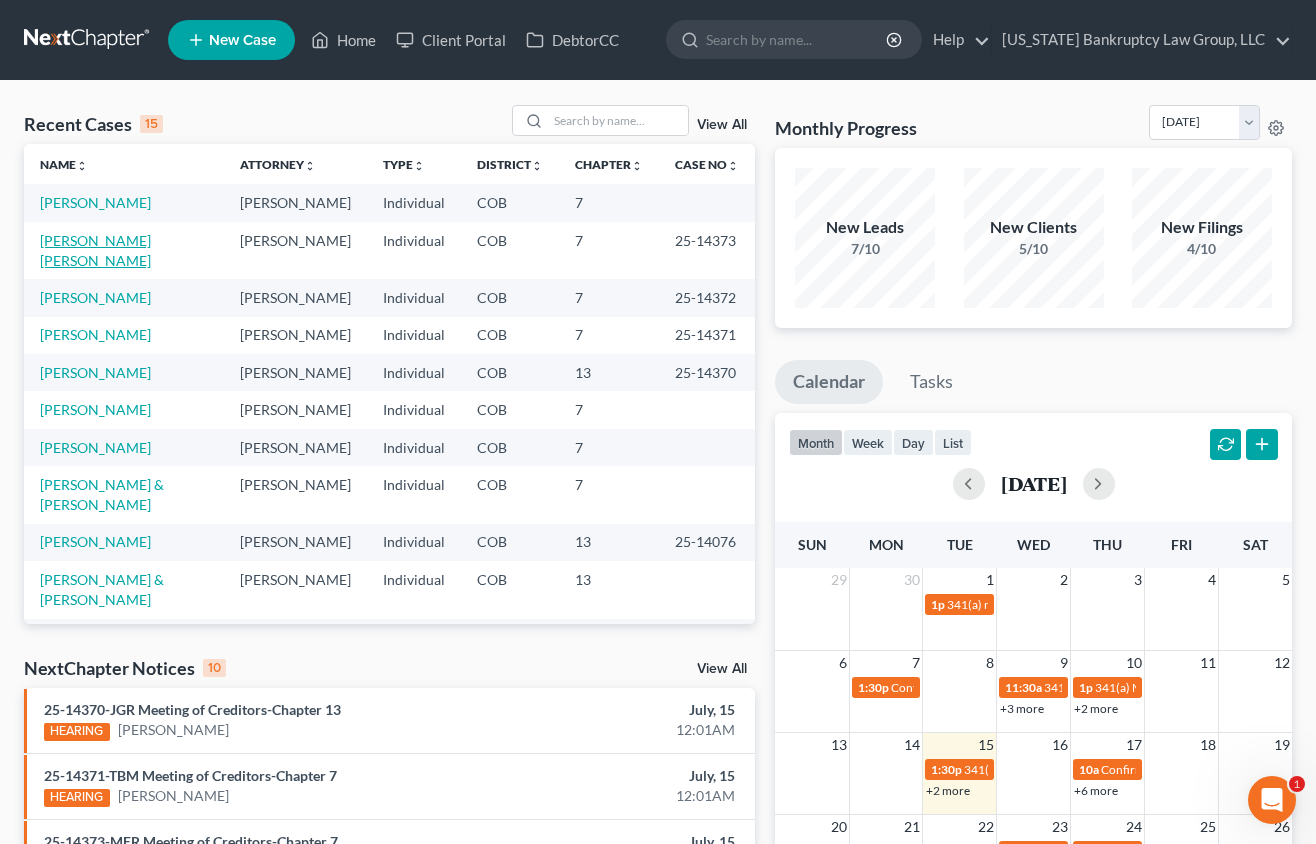 click on "[PERSON_NAME] [PERSON_NAME]" at bounding box center (95, 250) 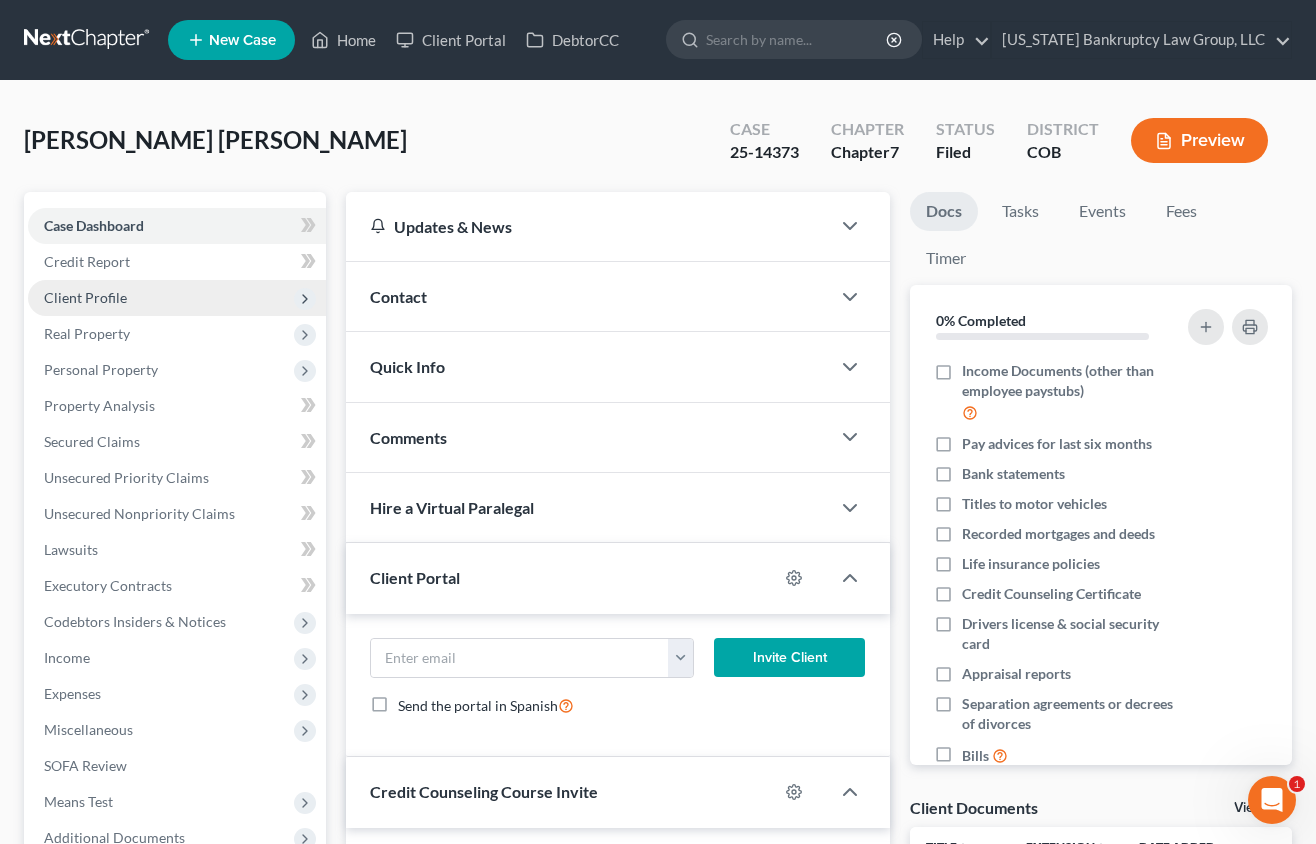 click on "Client Profile" at bounding box center [177, 298] 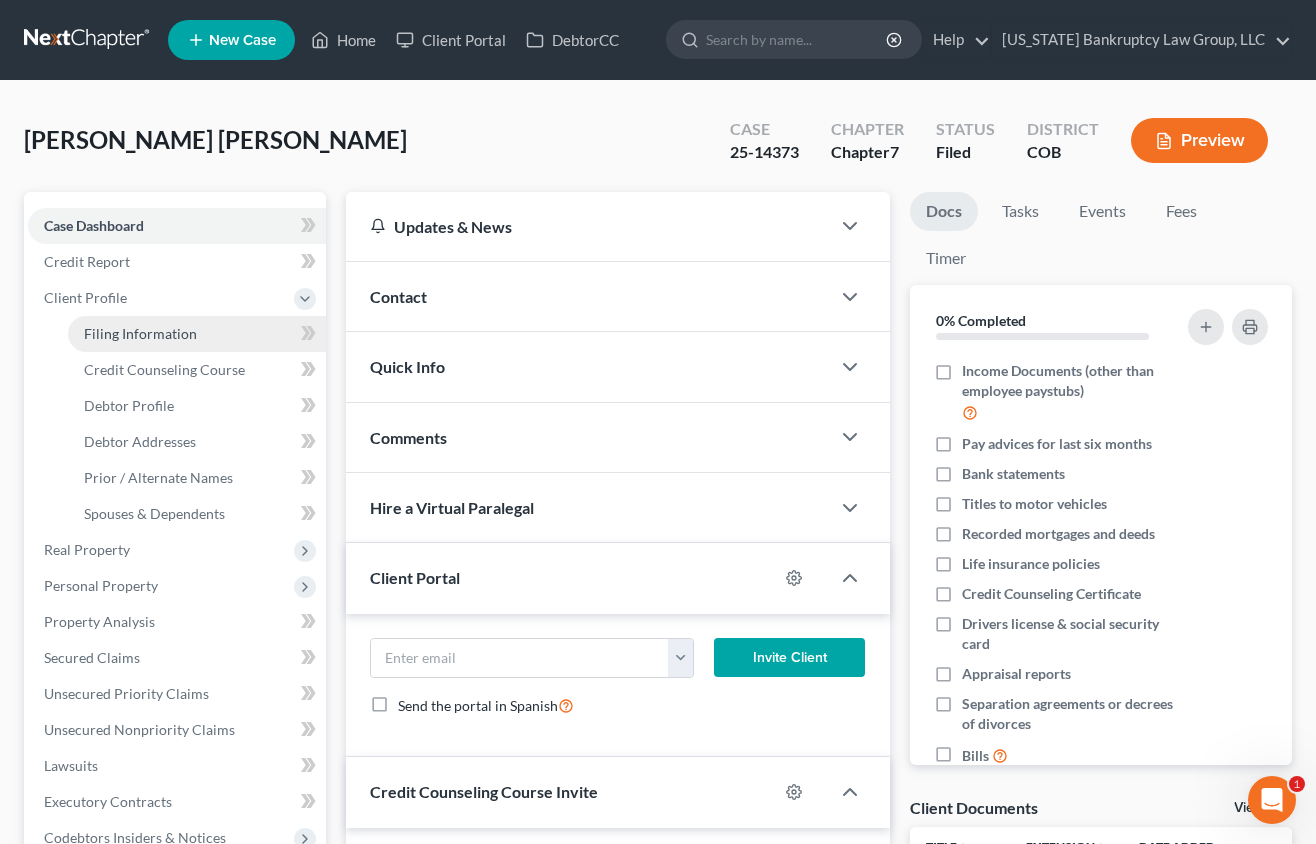 click on "Filing Information" at bounding box center (140, 333) 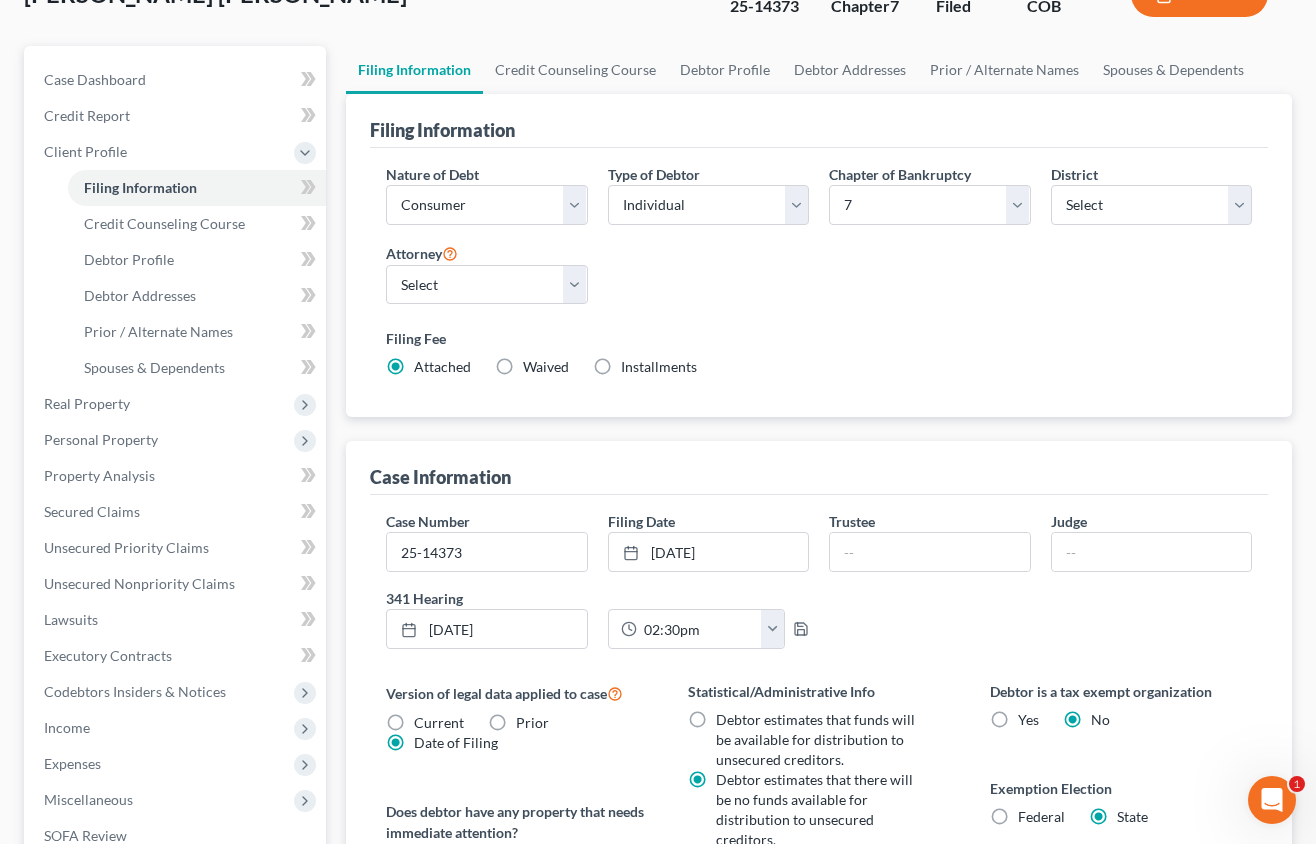 scroll, scrollTop: 200, scrollLeft: 0, axis: vertical 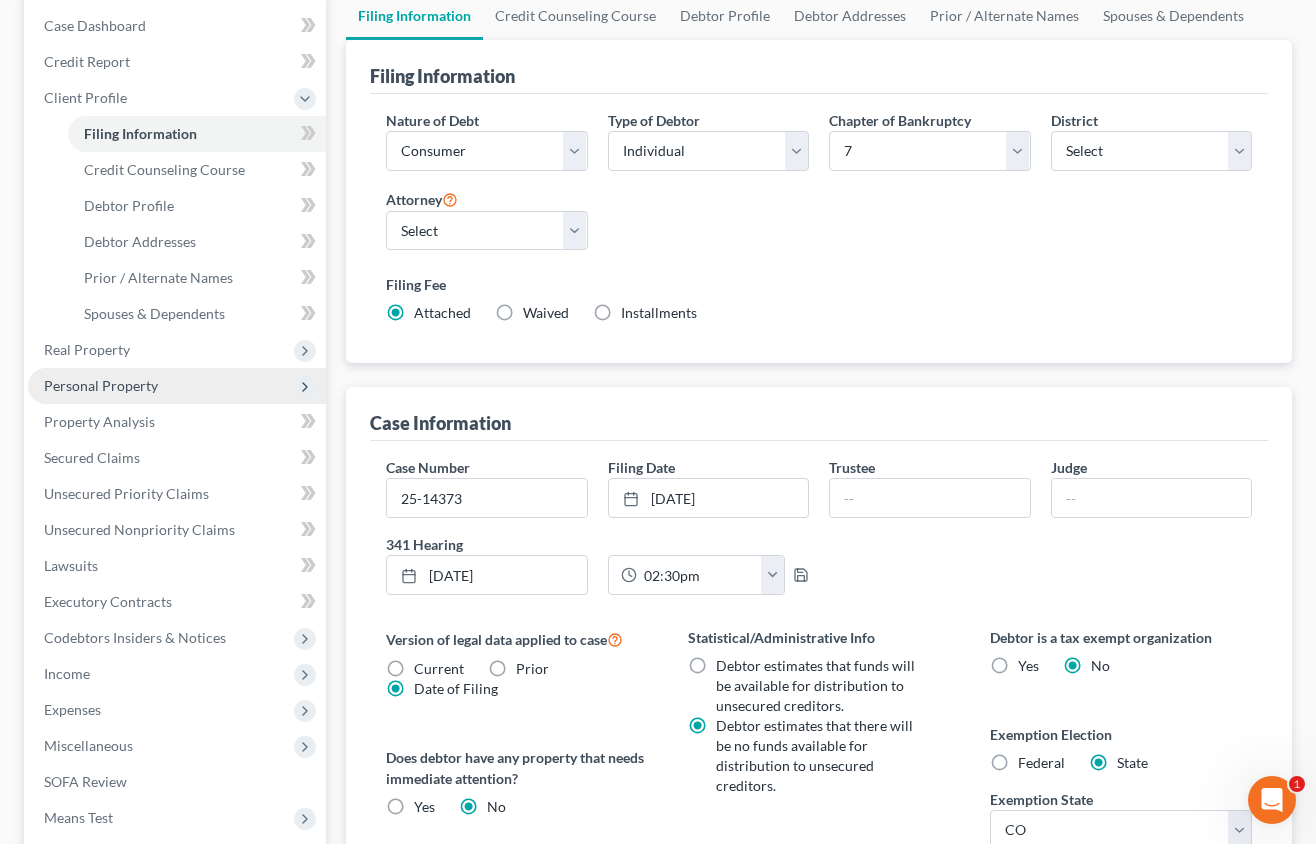 click on "Personal Property" at bounding box center (101, 385) 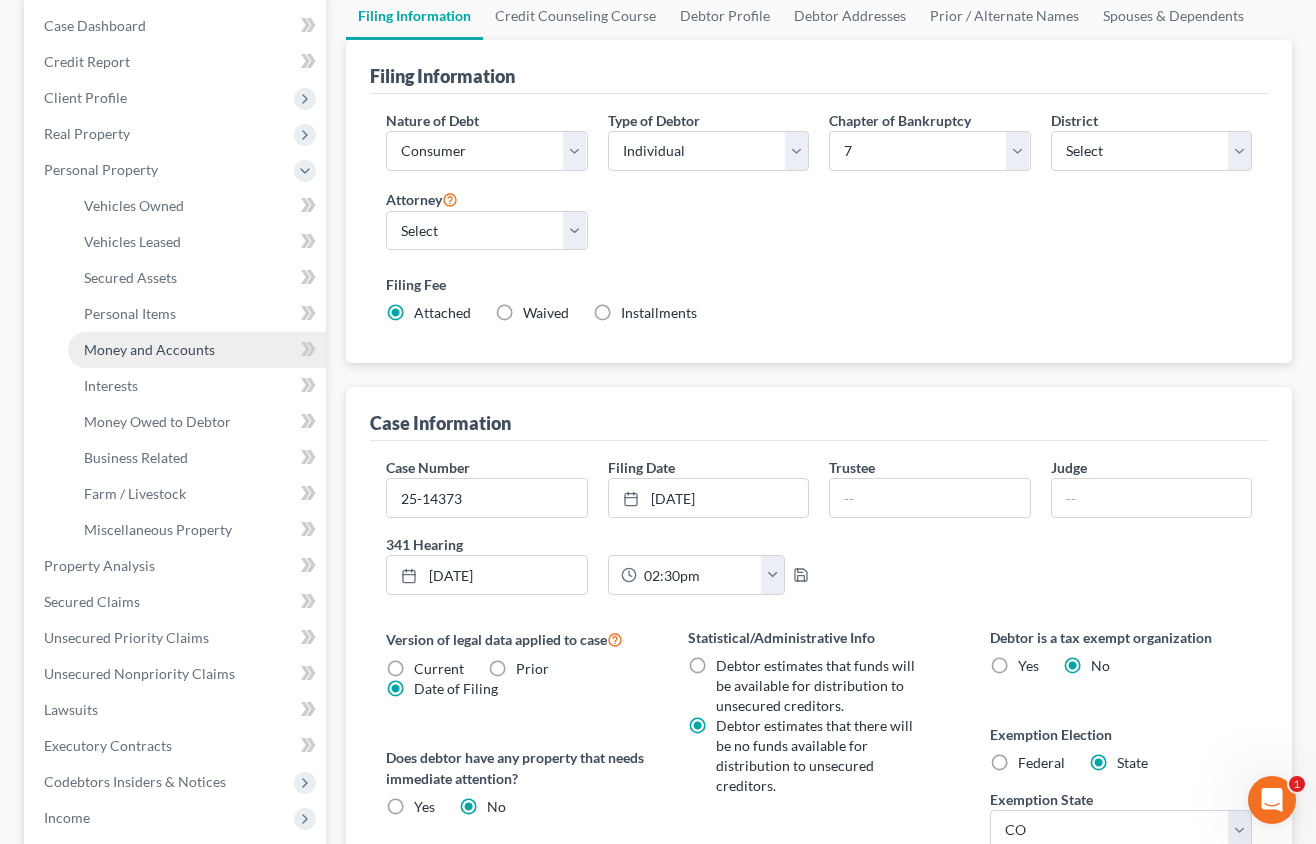 click on "Money and Accounts" at bounding box center (149, 349) 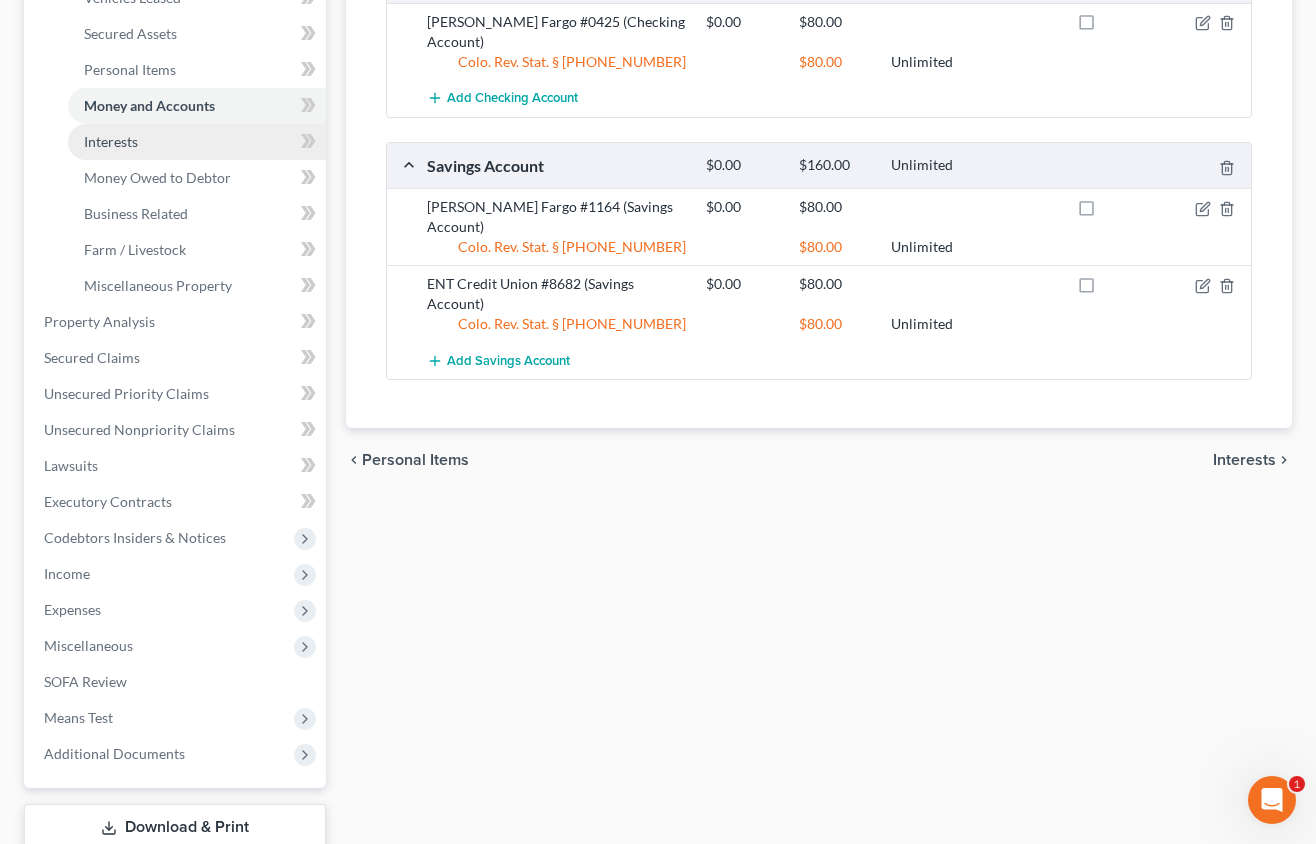 scroll, scrollTop: 500, scrollLeft: 0, axis: vertical 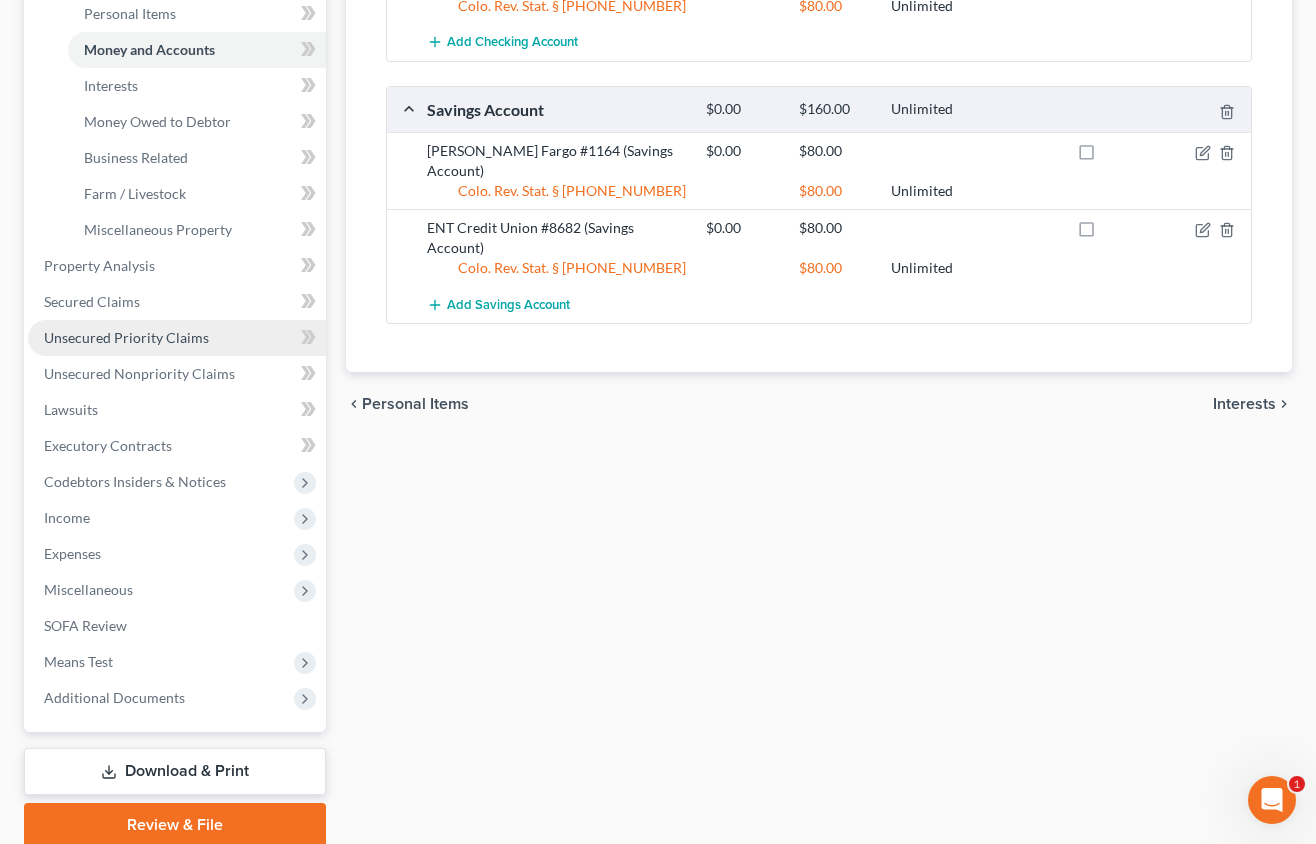 click on "Unsecured Priority Claims" at bounding box center [126, 337] 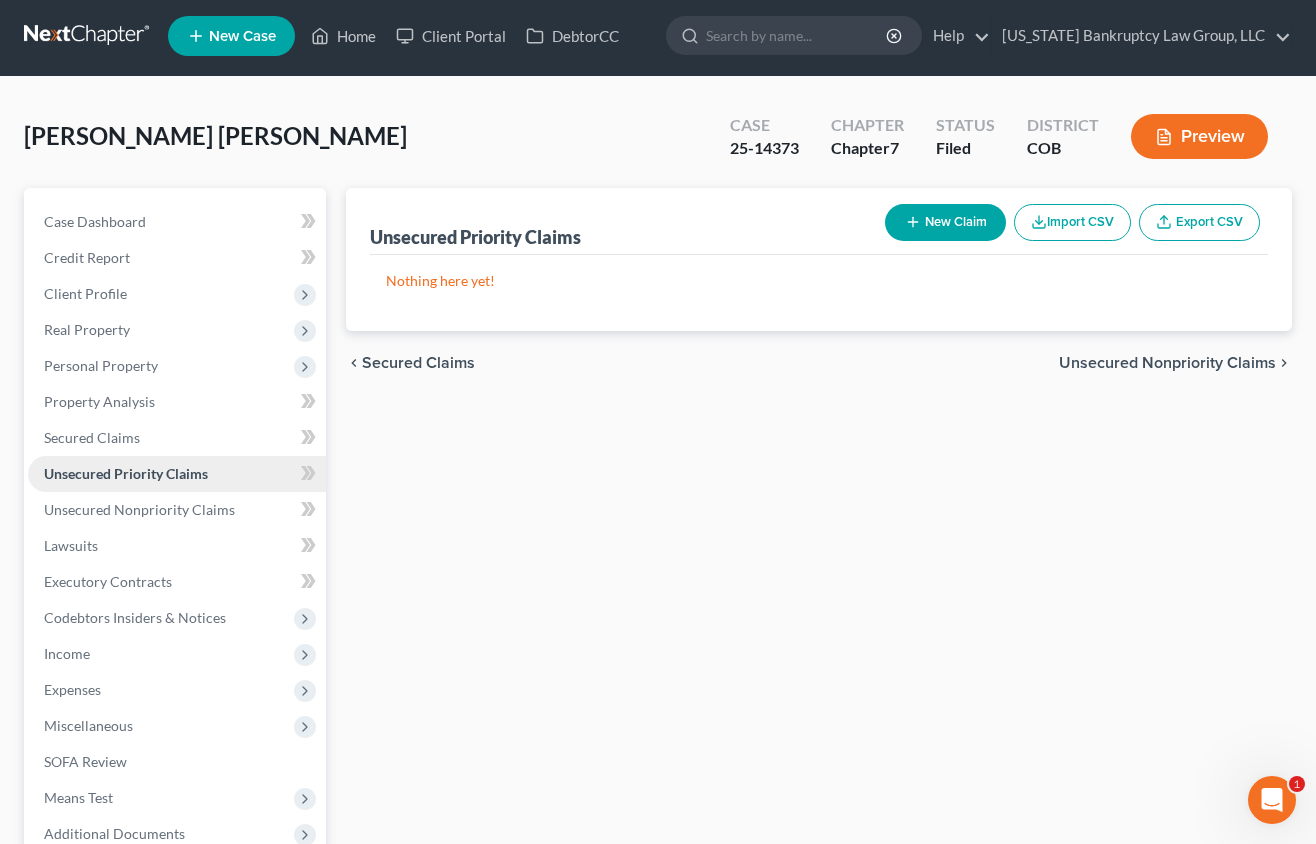 scroll, scrollTop: 0, scrollLeft: 0, axis: both 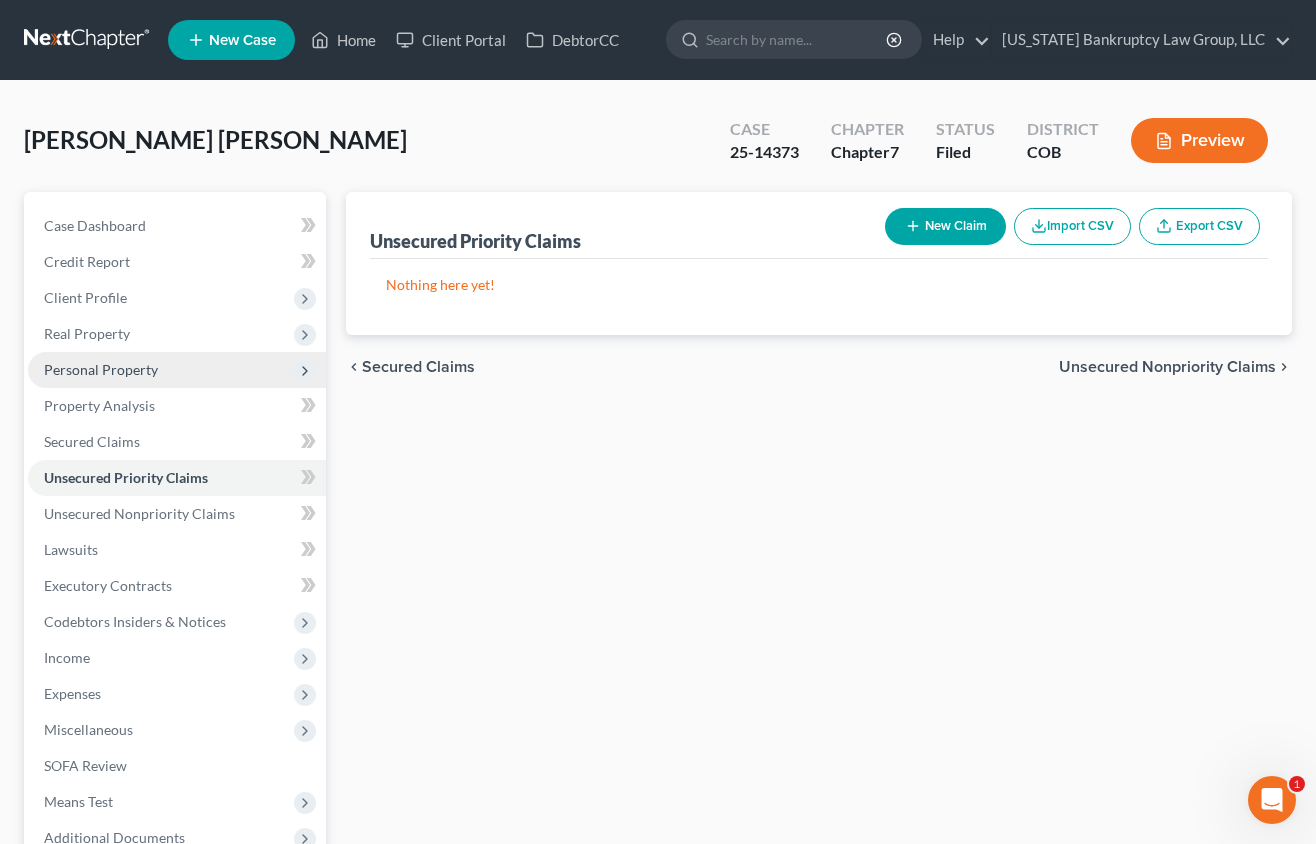 click on "Personal Property" at bounding box center (101, 369) 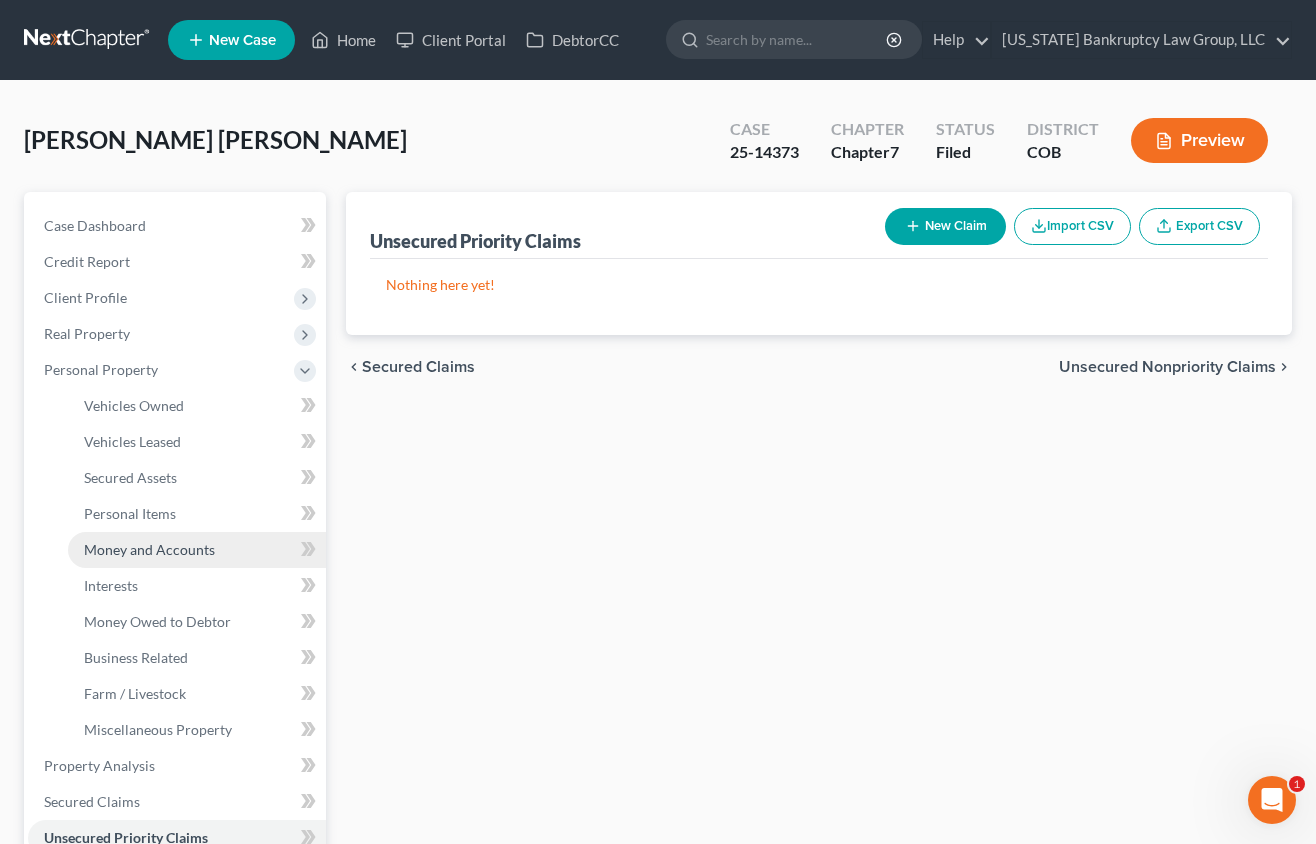 click on "Money and Accounts" at bounding box center [149, 549] 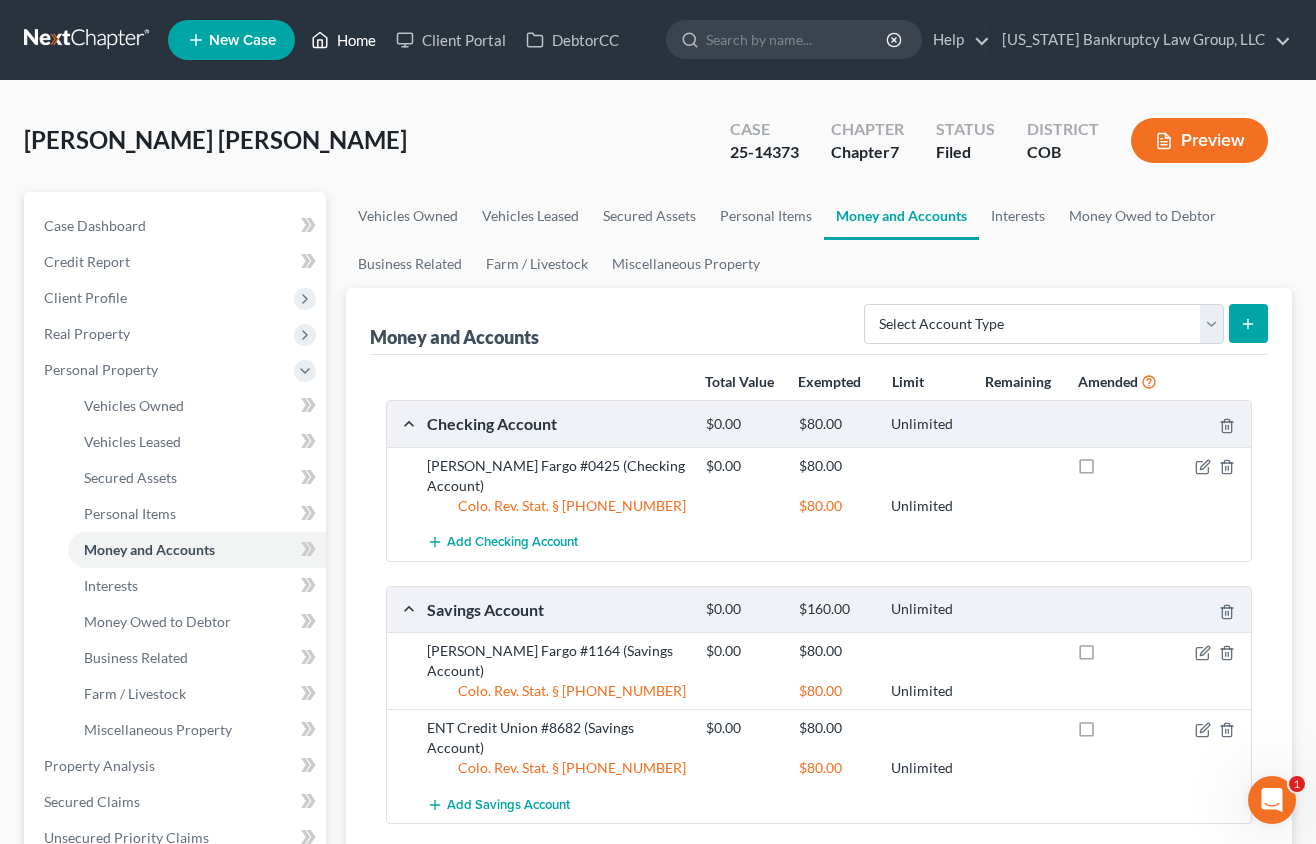 click on "Home" at bounding box center (343, 40) 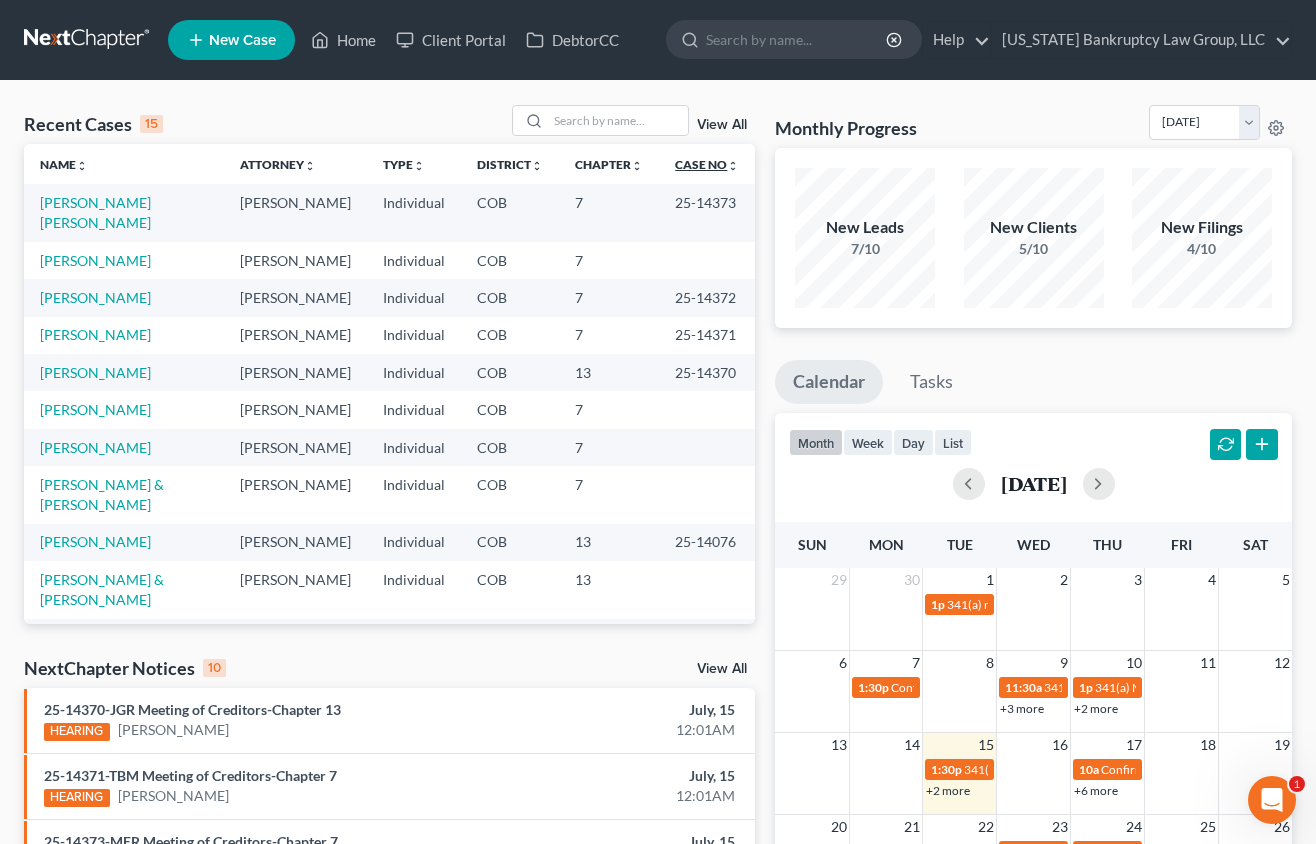 click on "Case No
unfold_more
expand_more
expand_less" at bounding box center [707, 164] 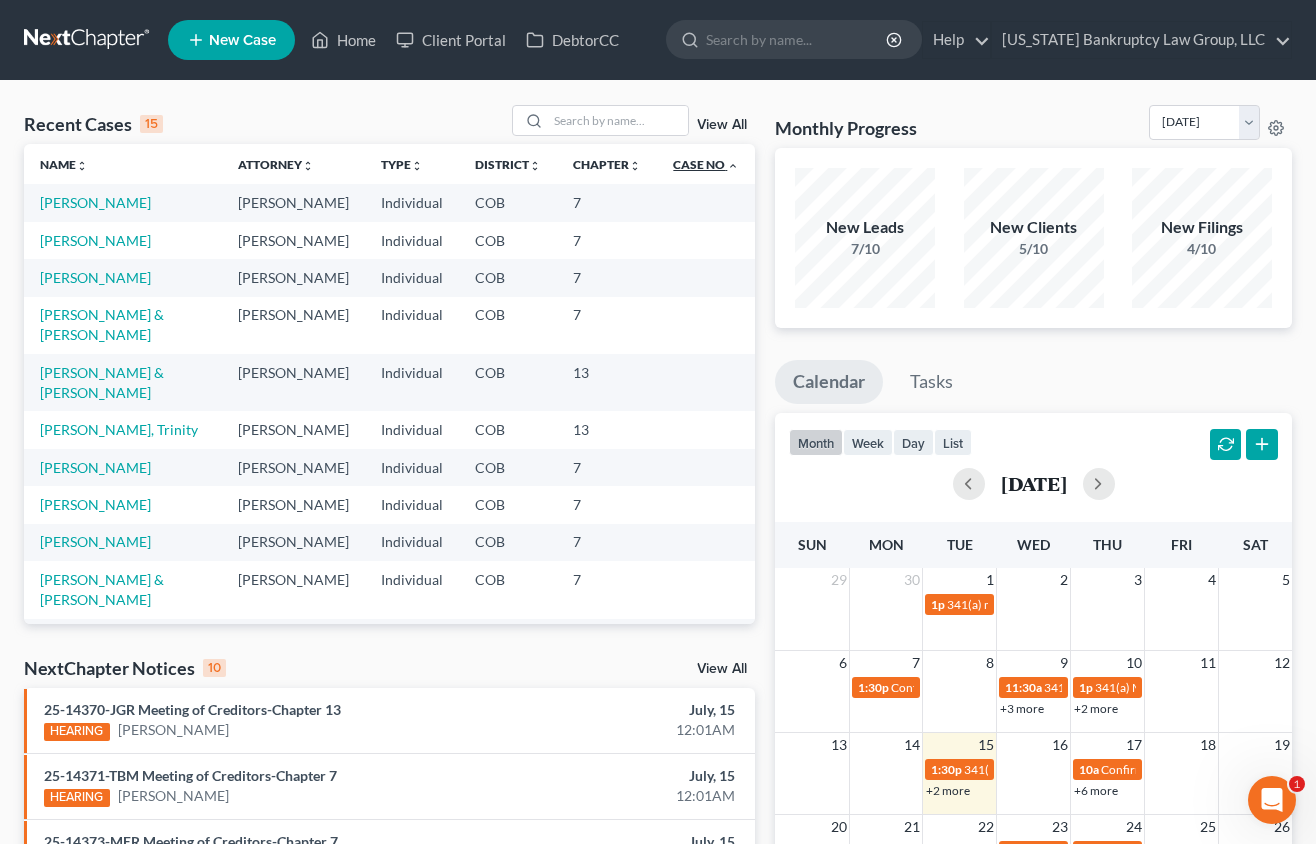 click on "Case No
unfold_more
expand_more
expand_less" at bounding box center [706, 164] 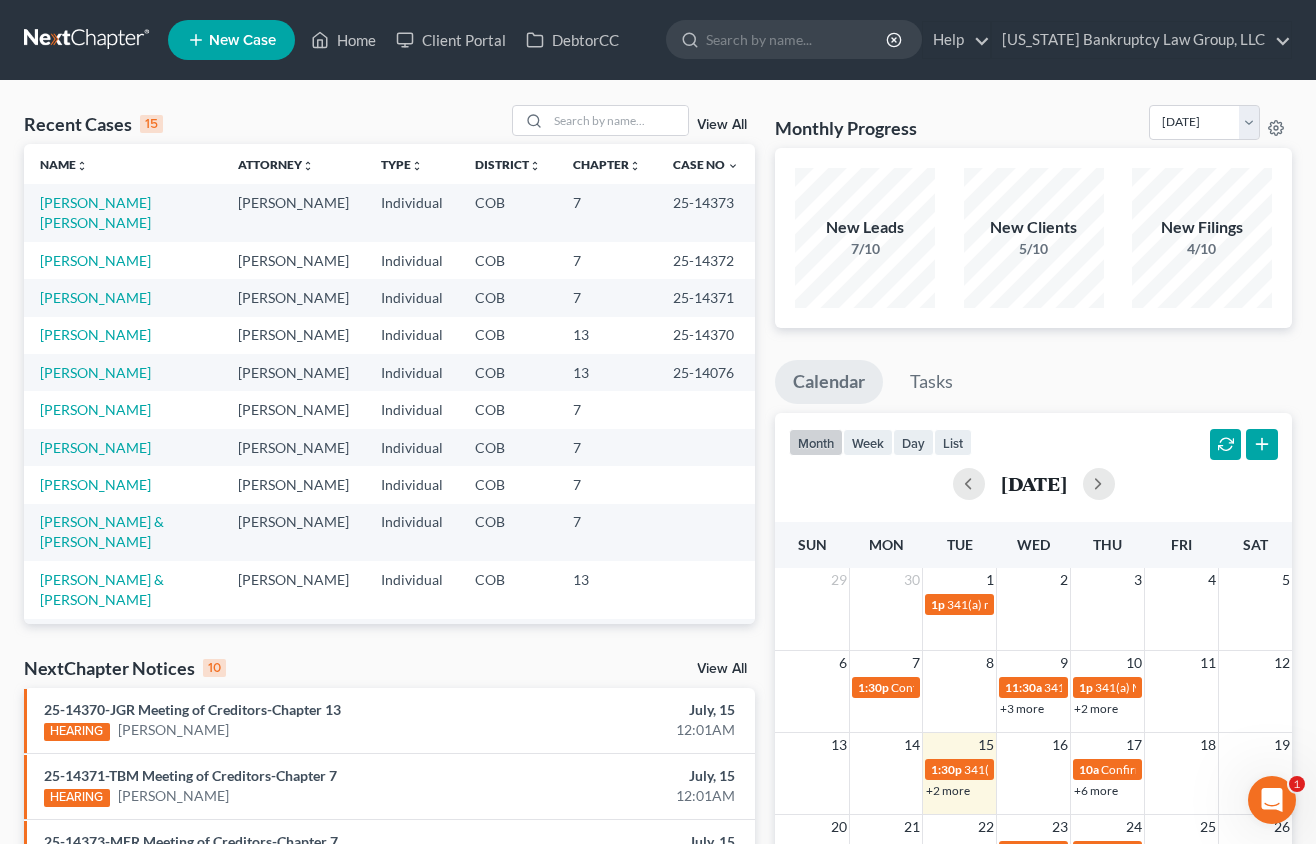click on "[PERSON_NAME]" at bounding box center [123, 335] 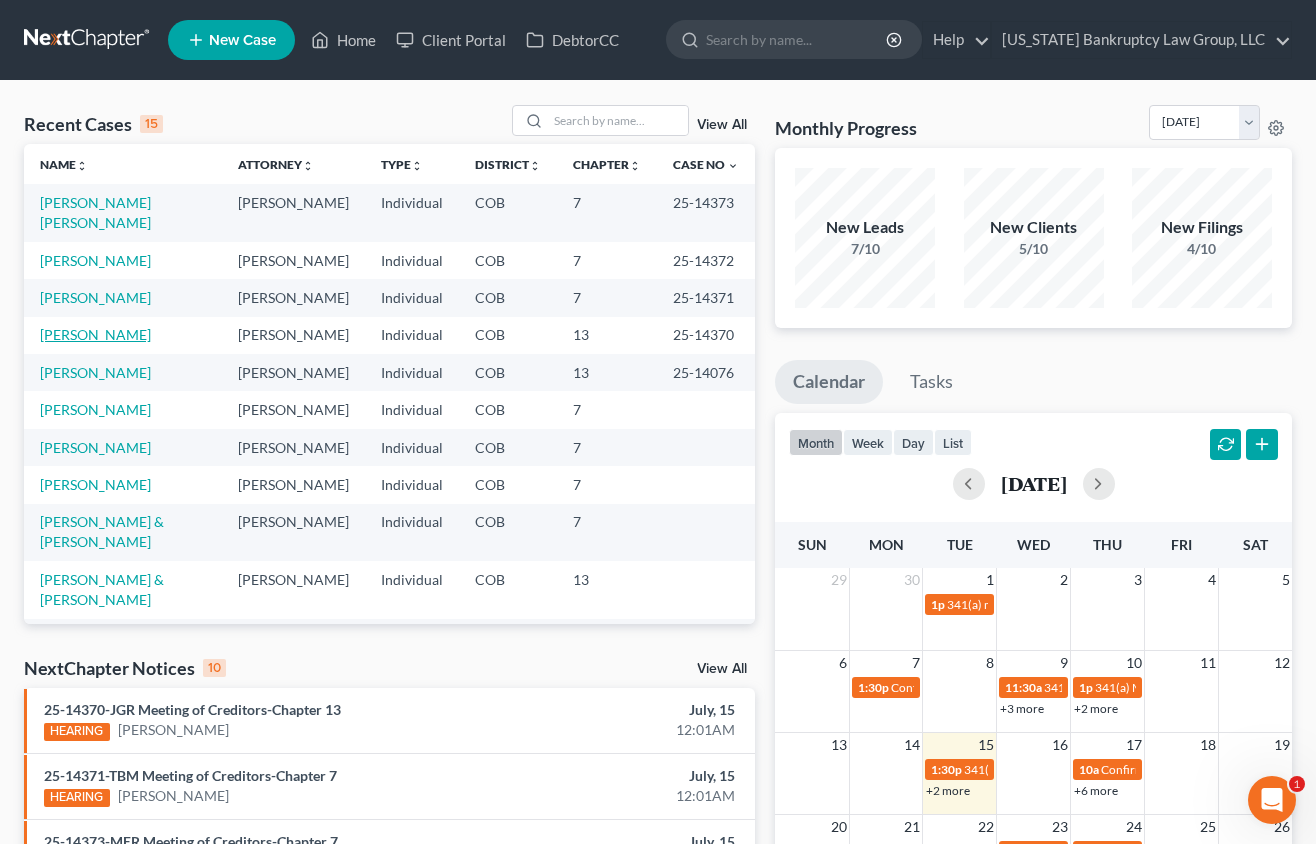 click on "[PERSON_NAME]" at bounding box center [95, 334] 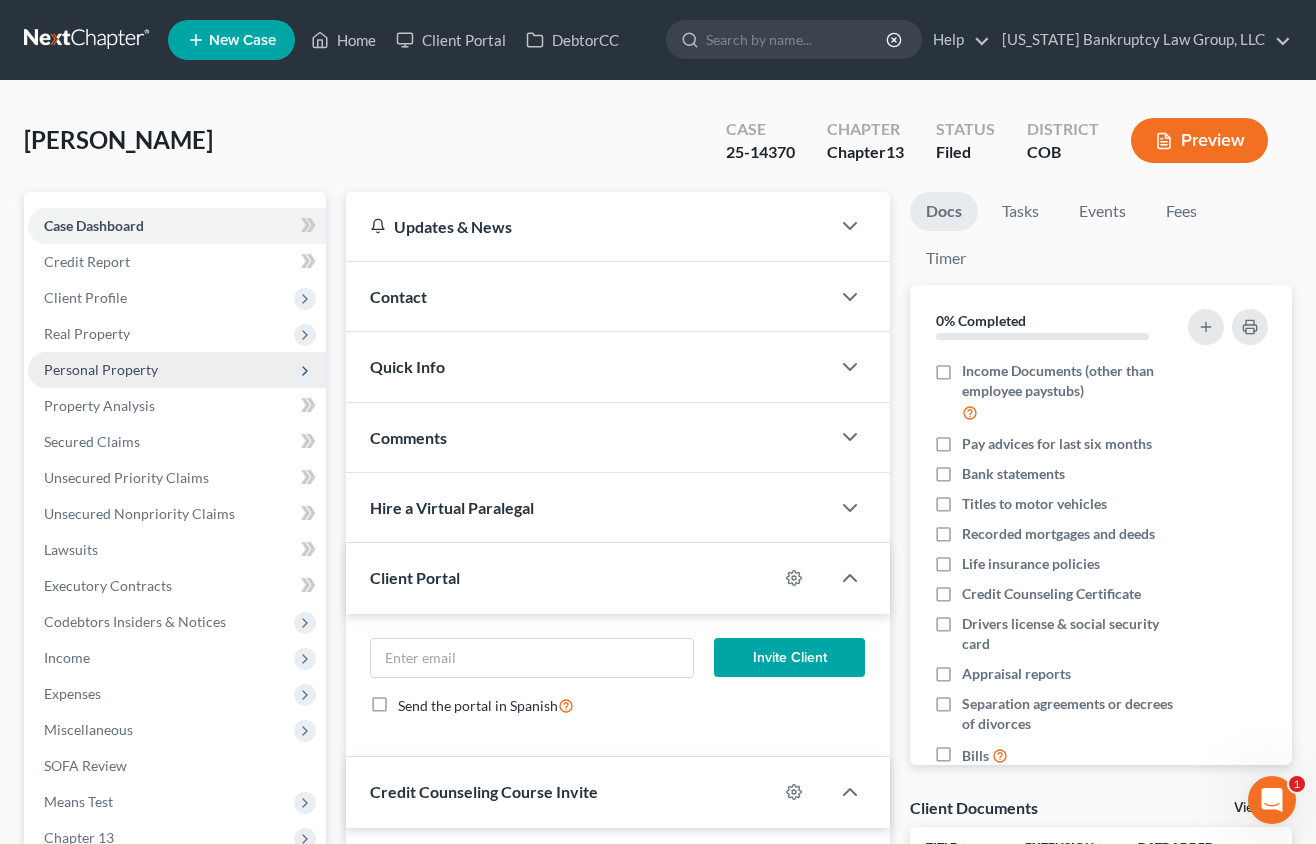 click on "Personal Property" at bounding box center [101, 369] 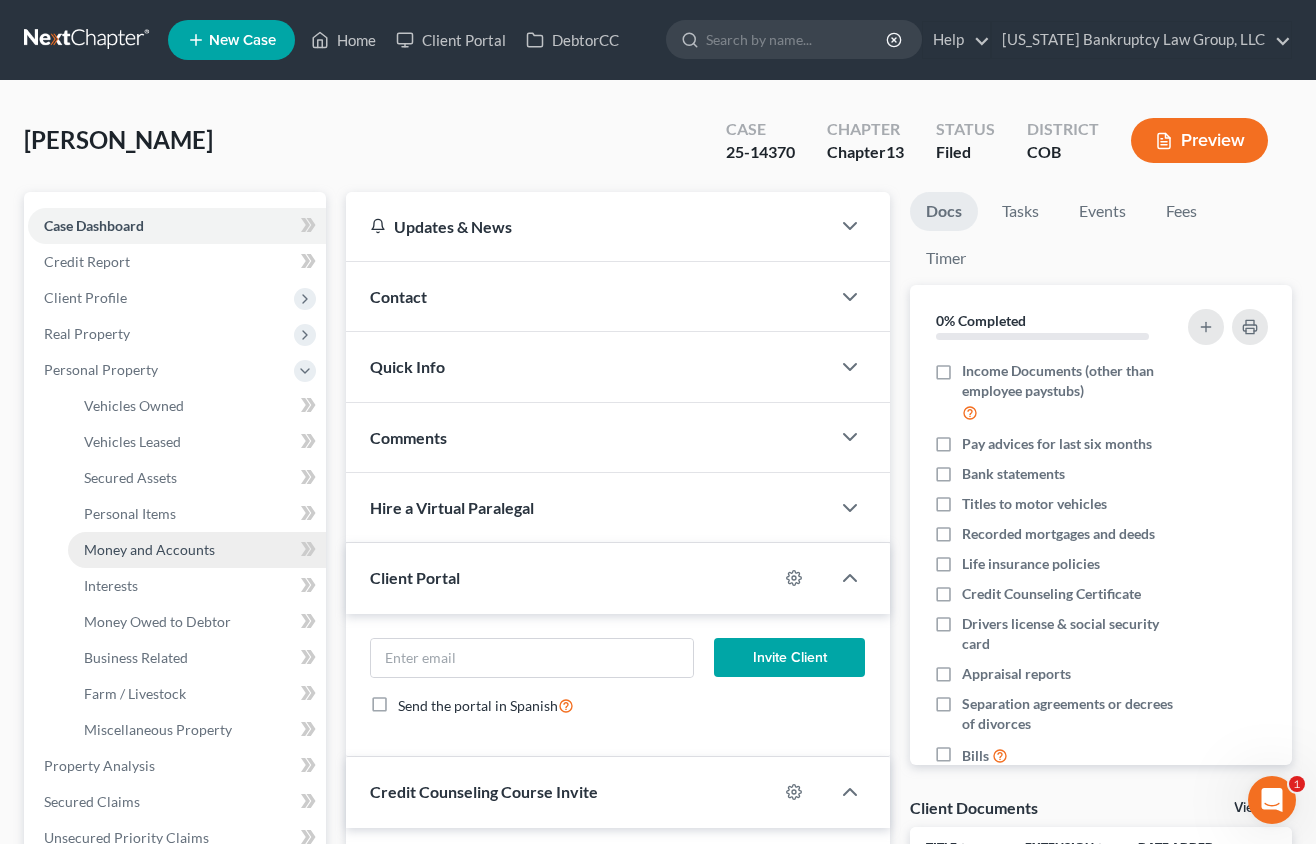 click on "Money and Accounts" at bounding box center [149, 549] 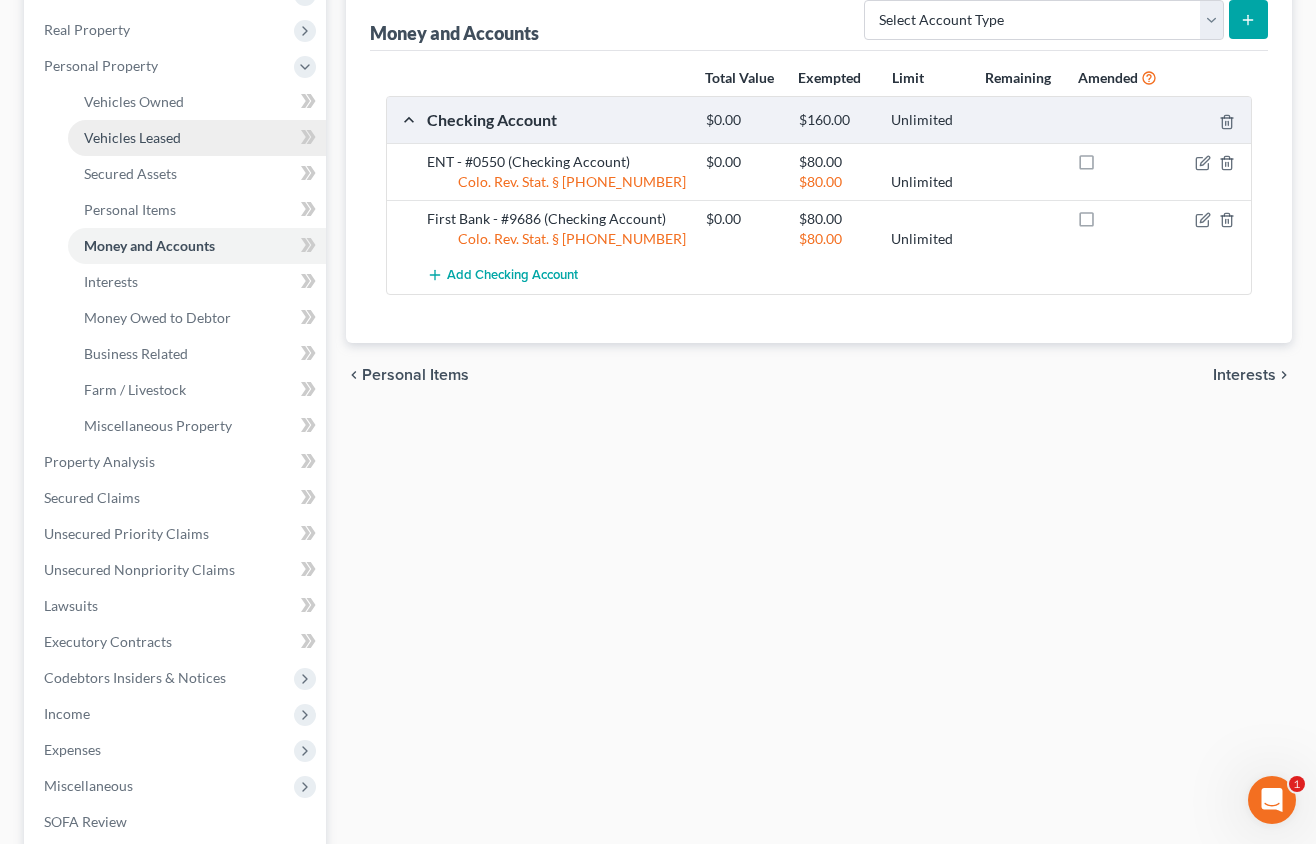scroll, scrollTop: 400, scrollLeft: 0, axis: vertical 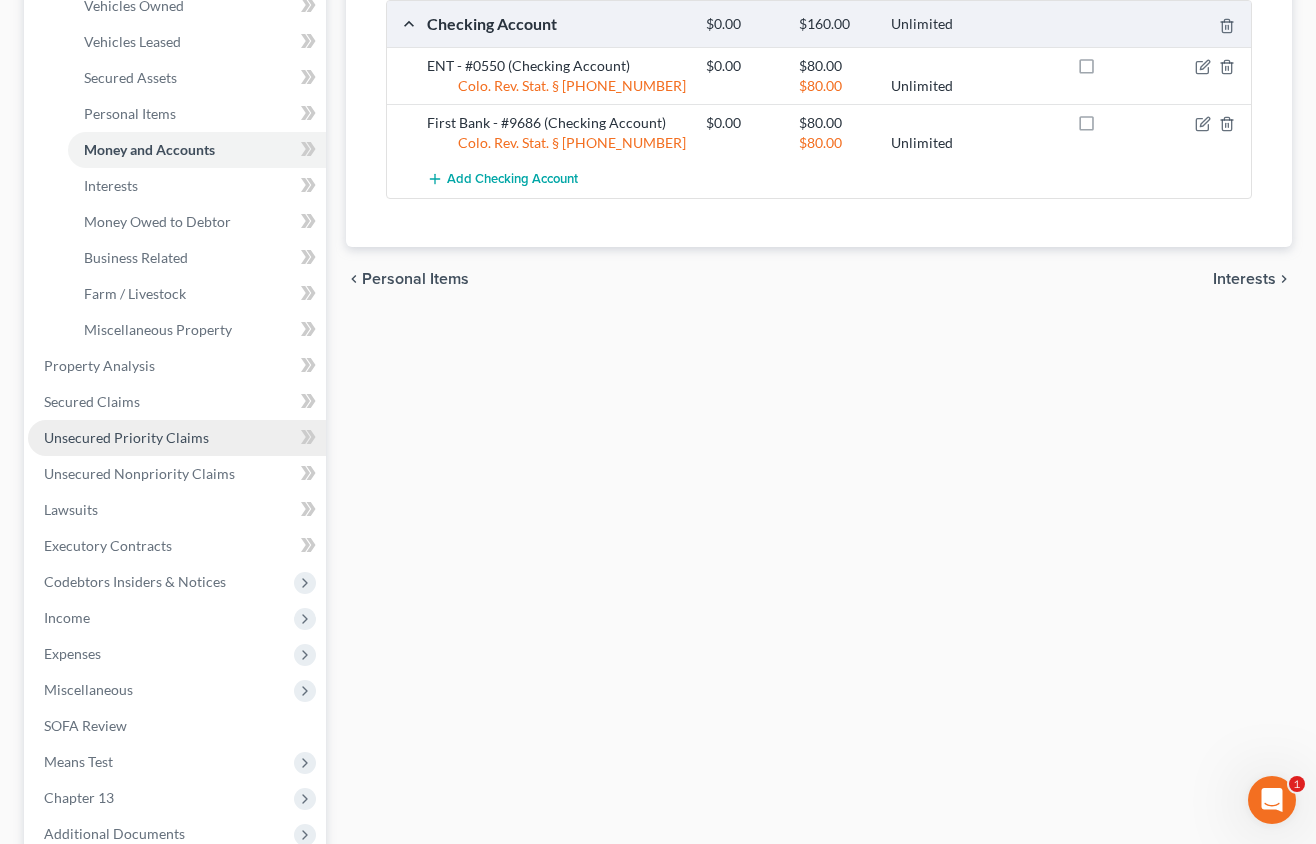 click on "Unsecured Priority Claims" at bounding box center [177, 438] 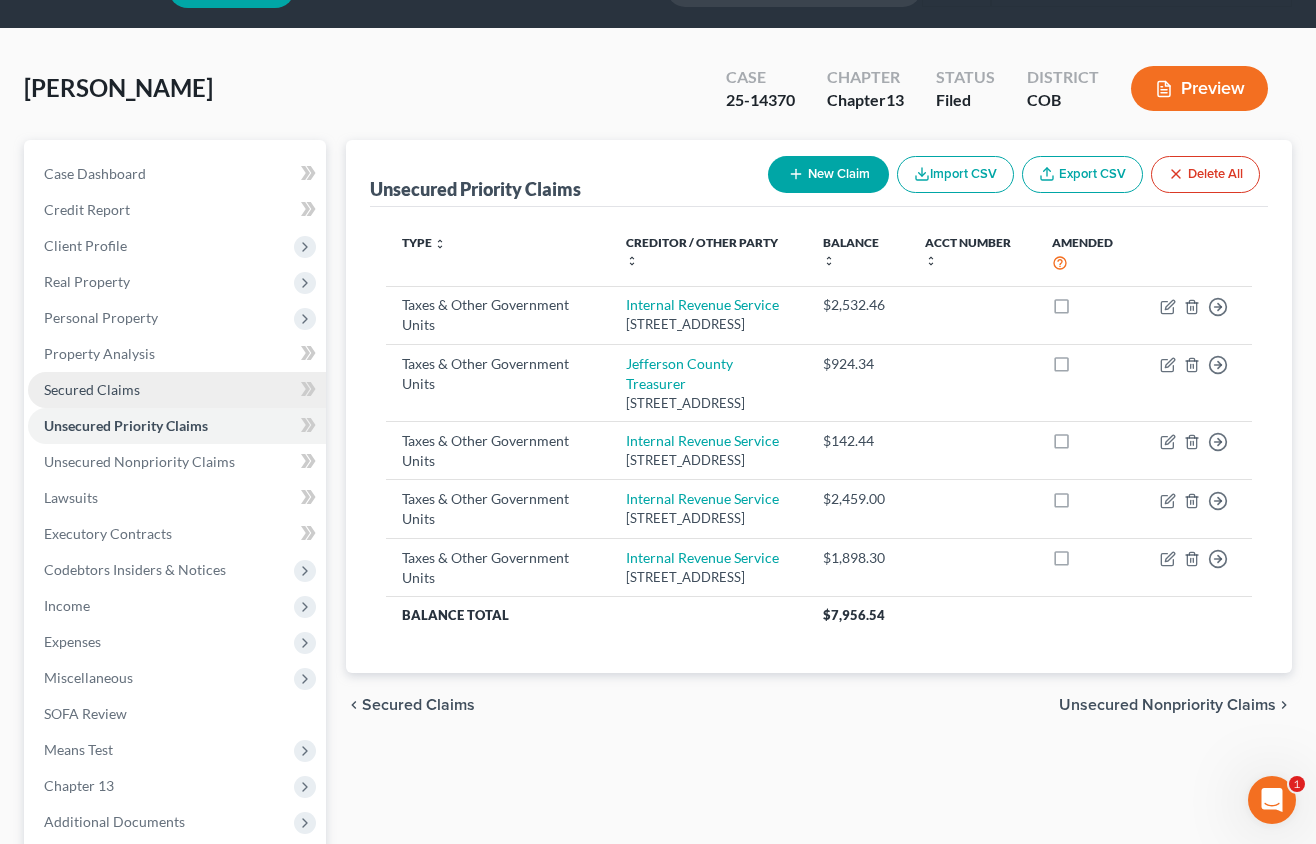 scroll, scrollTop: 0, scrollLeft: 0, axis: both 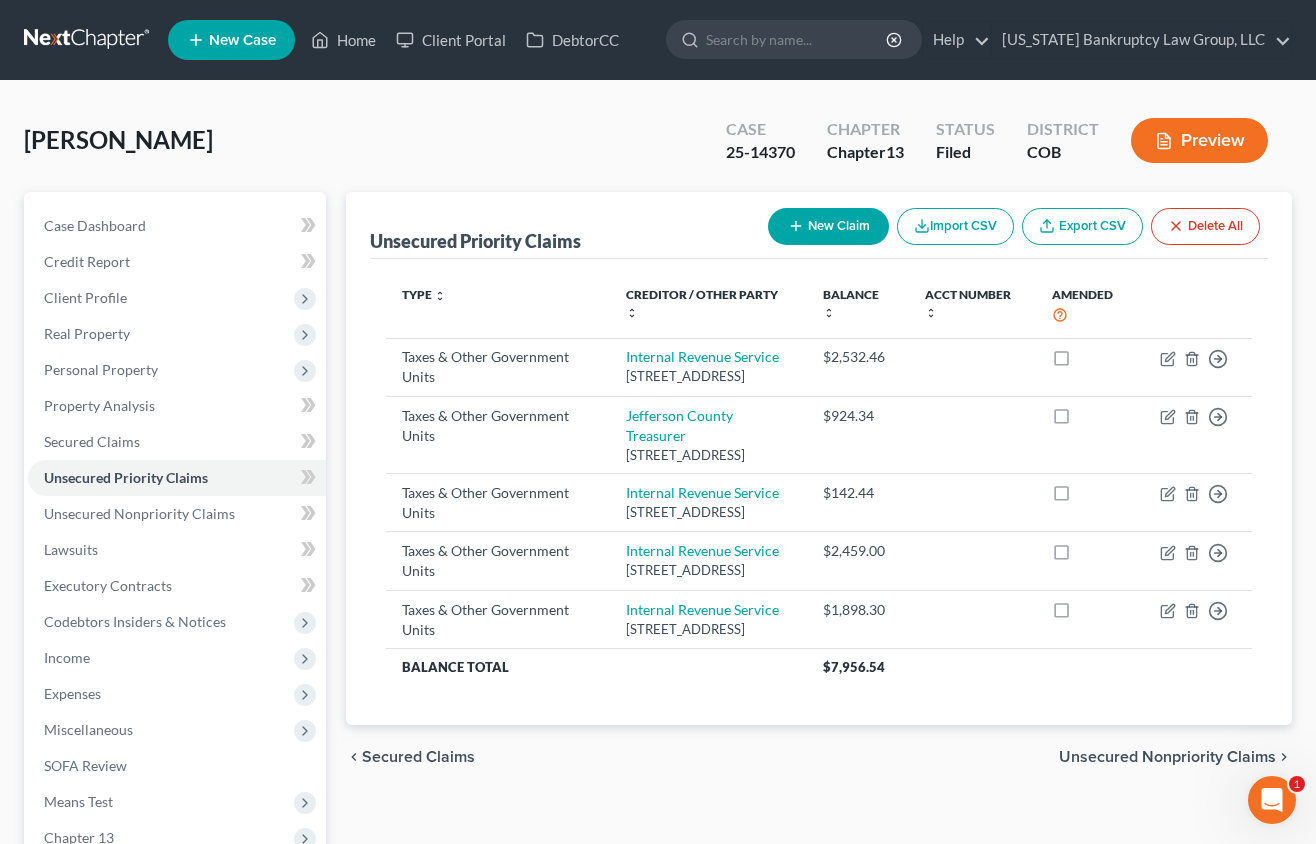 click on "[PERSON_NAME] Upgraded Case 25-14370 Chapter Chapter  13 Status Filed District COB Preview" at bounding box center (658, 148) 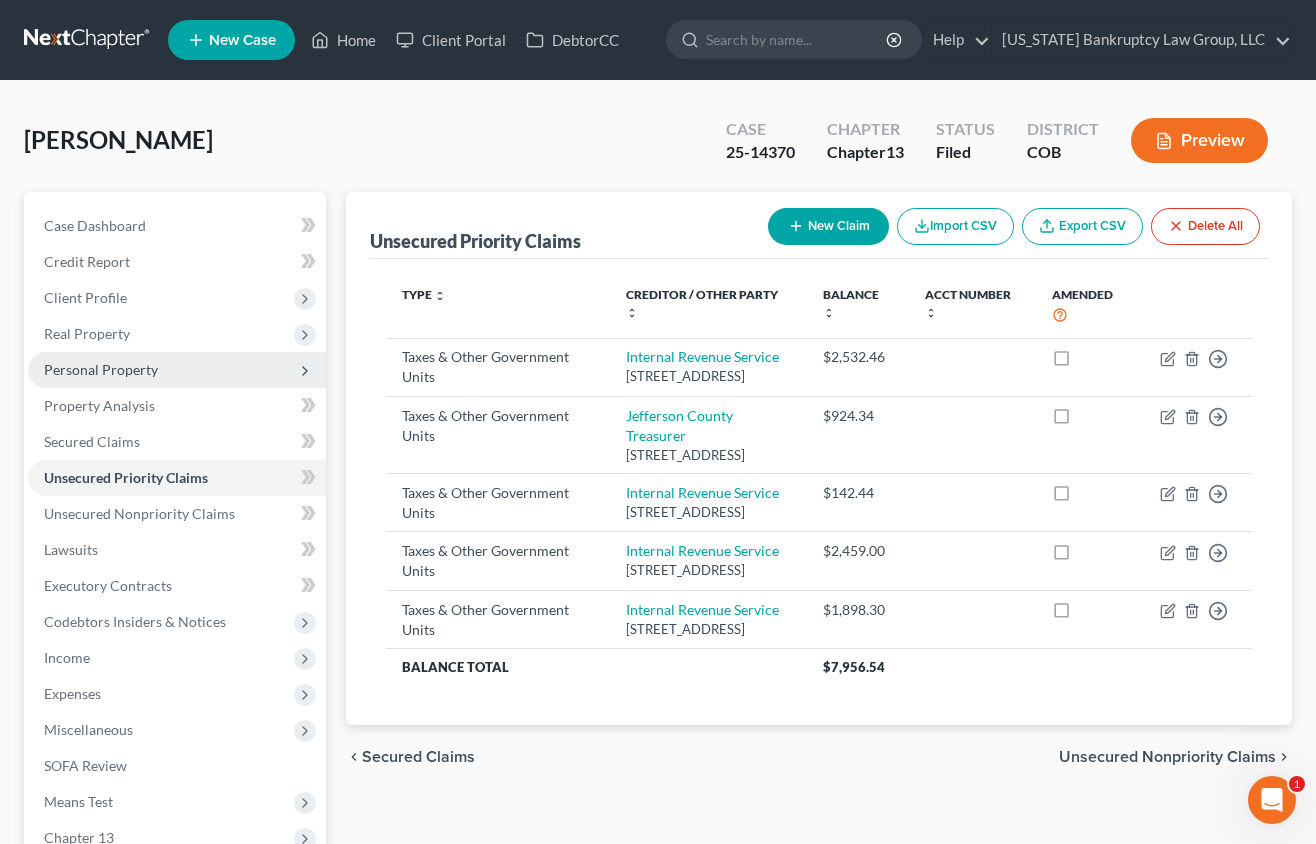 click on "Personal Property" at bounding box center [101, 369] 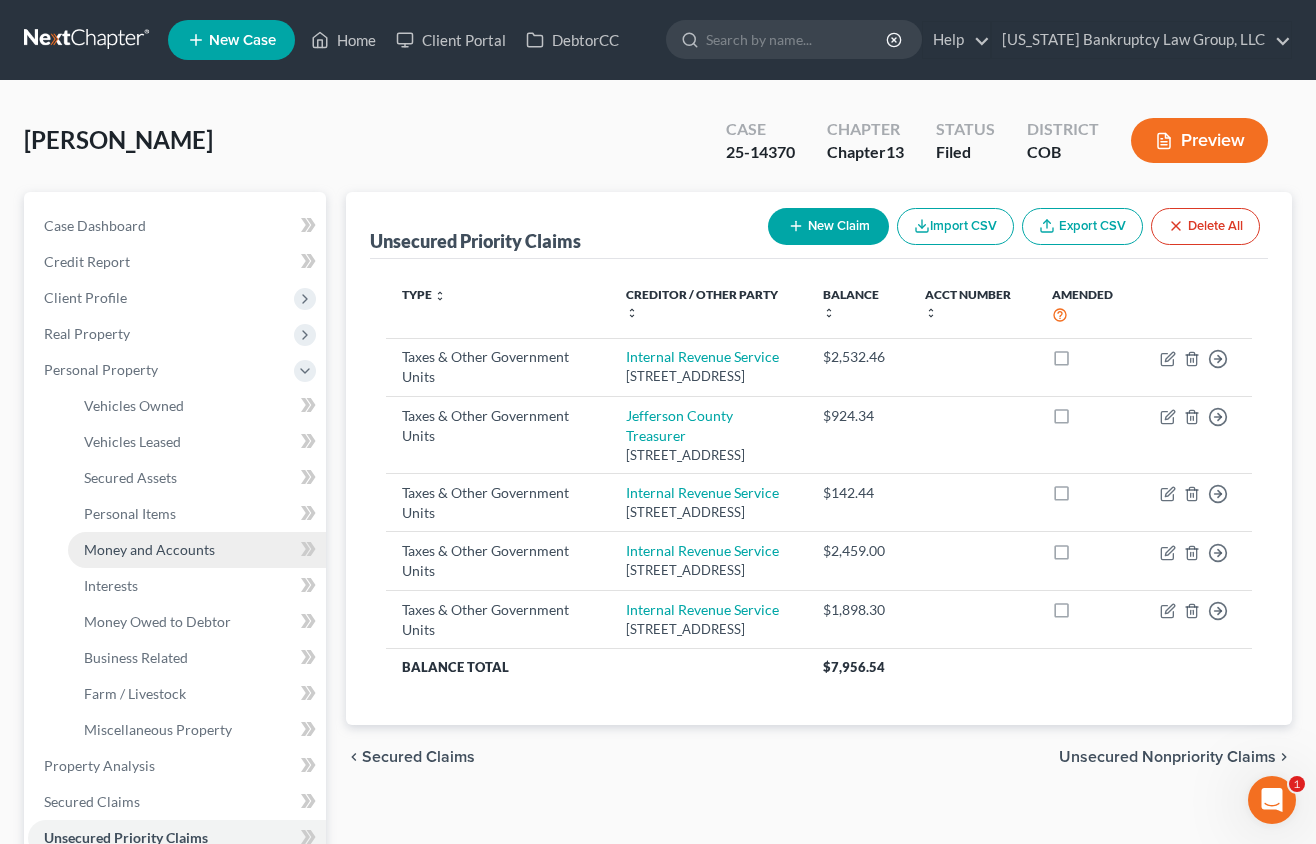 click on "Money and Accounts" at bounding box center (149, 549) 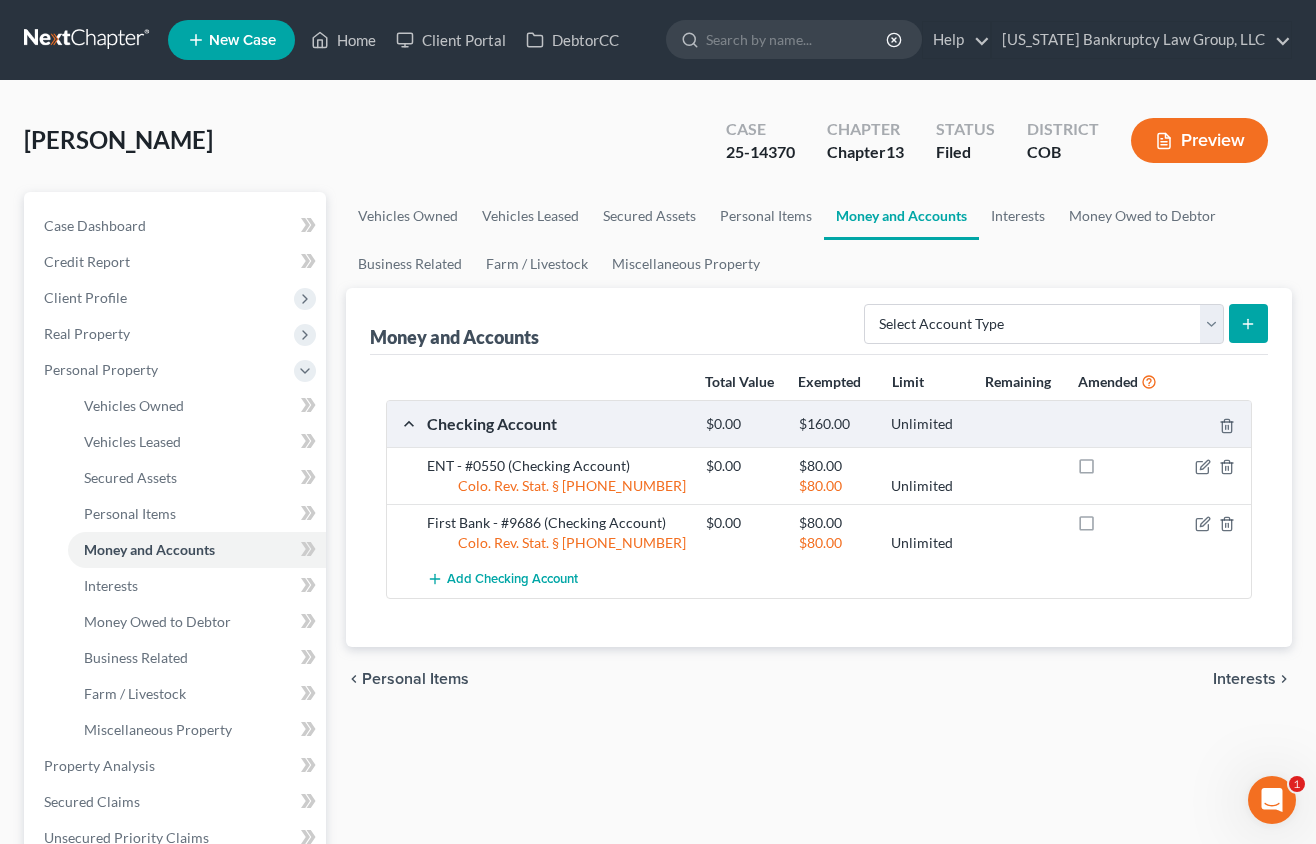 click on "Vehicles Owned
Vehicles Leased
Secured Assets
Personal Items
Money and Accounts
Interests
Money Owed to Debtor
Business Related
Farm / Livestock
Miscellaneous Property" at bounding box center [819, 240] 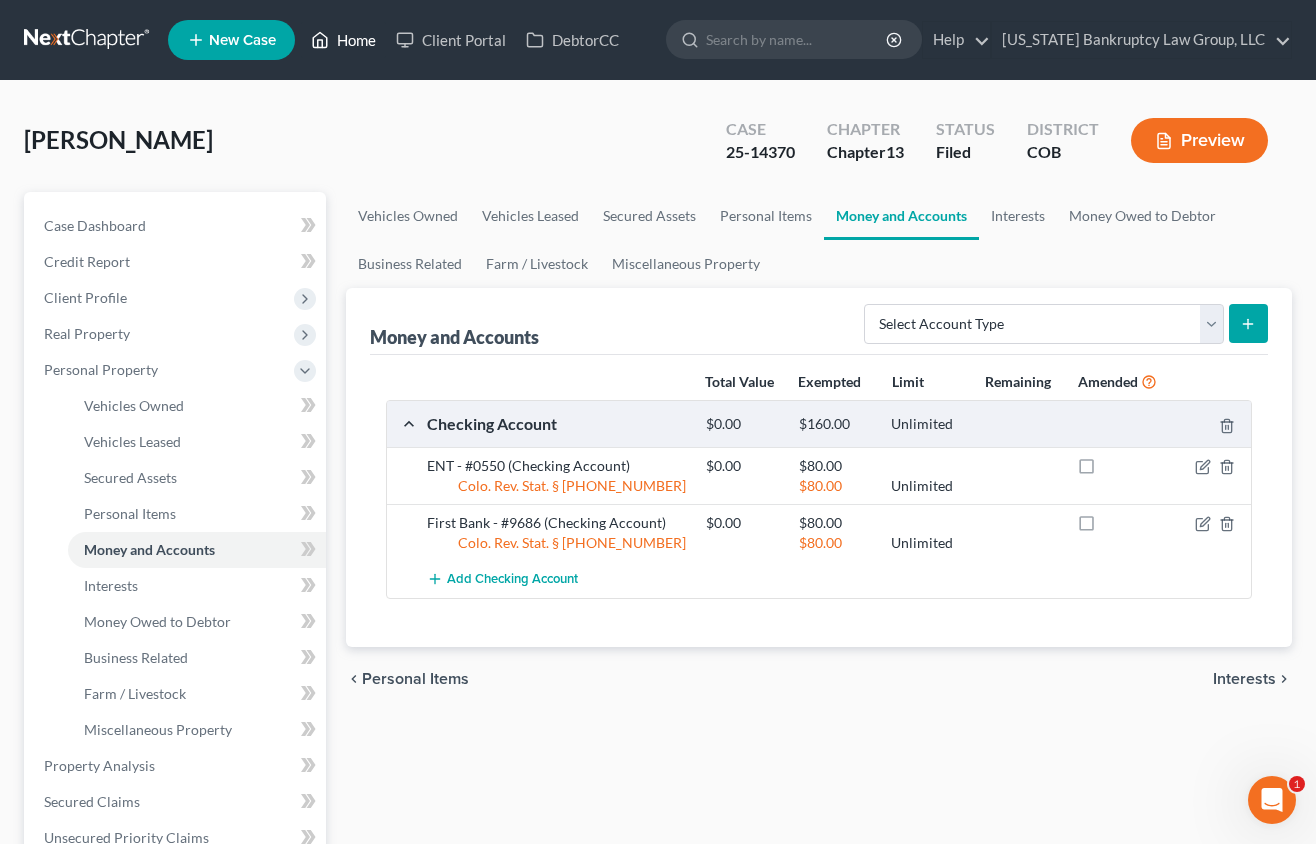 click on "Home" at bounding box center [343, 40] 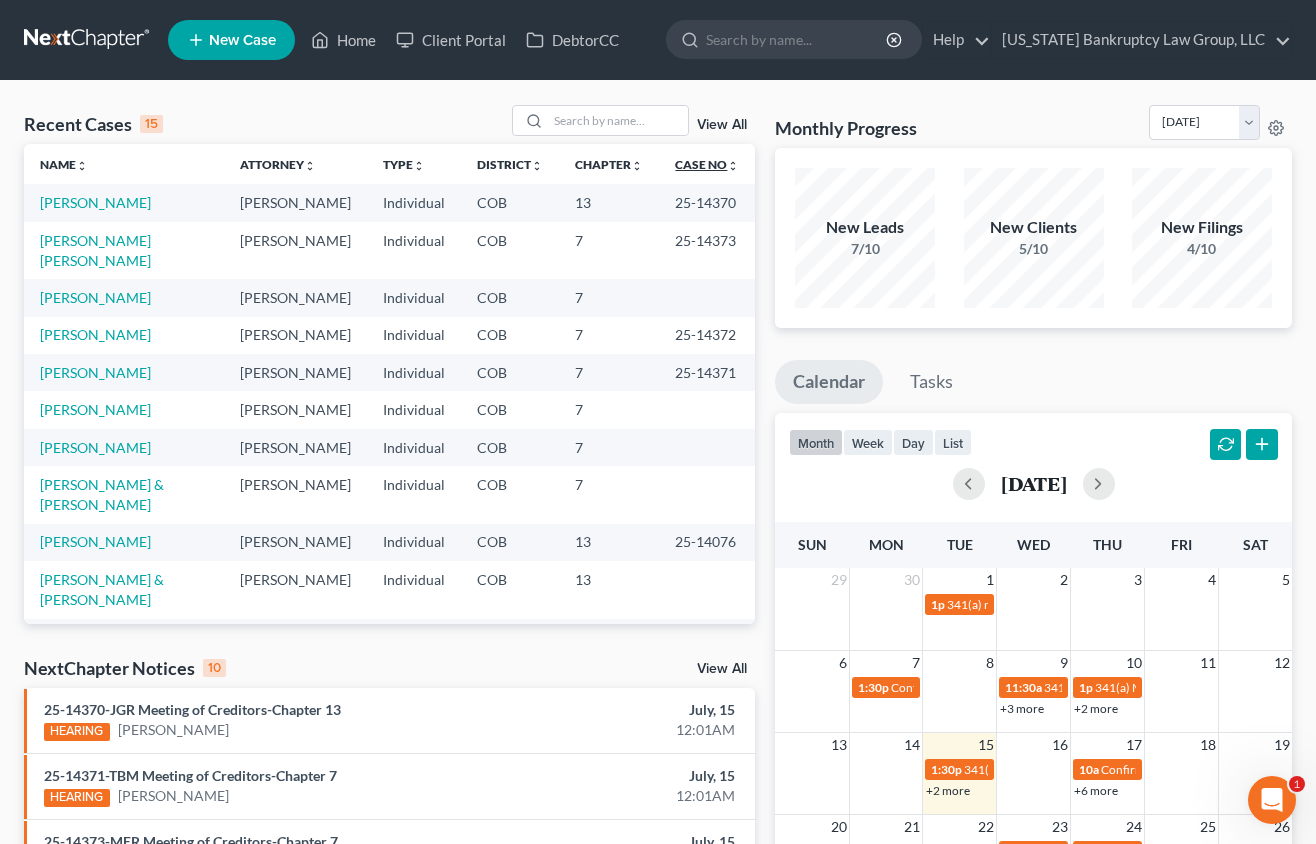 click on "Case No
unfold_more
expand_more
expand_less" at bounding box center (707, 164) 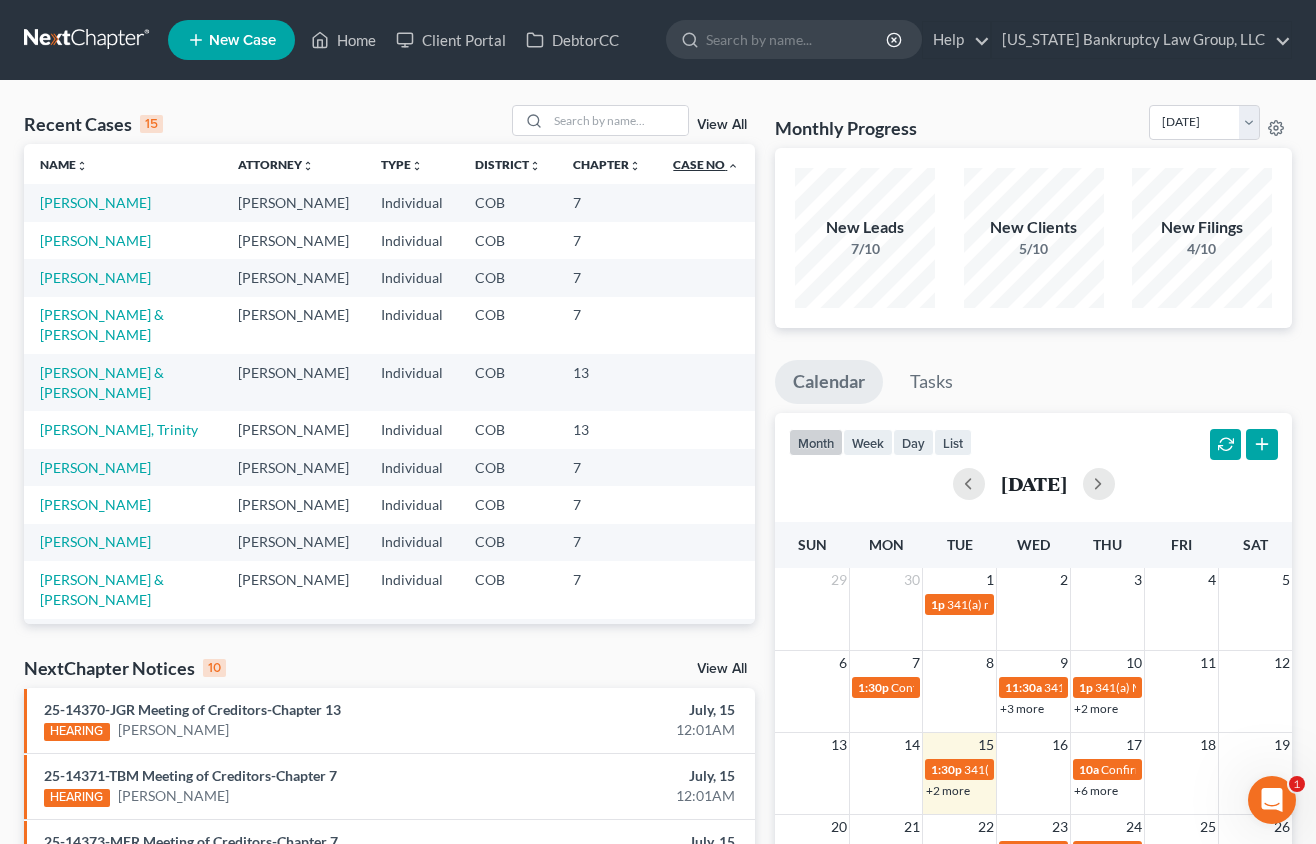 click on "Case No
unfold_more
expand_more
expand_less" at bounding box center (706, 164) 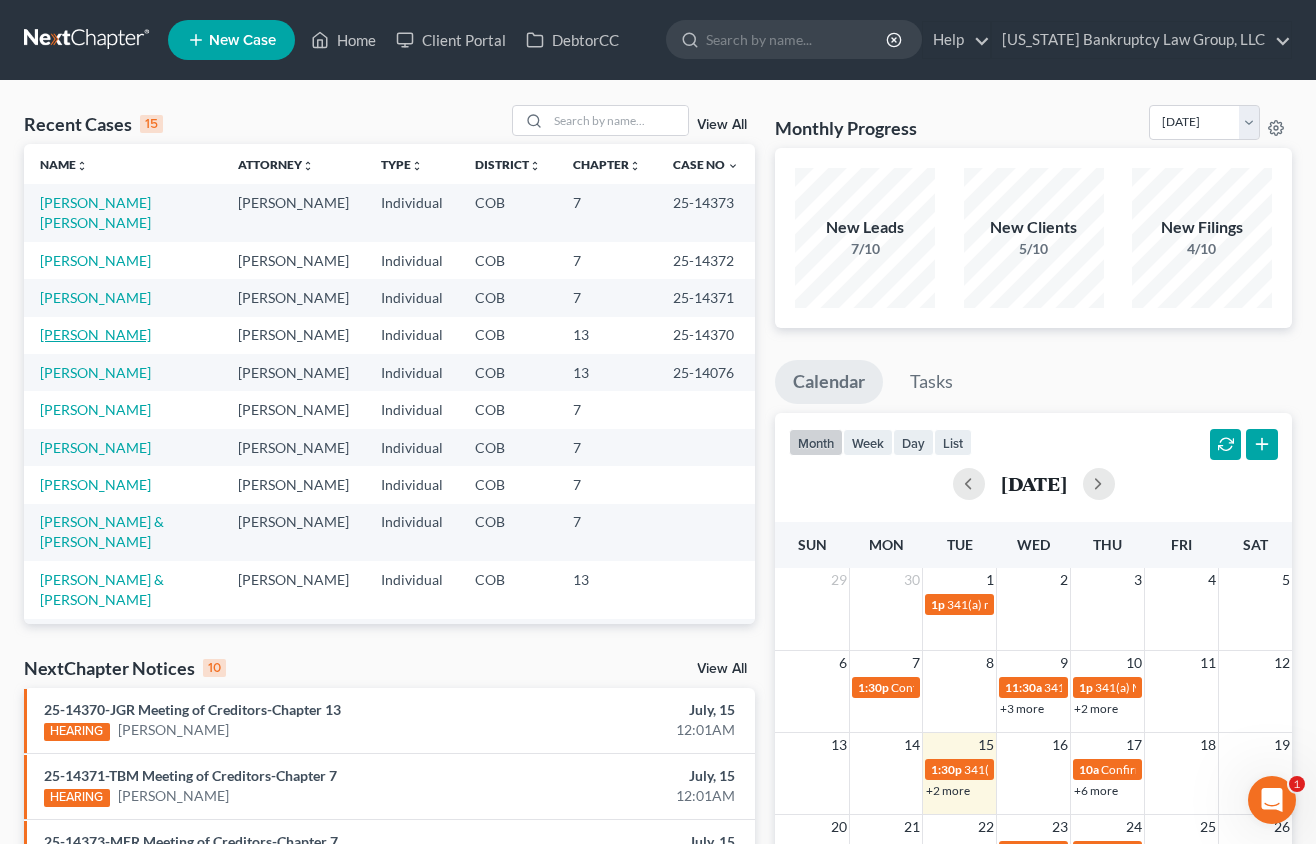 click on "[PERSON_NAME]" at bounding box center (95, 334) 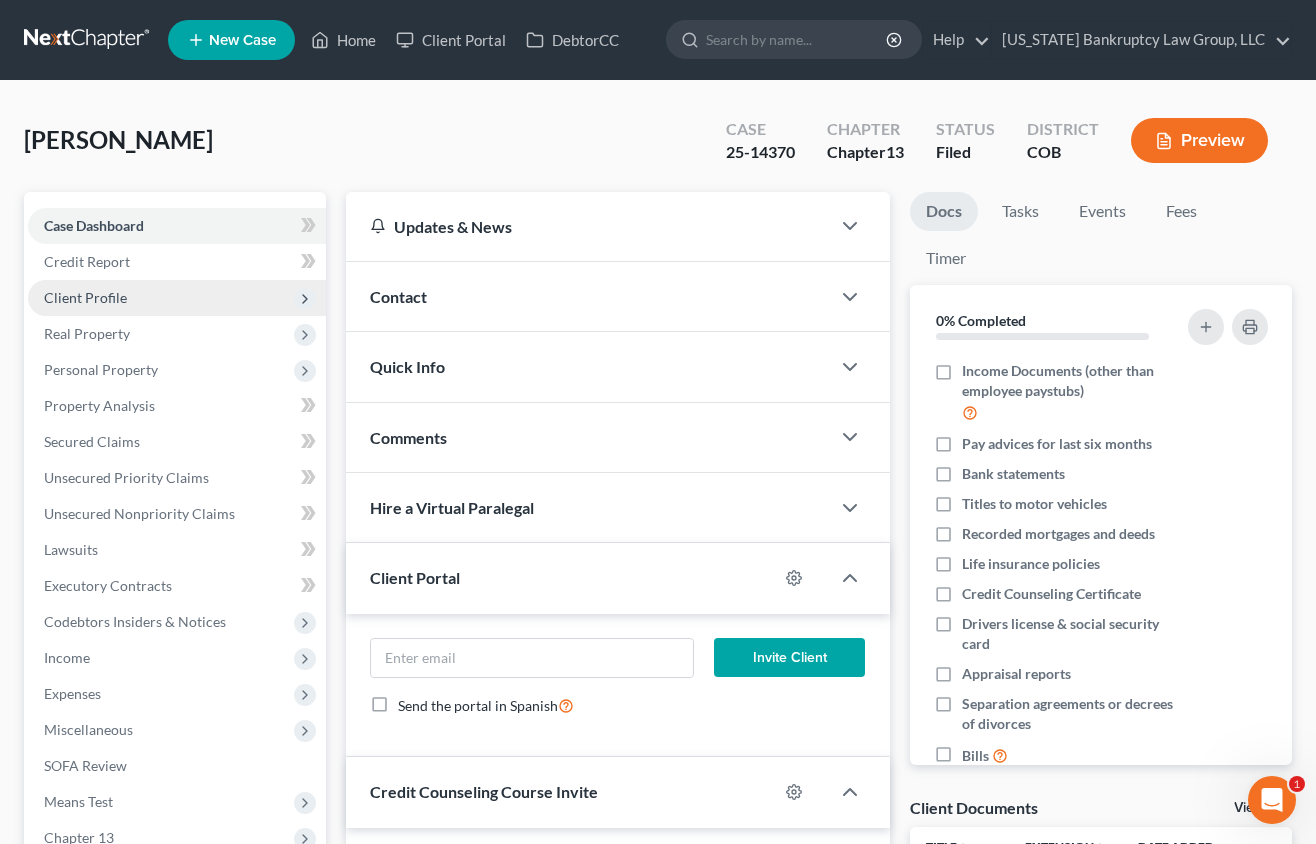 click on "Client Profile" at bounding box center [85, 297] 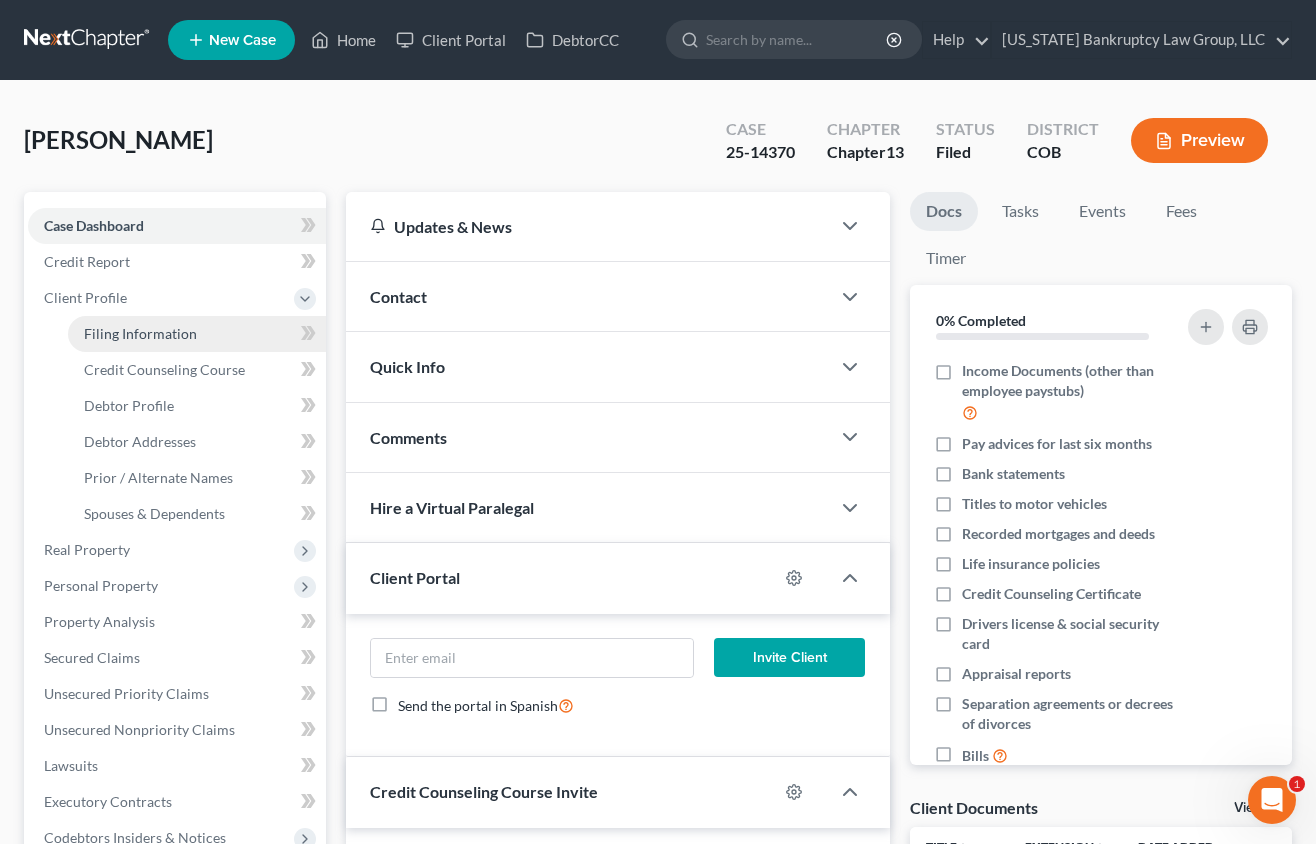 click on "Filing Information" at bounding box center [140, 333] 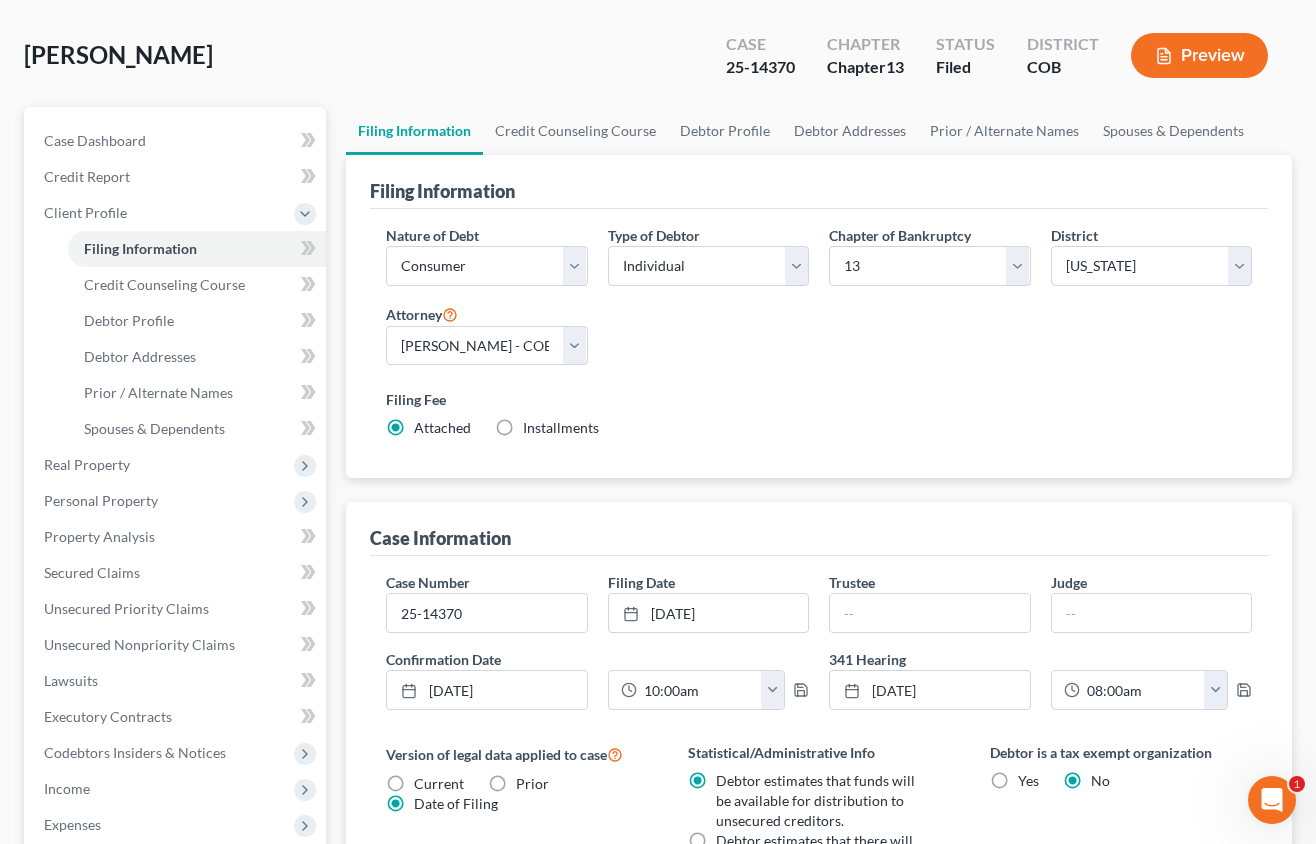 scroll, scrollTop: 200, scrollLeft: 0, axis: vertical 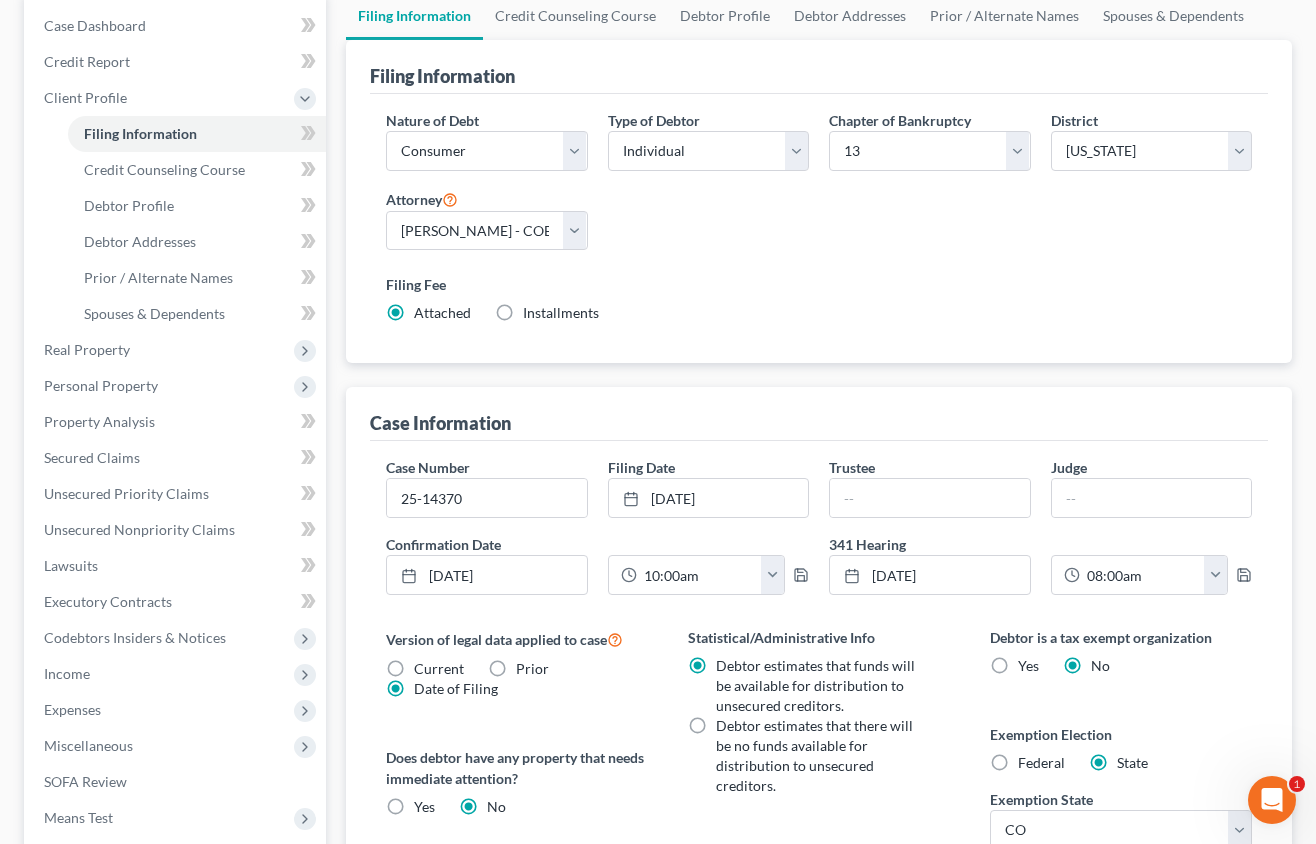 click on "Filing Fee  Attached Installments Installments" at bounding box center [819, 302] 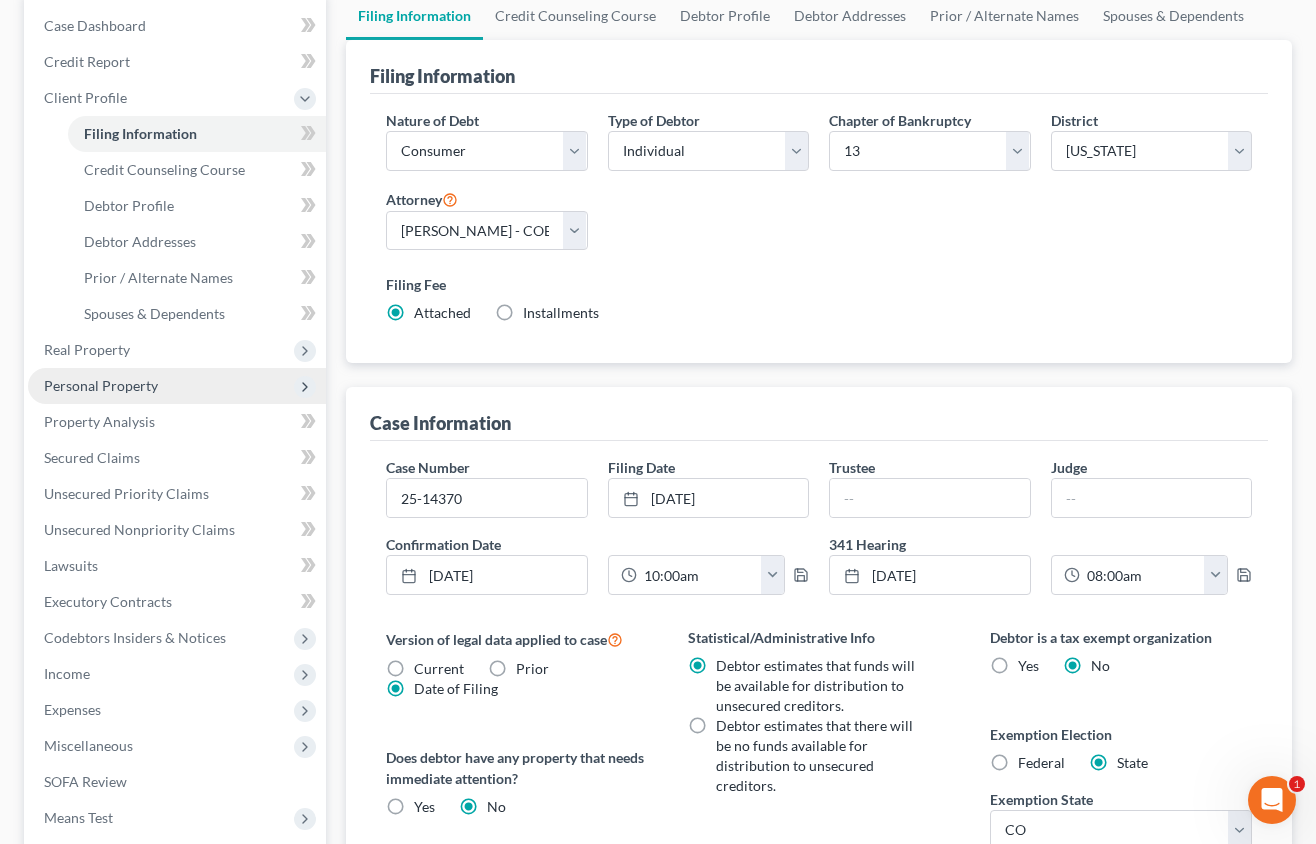 click on "Personal Property" at bounding box center [101, 385] 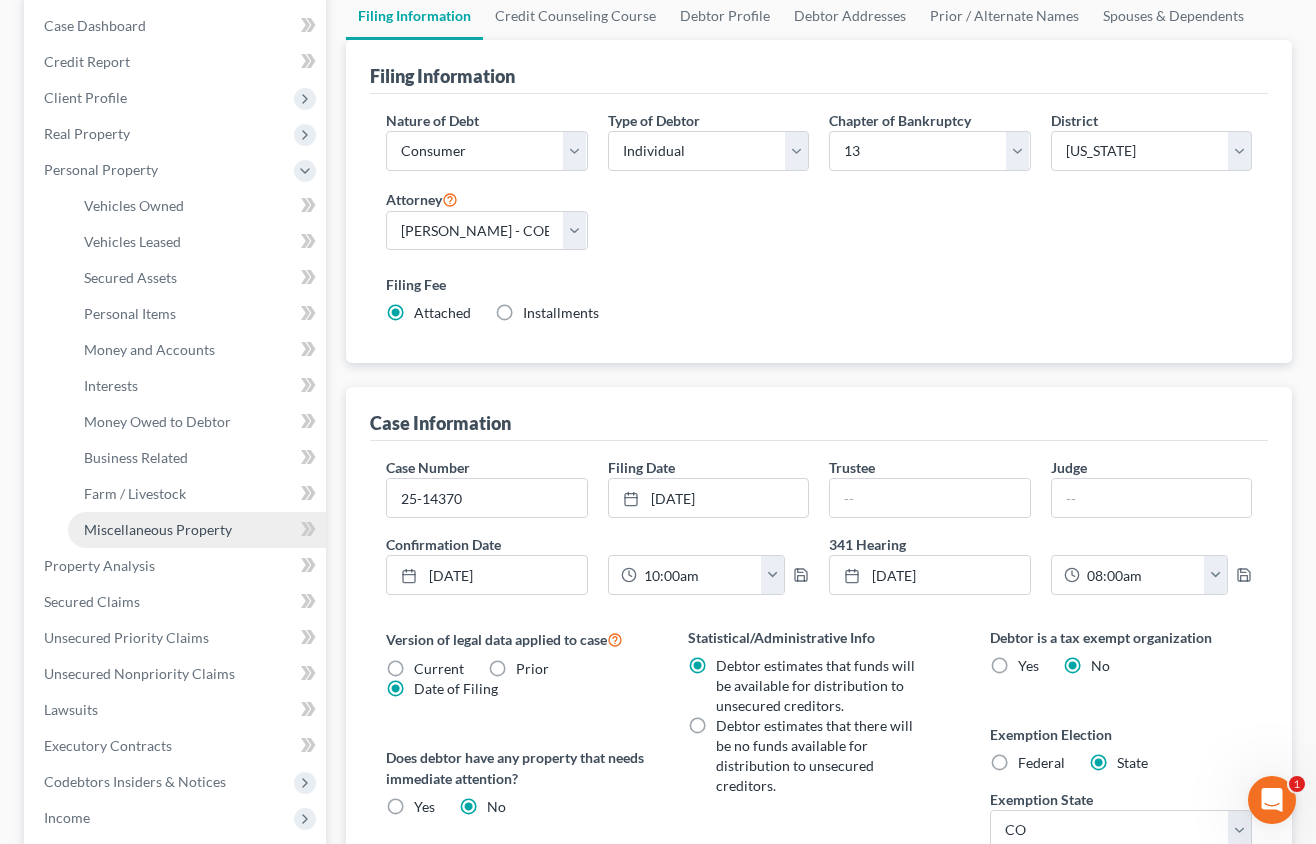 click on "Miscellaneous Property" at bounding box center [158, 529] 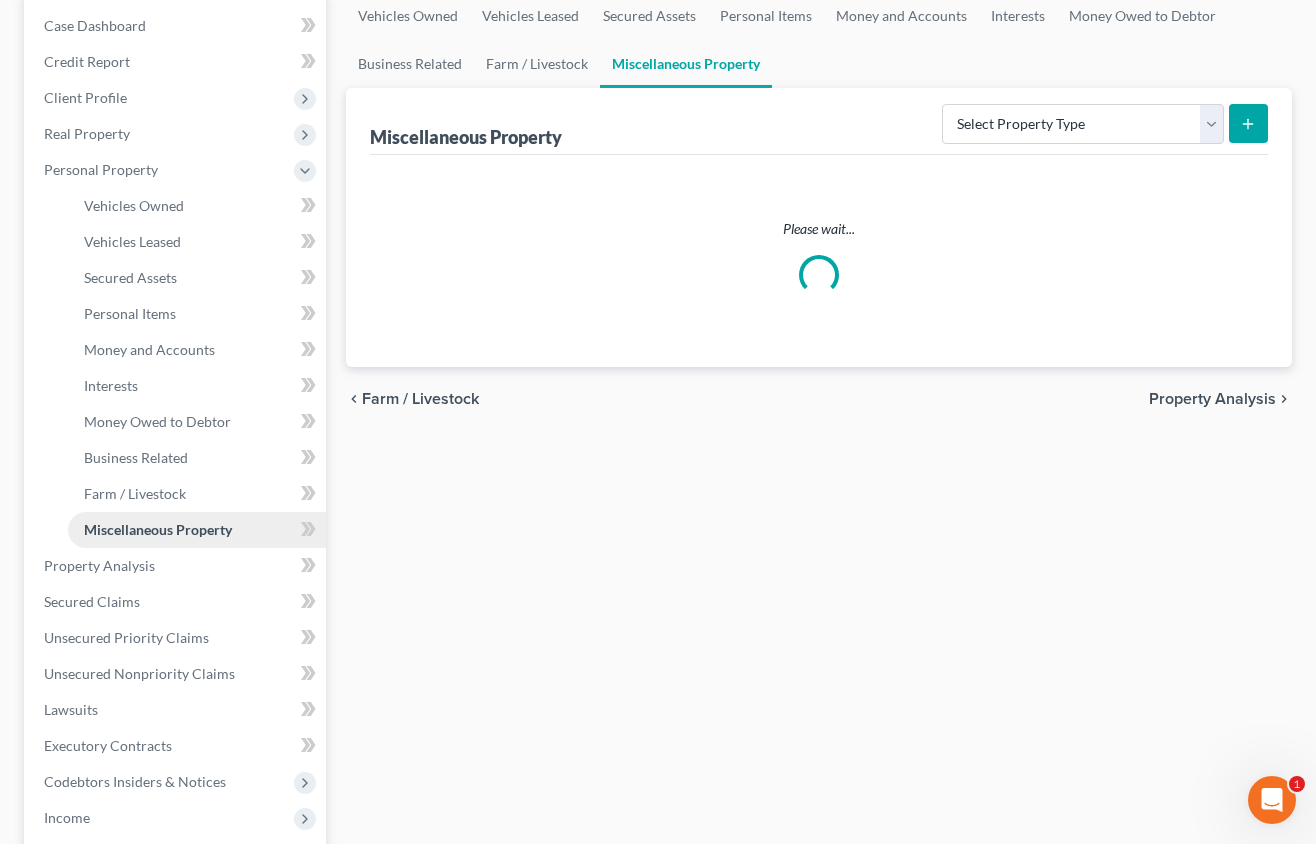scroll, scrollTop: 0, scrollLeft: 0, axis: both 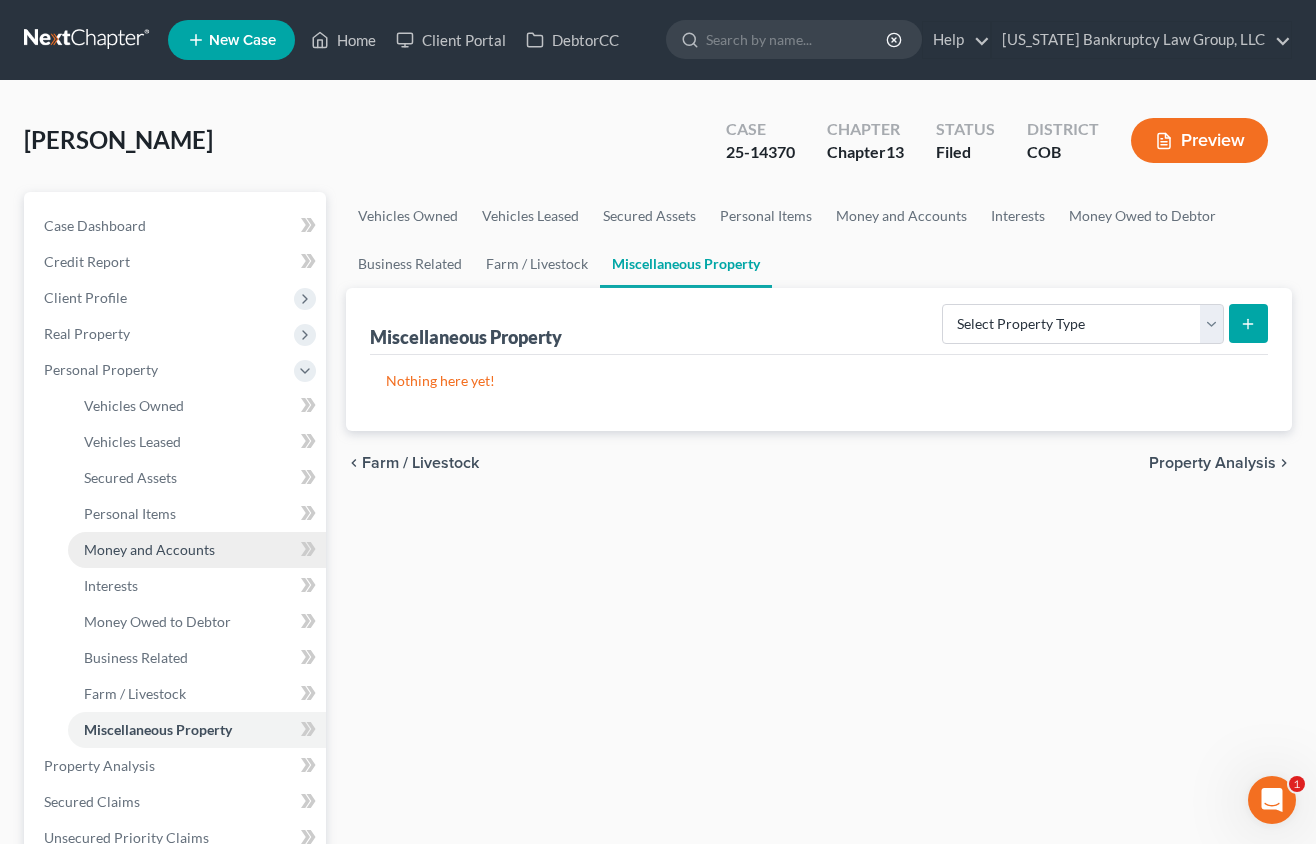 click on "Money and Accounts" at bounding box center (149, 549) 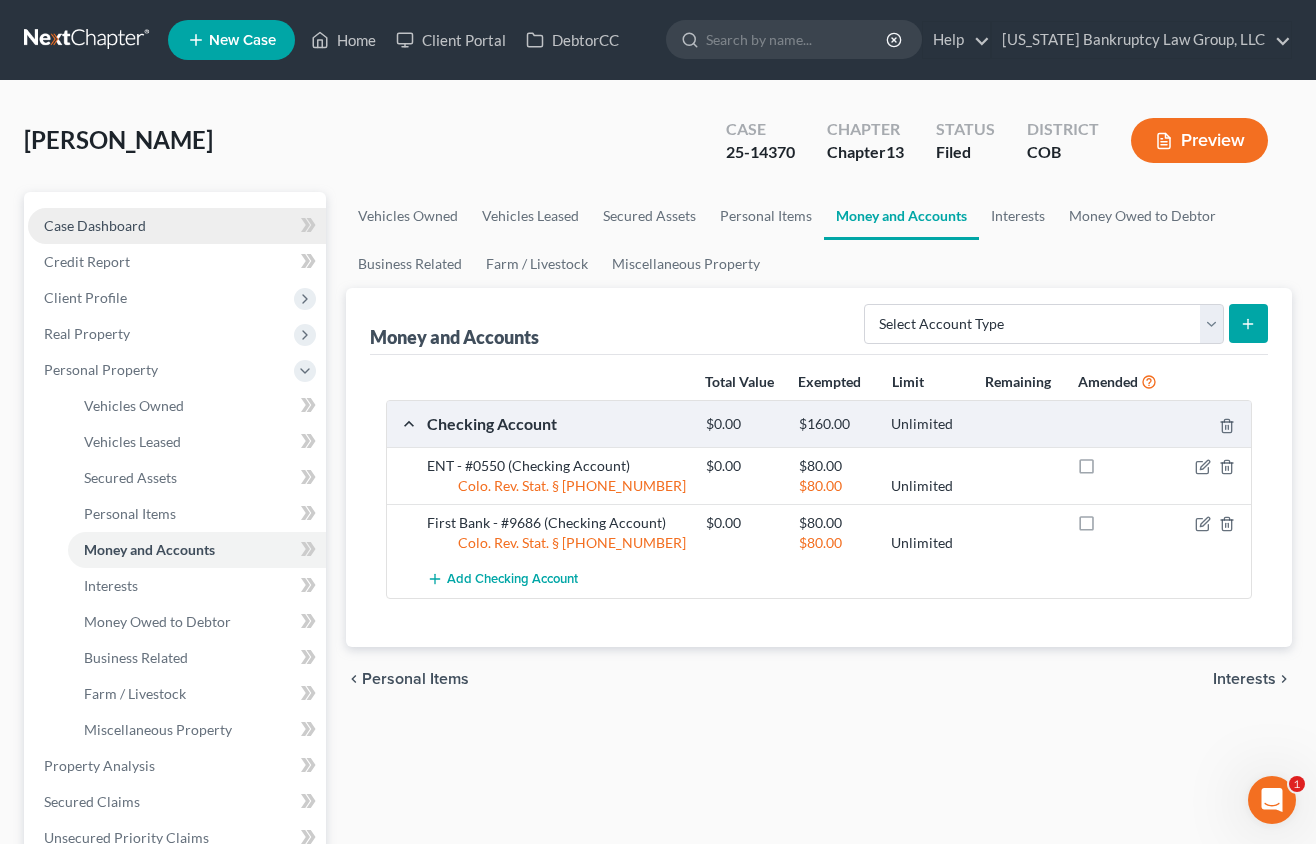 click on "Case Dashboard" at bounding box center [95, 225] 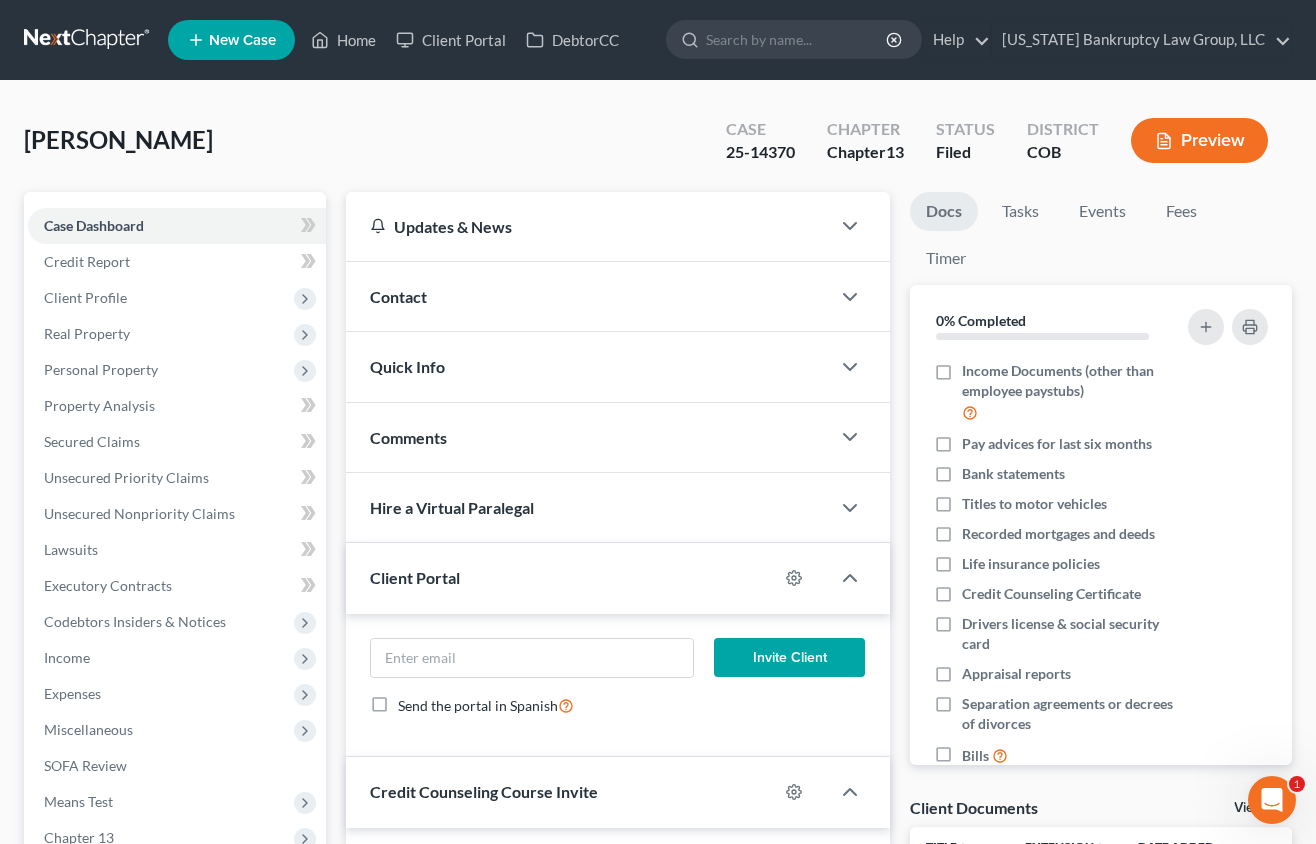 click on "Contact" at bounding box center (588, 296) 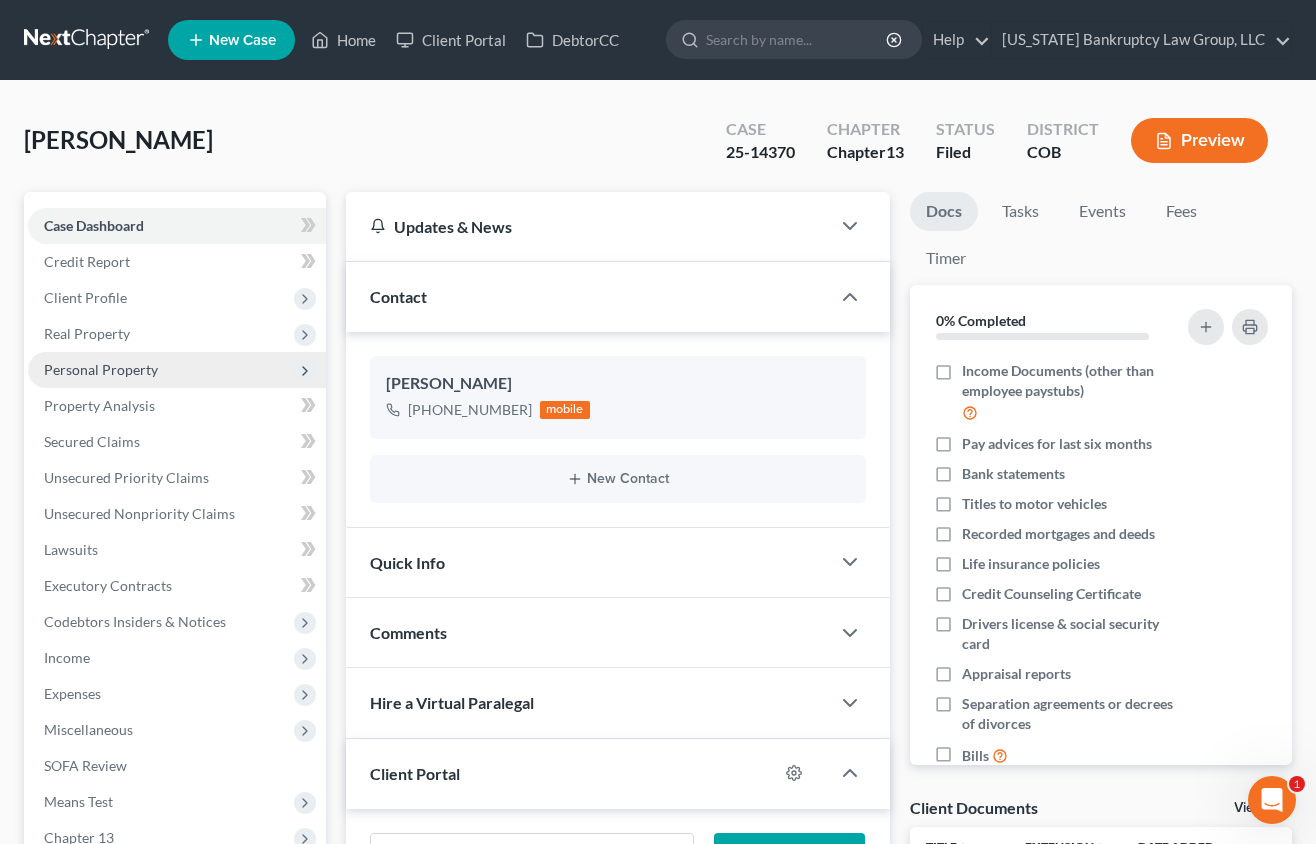 click on "Personal Property" at bounding box center [101, 369] 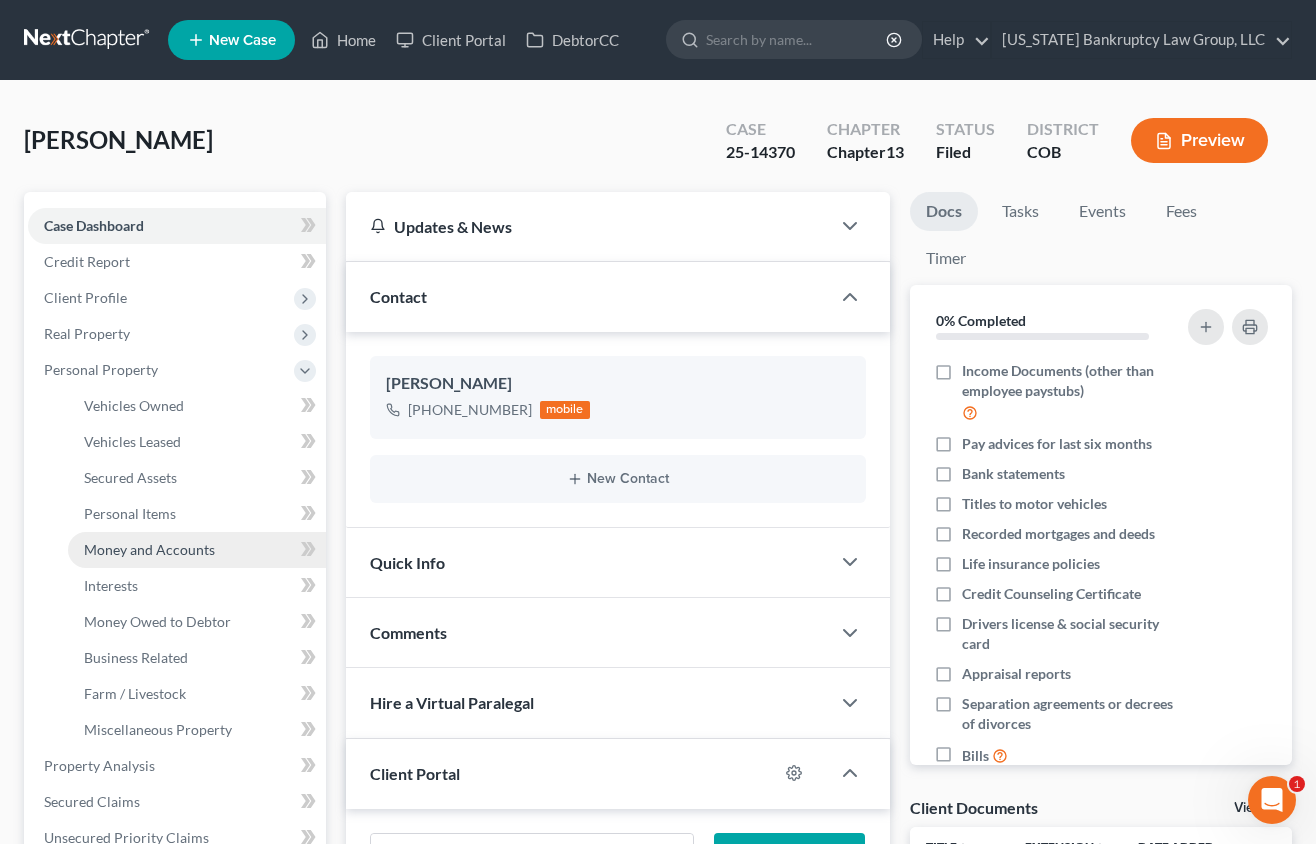 click on "Money and Accounts" at bounding box center [149, 549] 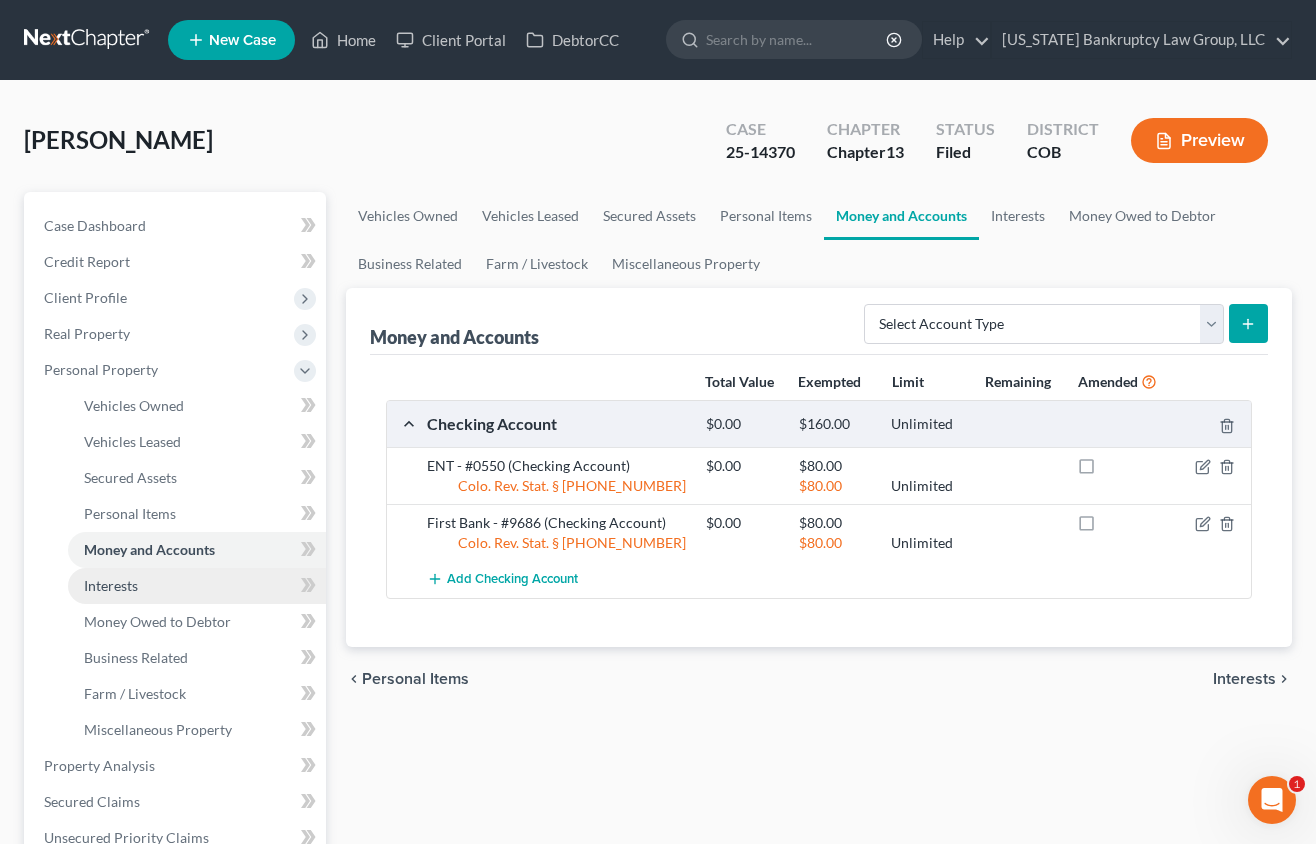 click on "Interests" at bounding box center (111, 585) 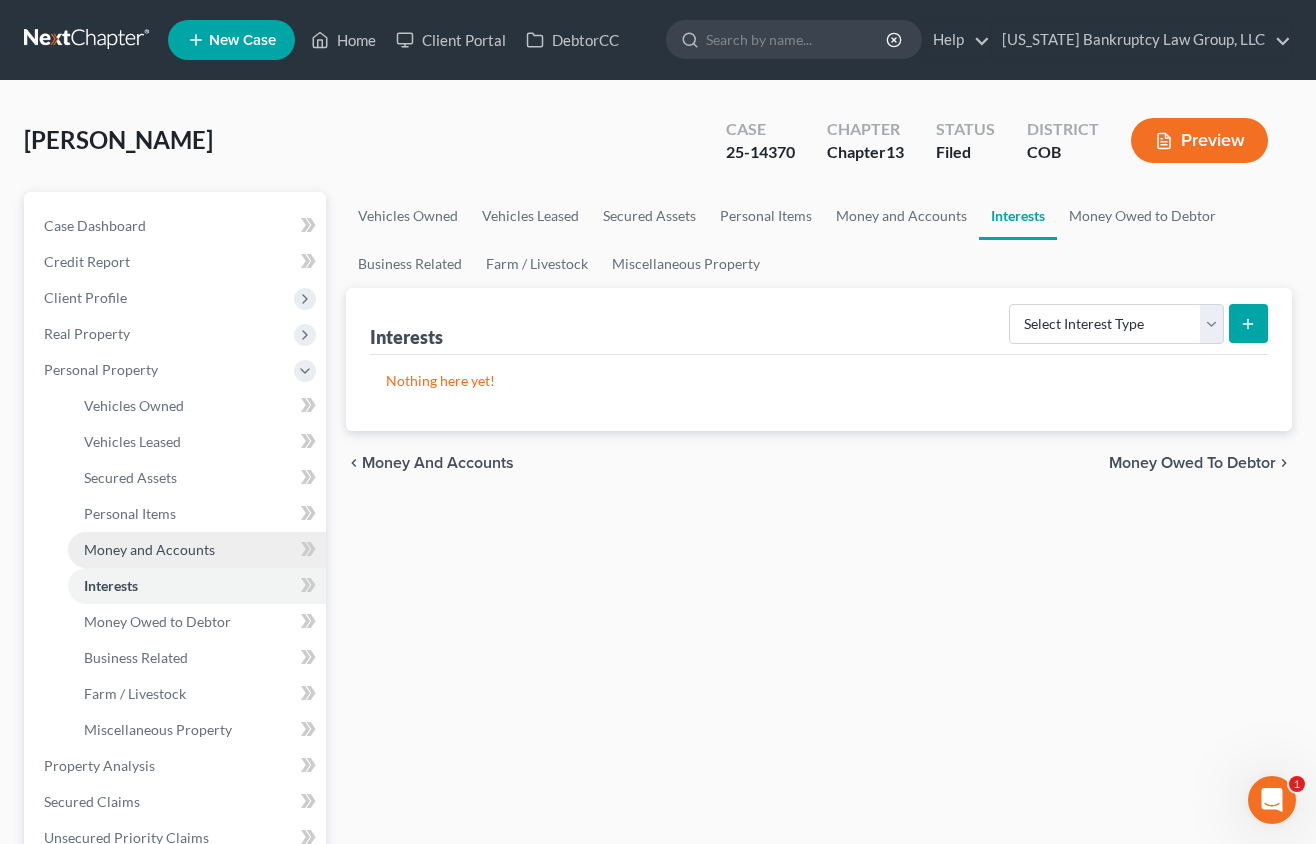 click on "Money and Accounts" at bounding box center (149, 549) 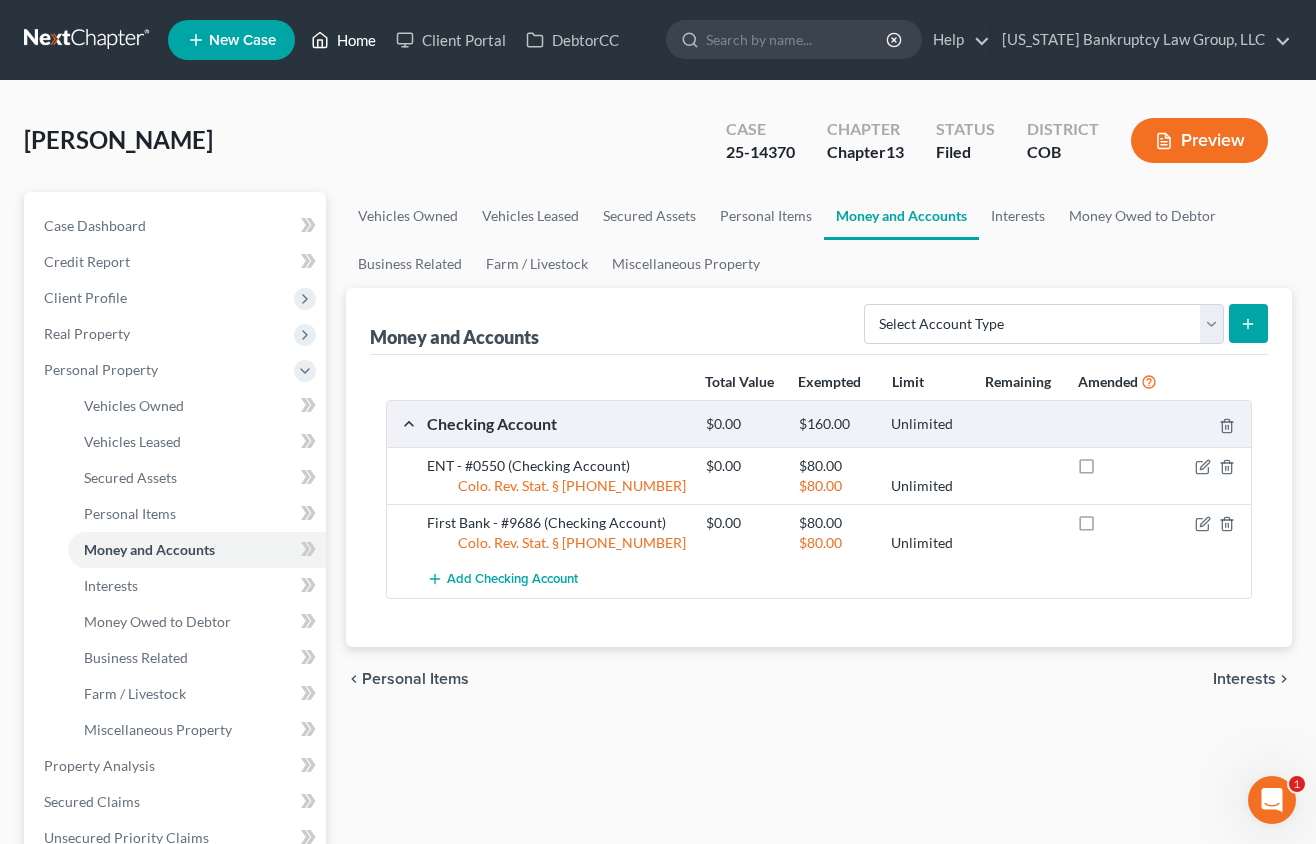 click on "Home" at bounding box center (343, 40) 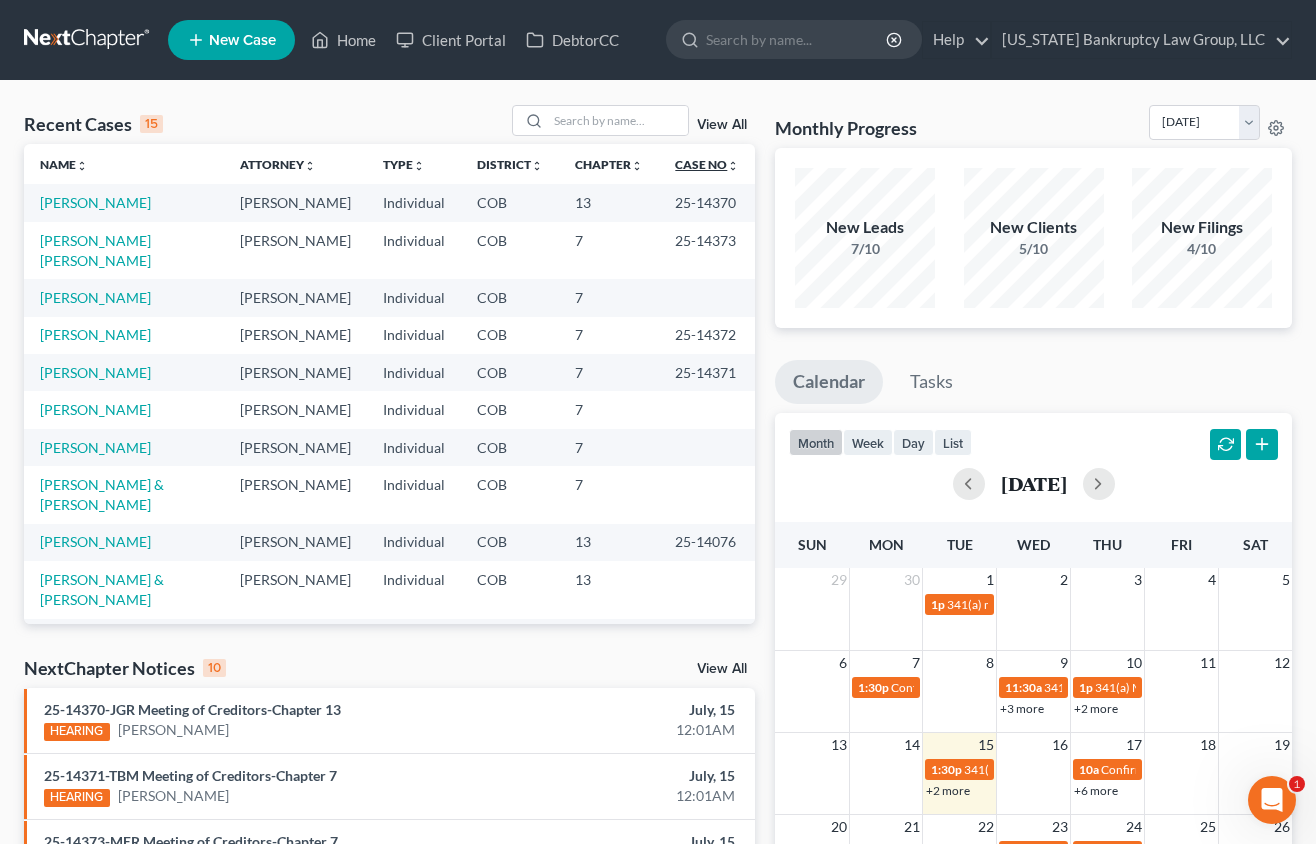 click on "Case No
unfold_more
expand_more
expand_less" at bounding box center (707, 164) 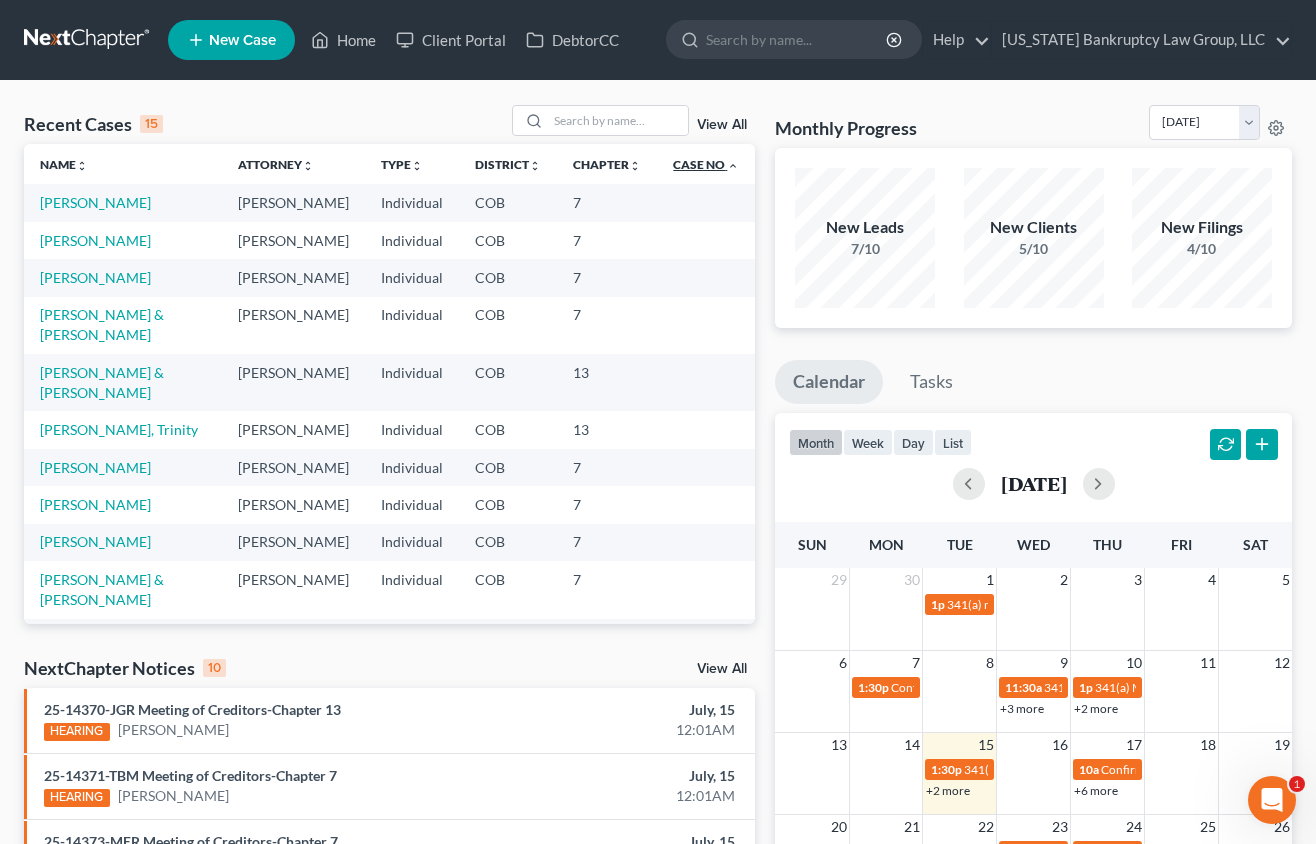 click on "Case No
unfold_more
expand_more
expand_less" at bounding box center [706, 164] 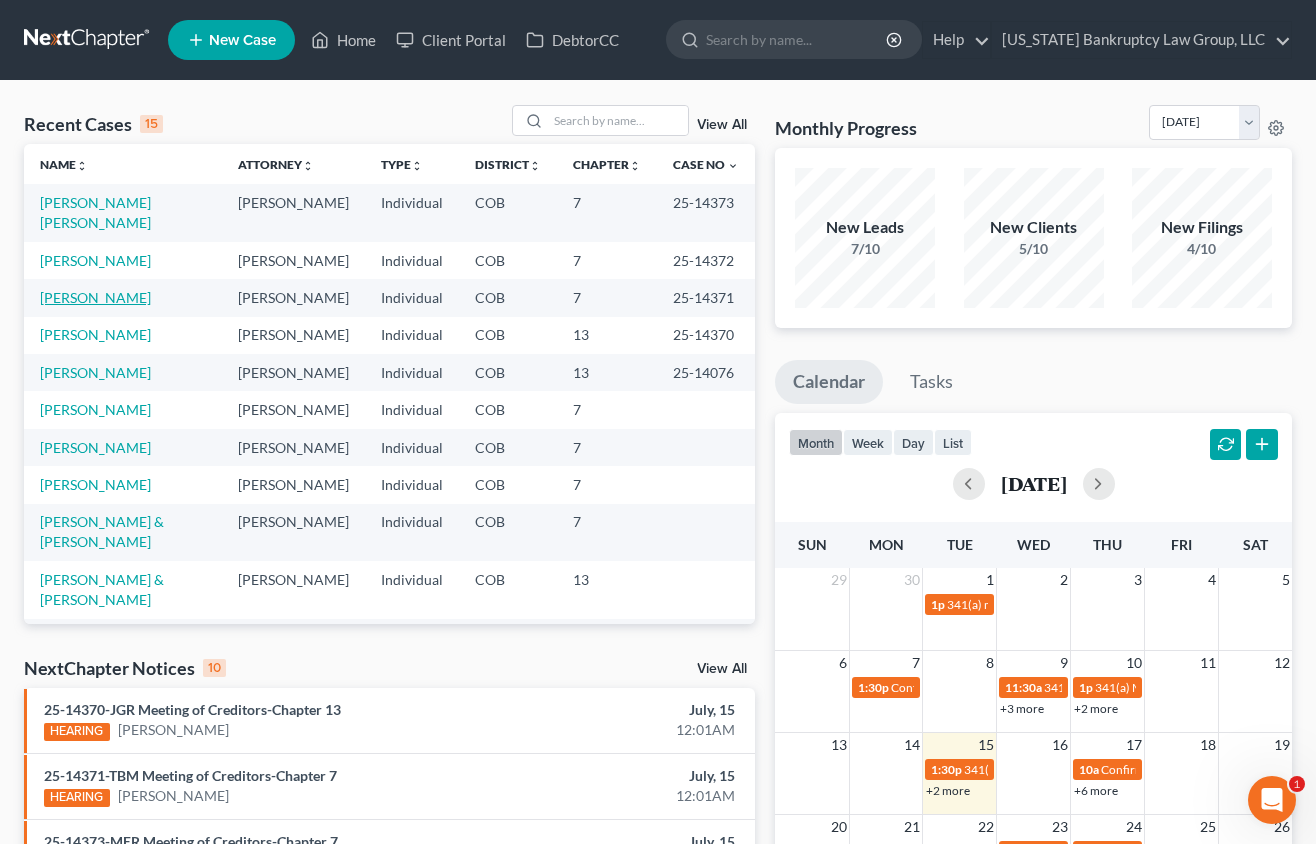 click on "[PERSON_NAME]" at bounding box center (95, 297) 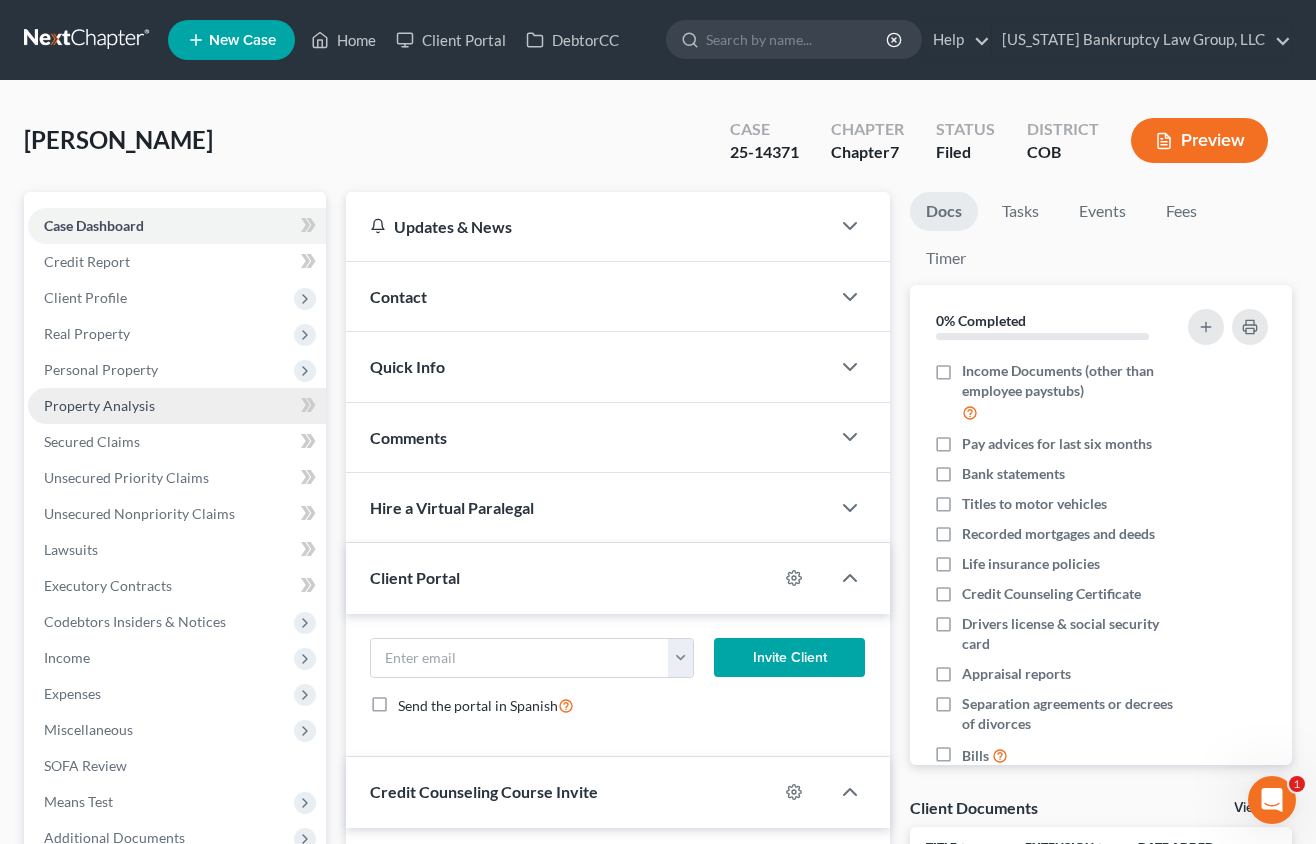 click on "Property Analysis" at bounding box center [99, 405] 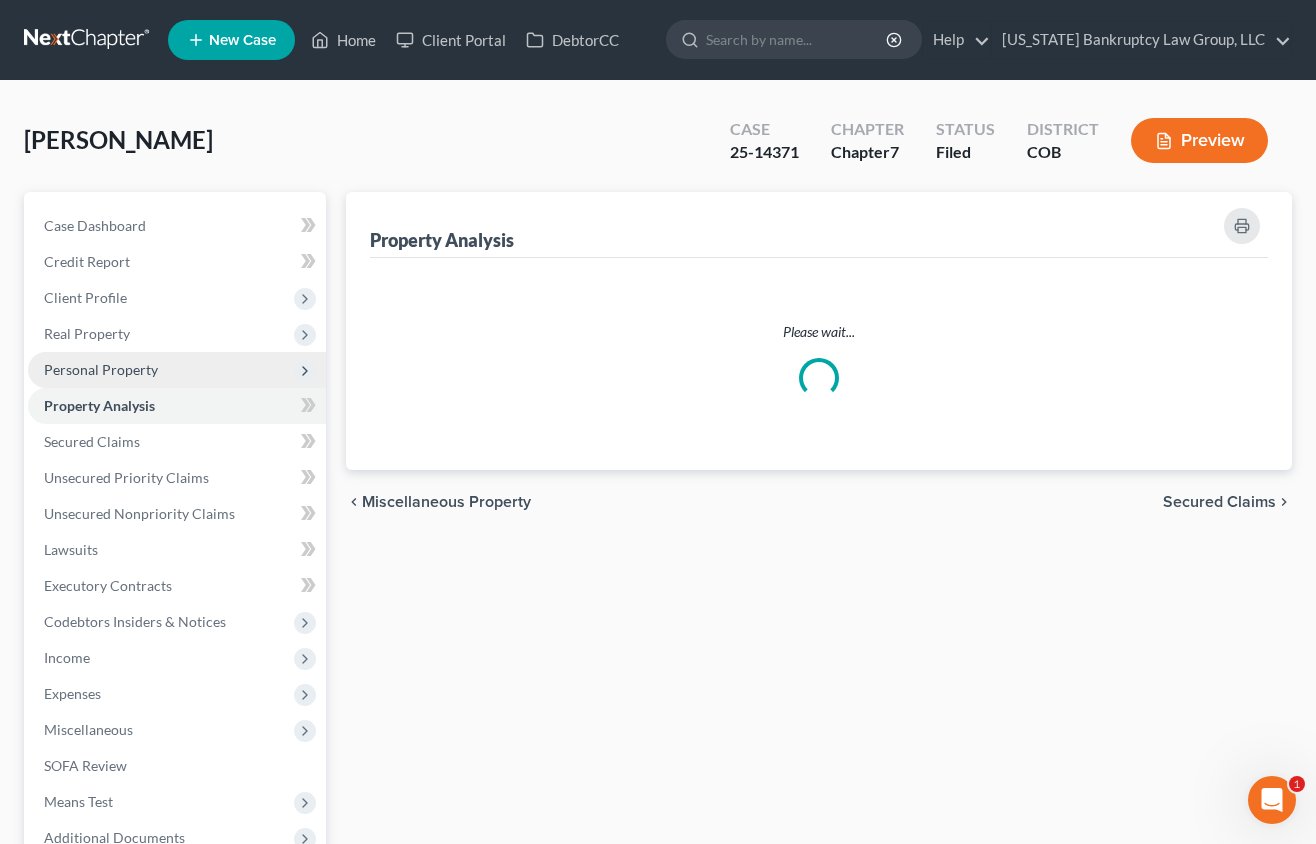 click on "Personal Property" at bounding box center [101, 369] 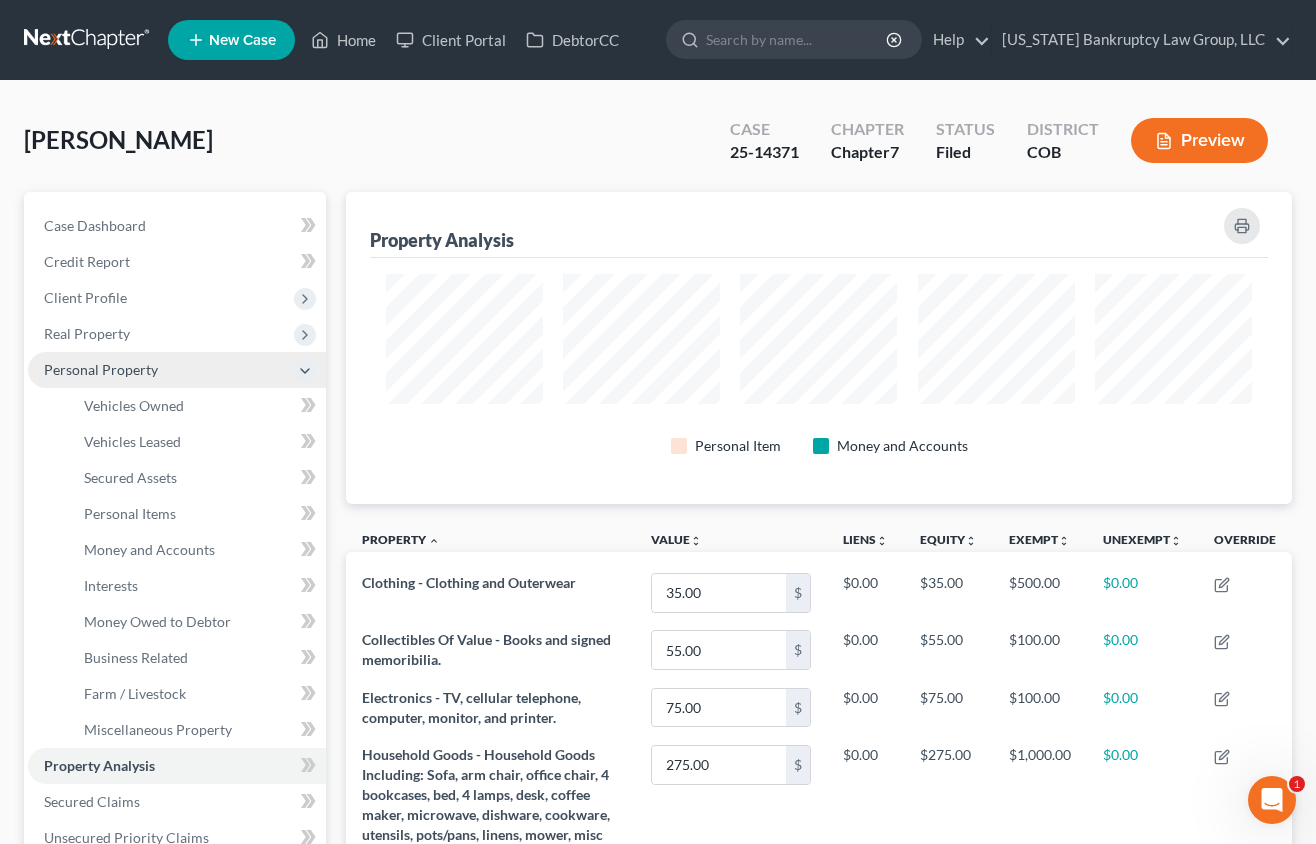 scroll, scrollTop: 999688, scrollLeft: 999054, axis: both 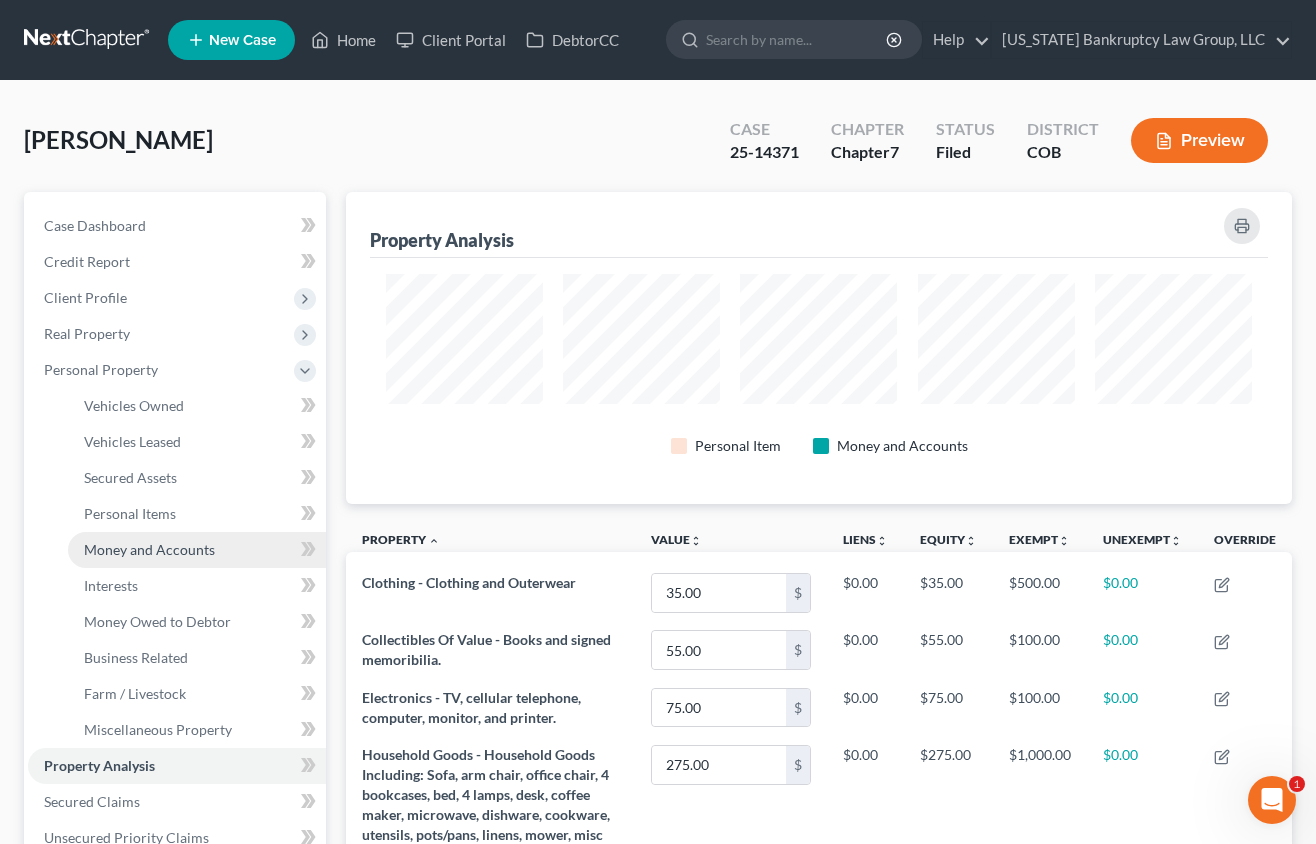 click on "Money and Accounts" at bounding box center [149, 549] 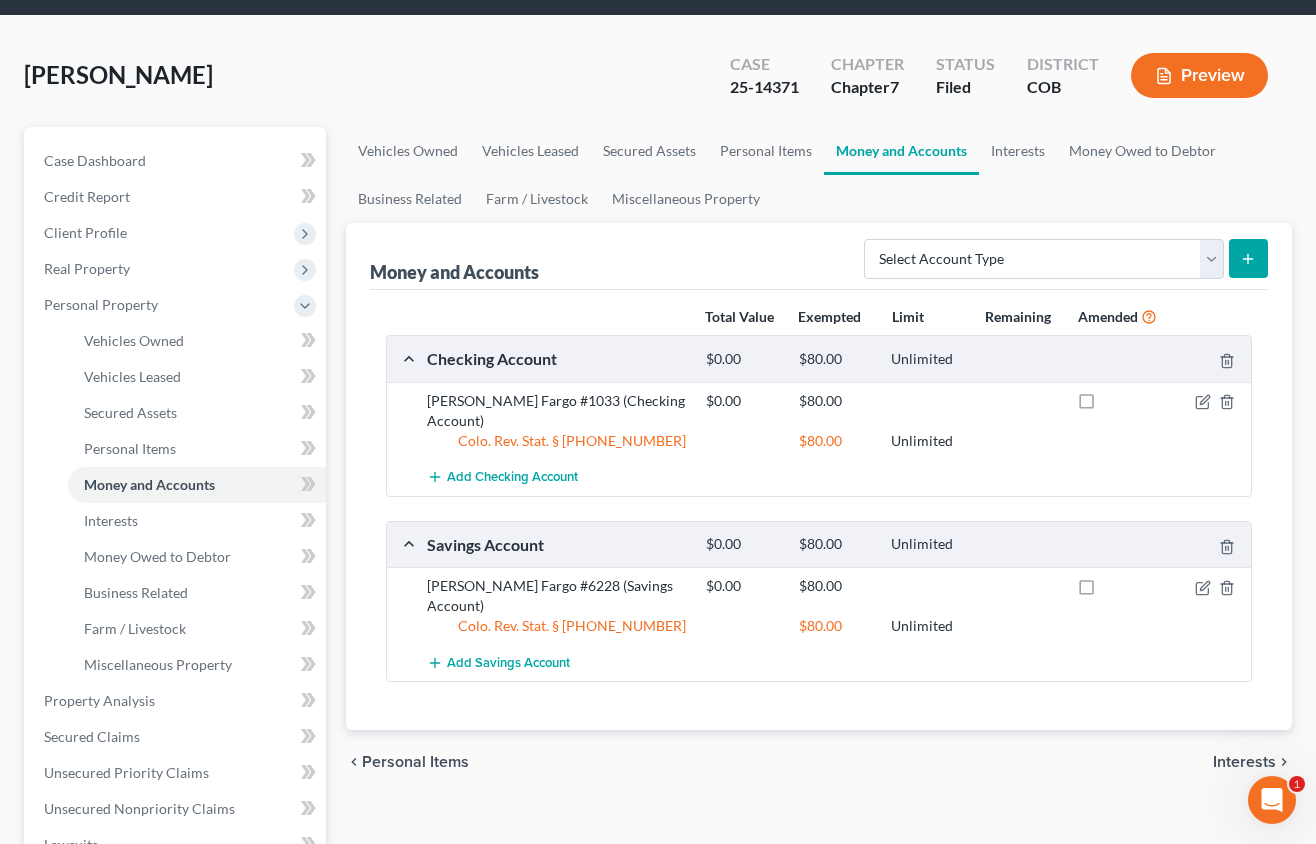scroll, scrollTop: 100, scrollLeft: 0, axis: vertical 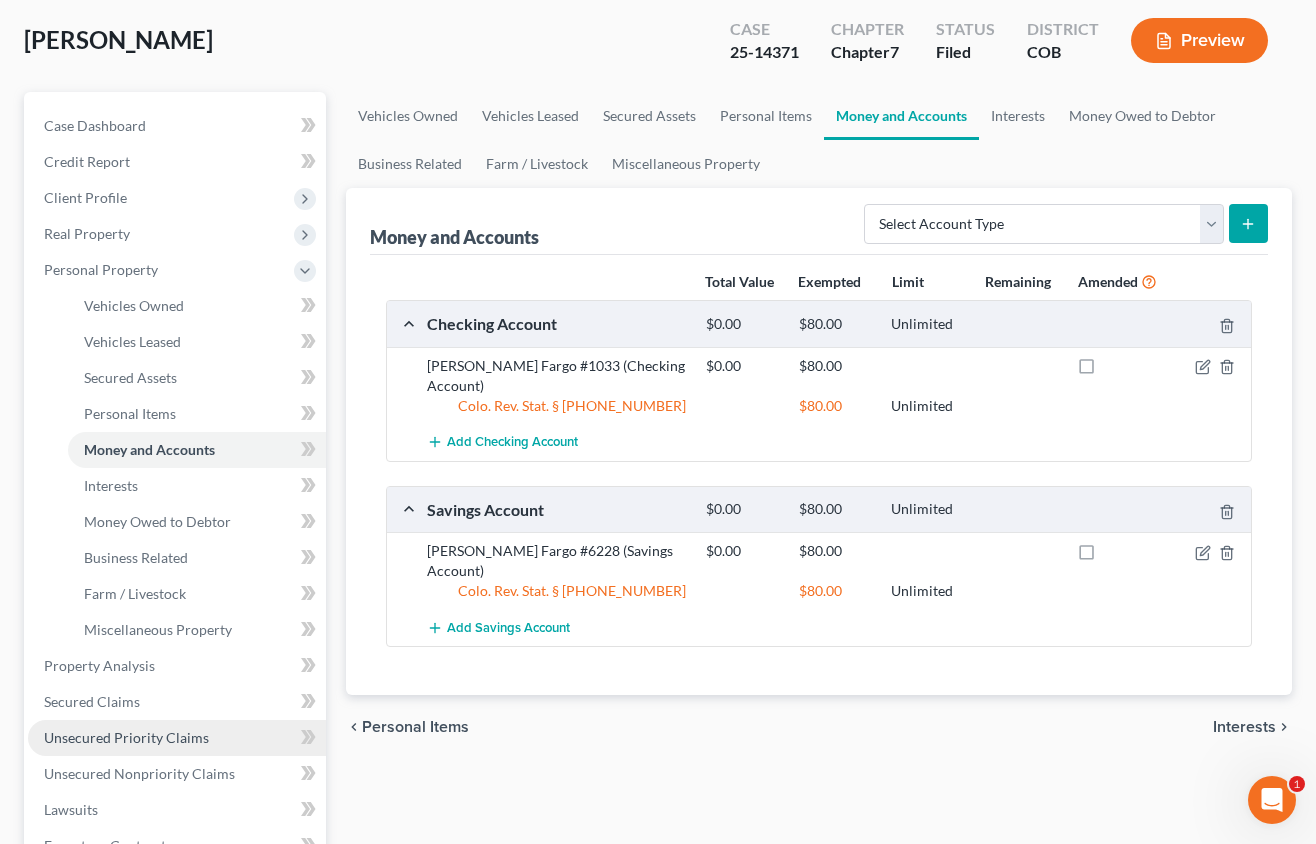 click on "Unsecured Priority Claims" at bounding box center [126, 737] 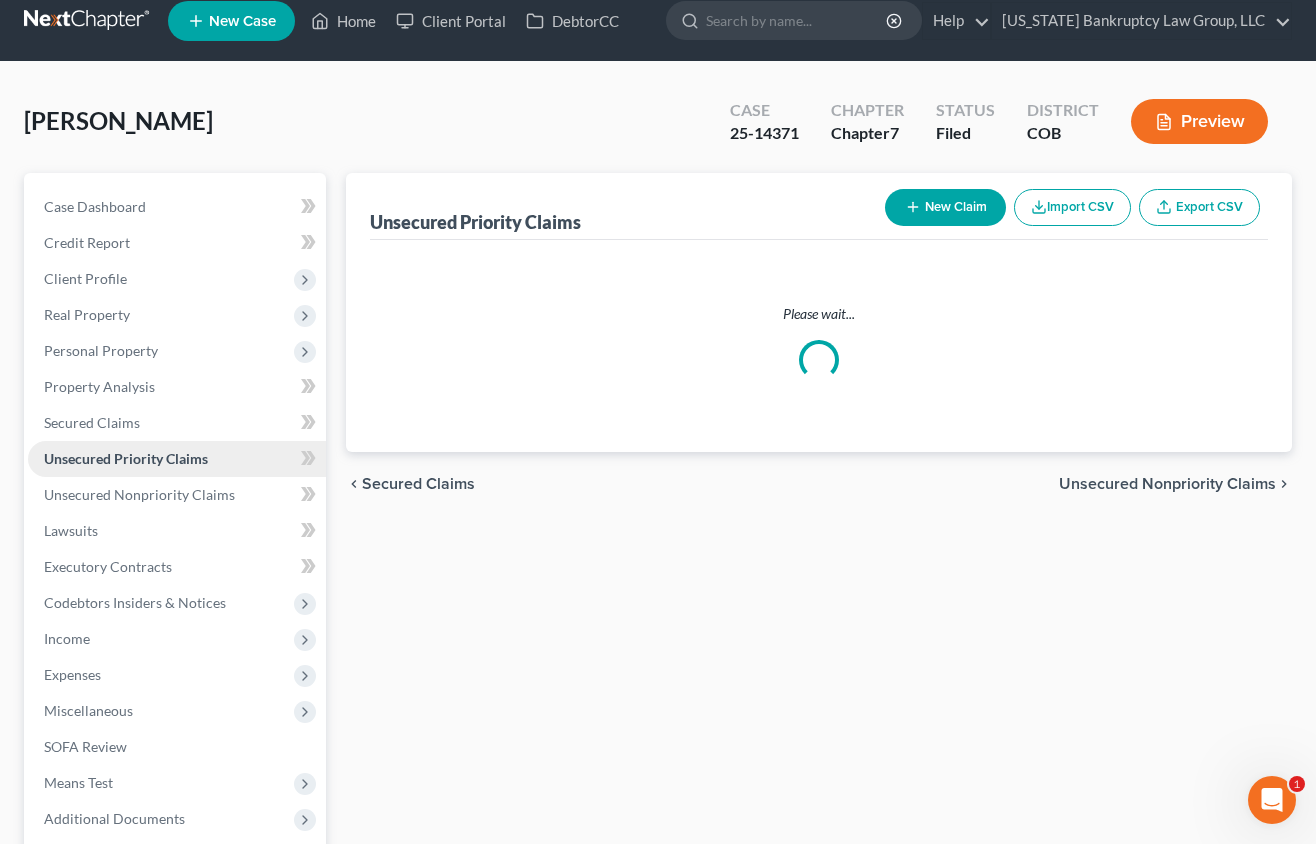 scroll, scrollTop: 0, scrollLeft: 0, axis: both 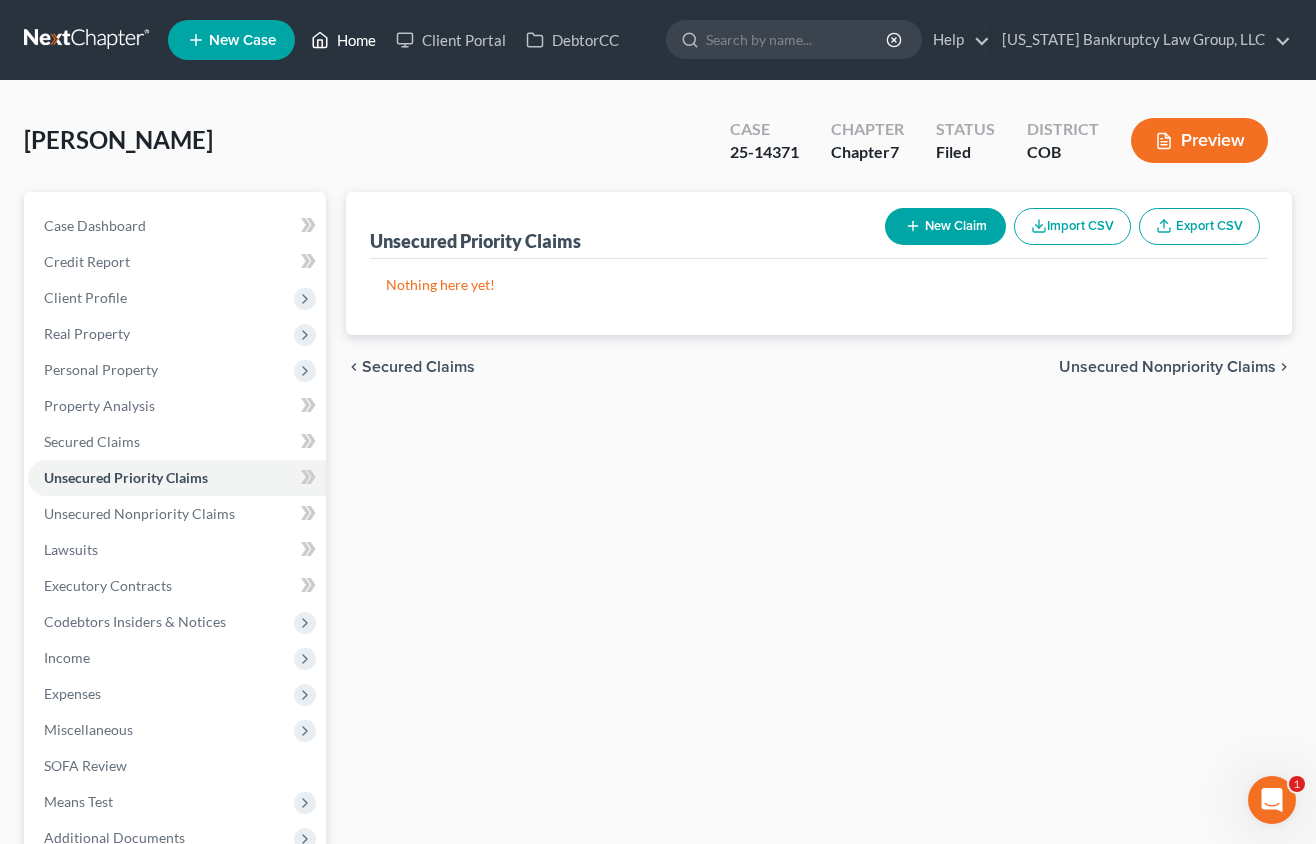 click on "Home" at bounding box center (343, 40) 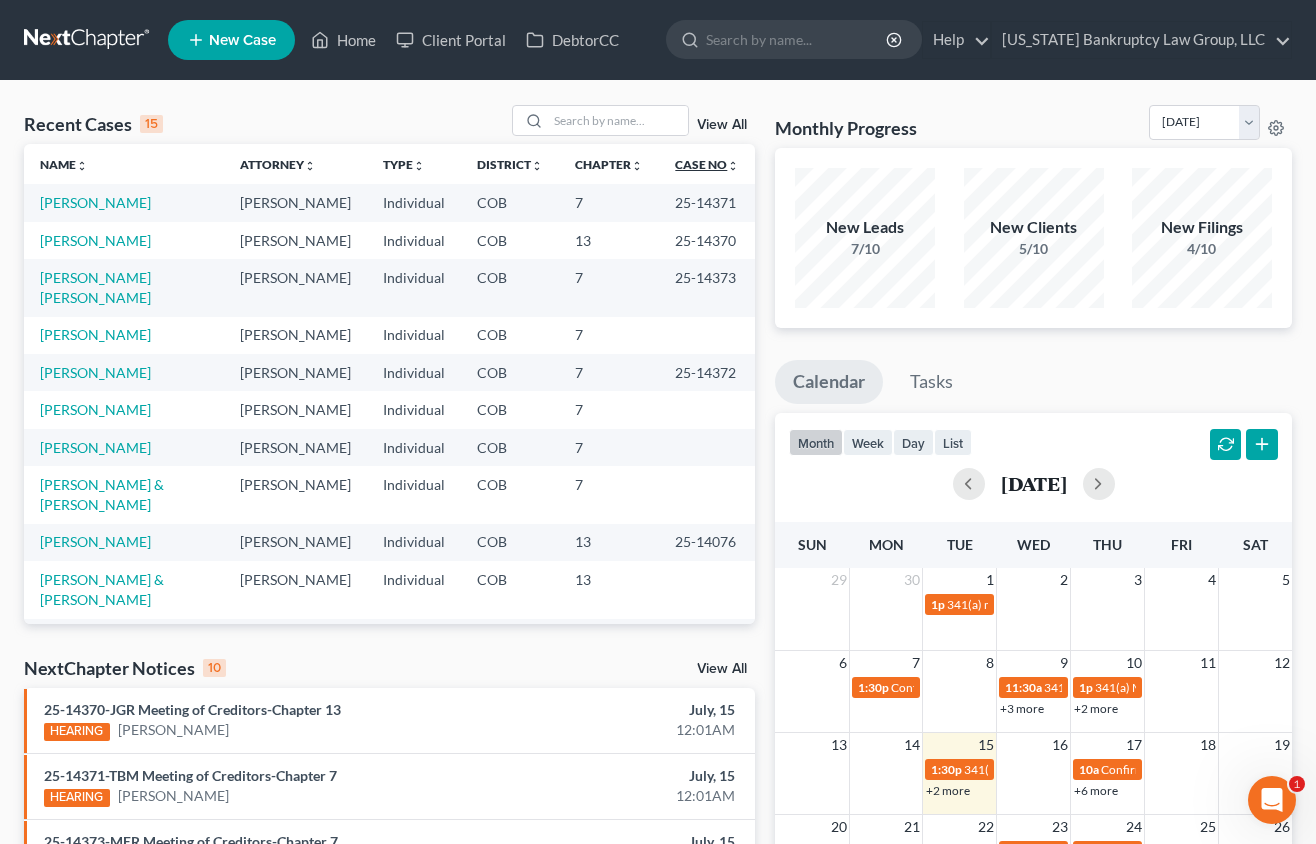 click on "Case No
unfold_more
expand_more
expand_less" at bounding box center [707, 164] 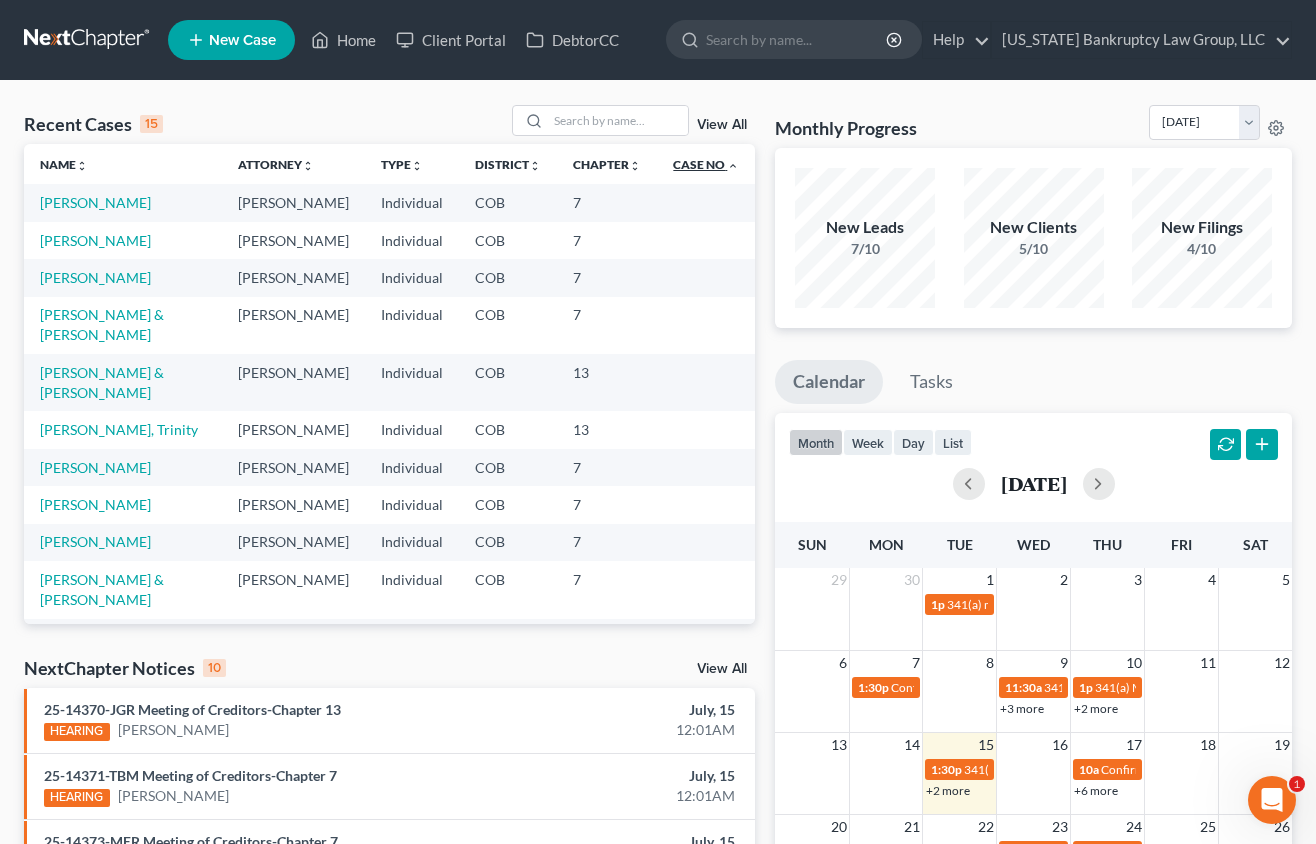 click on "Case No
unfold_more
expand_more
expand_less" at bounding box center (706, 164) 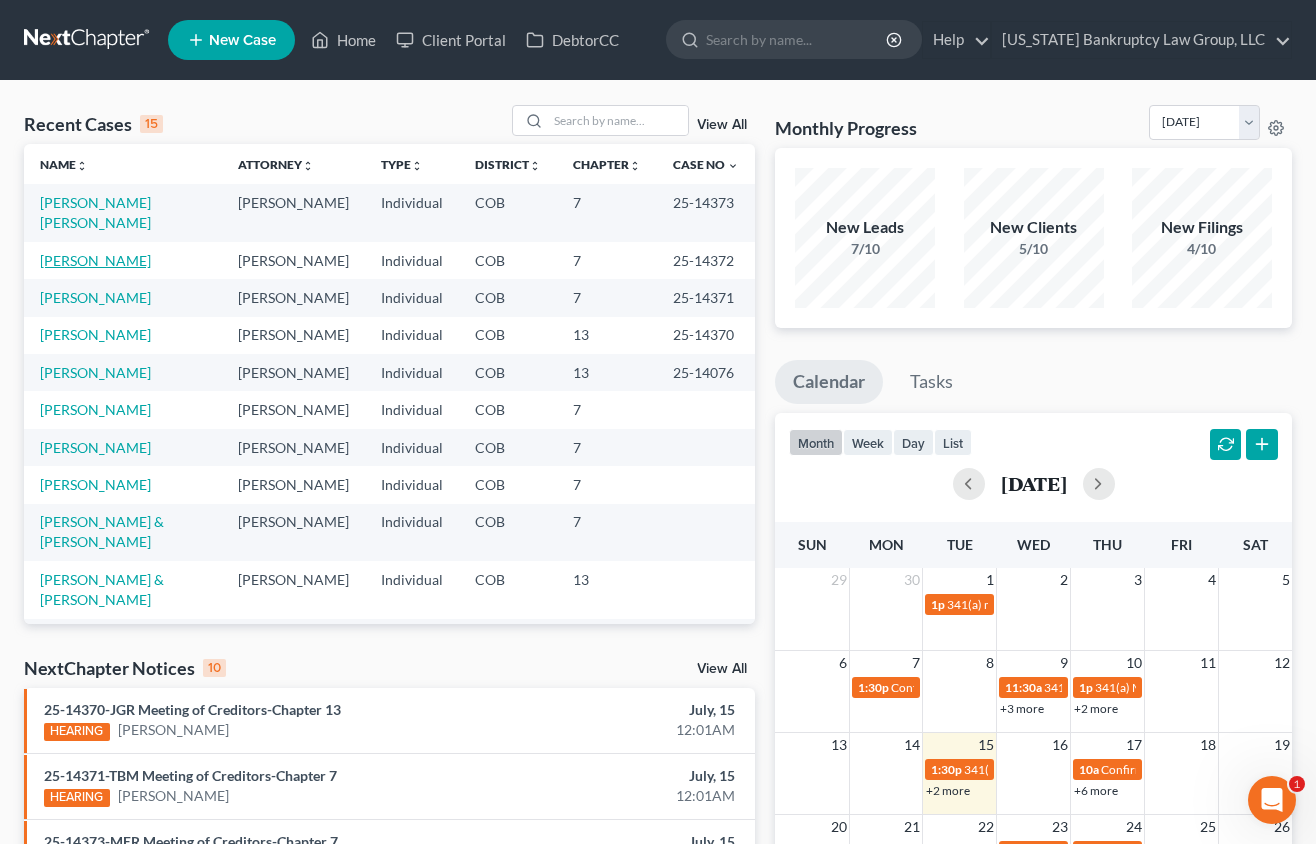 click on "[PERSON_NAME]" at bounding box center [95, 260] 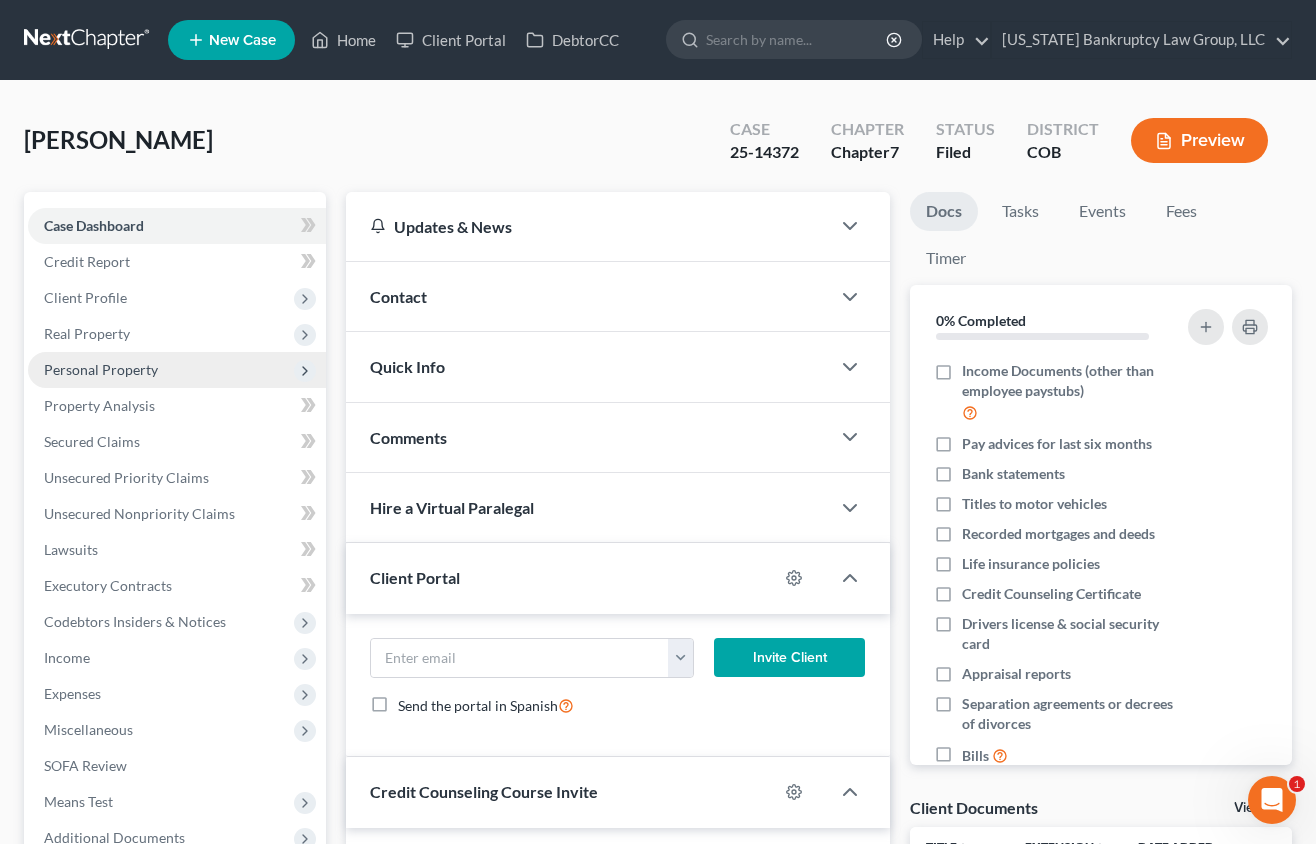 click on "Personal Property" at bounding box center [101, 369] 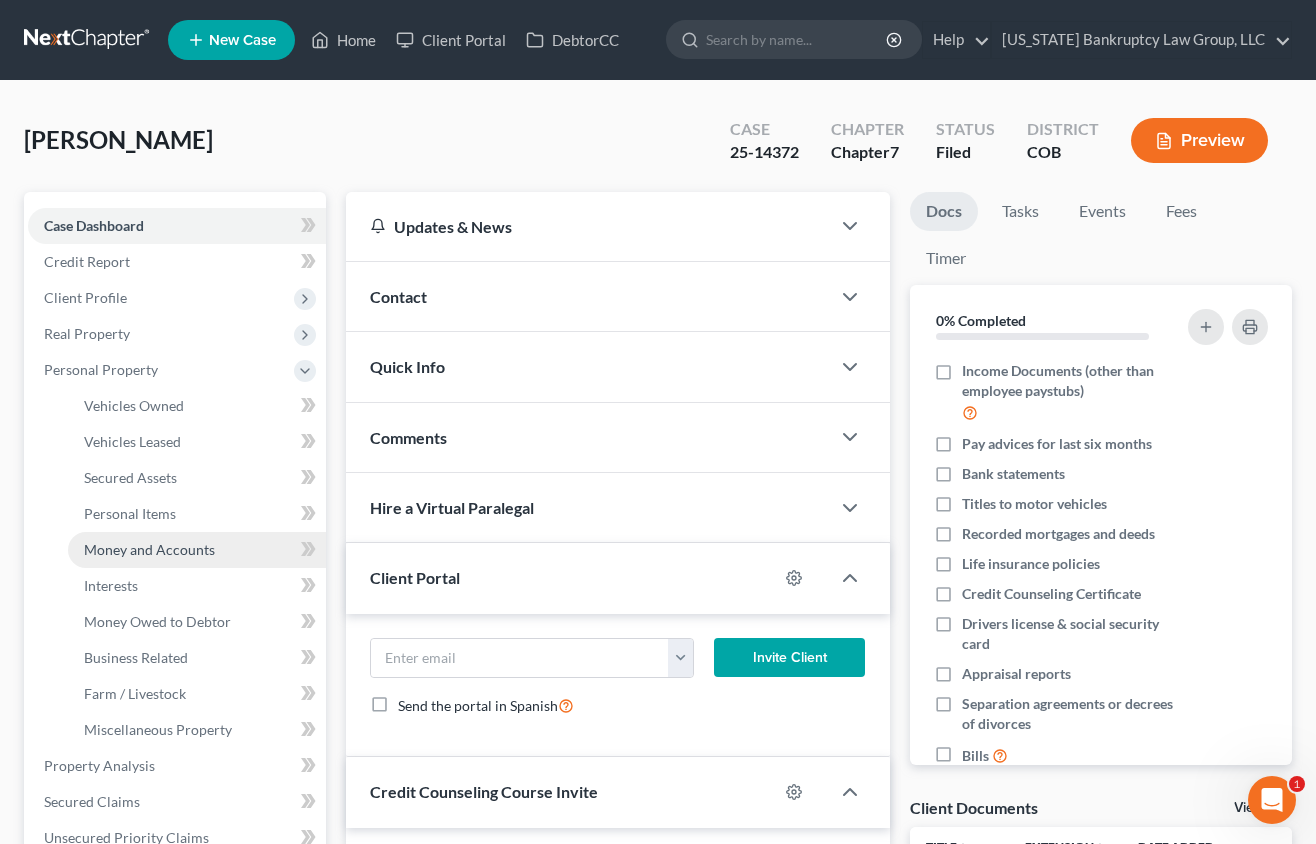 click on "Money and Accounts" at bounding box center [149, 549] 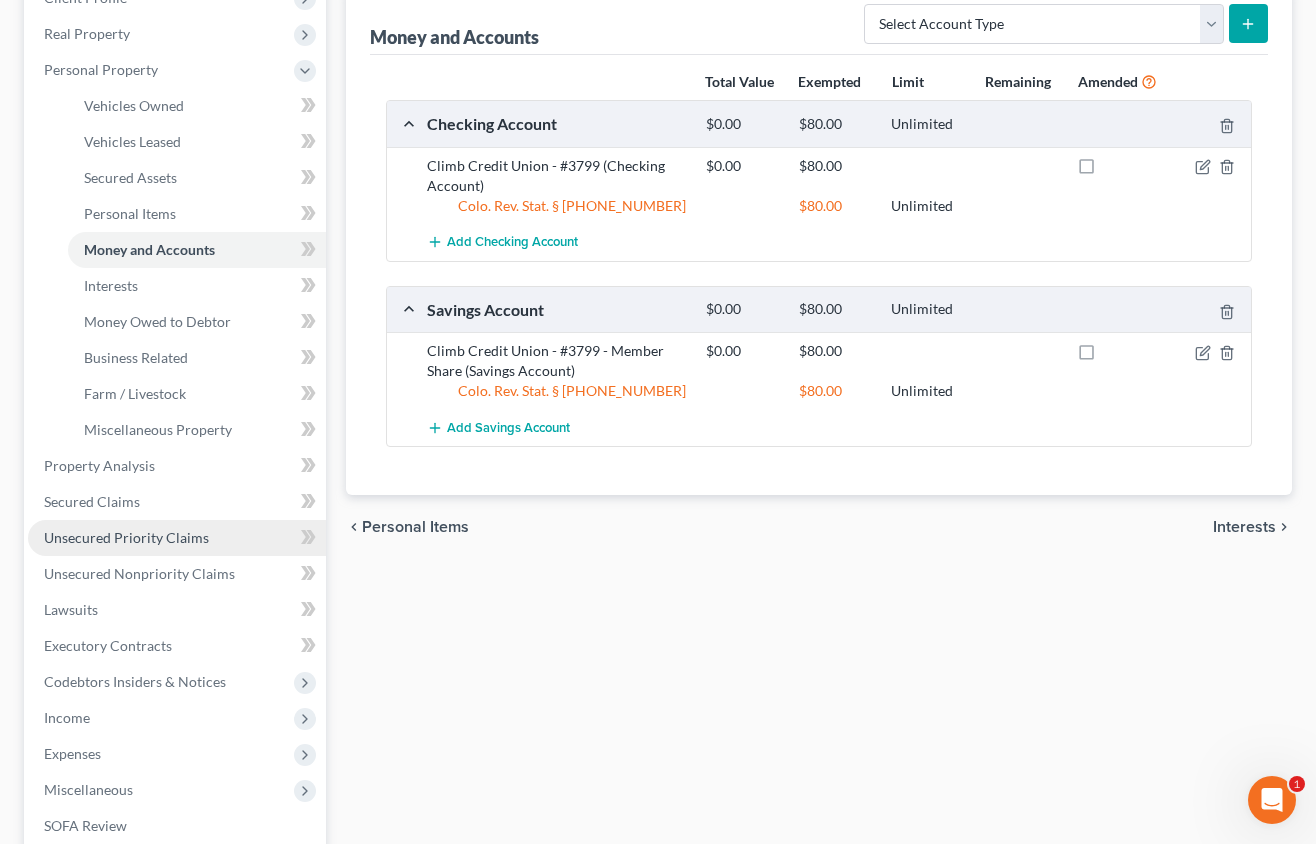 click on "Unsecured Priority Claims" at bounding box center (126, 537) 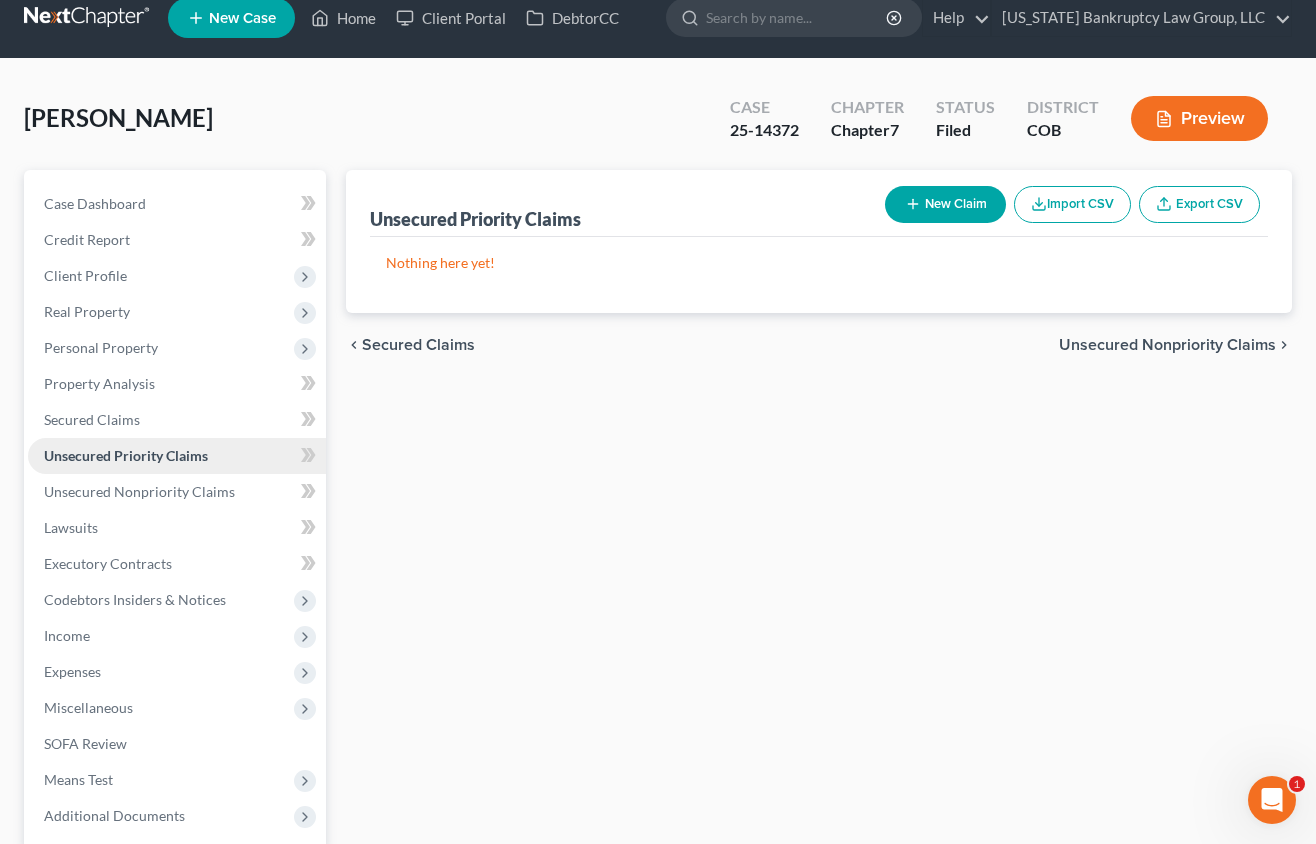 scroll, scrollTop: 0, scrollLeft: 0, axis: both 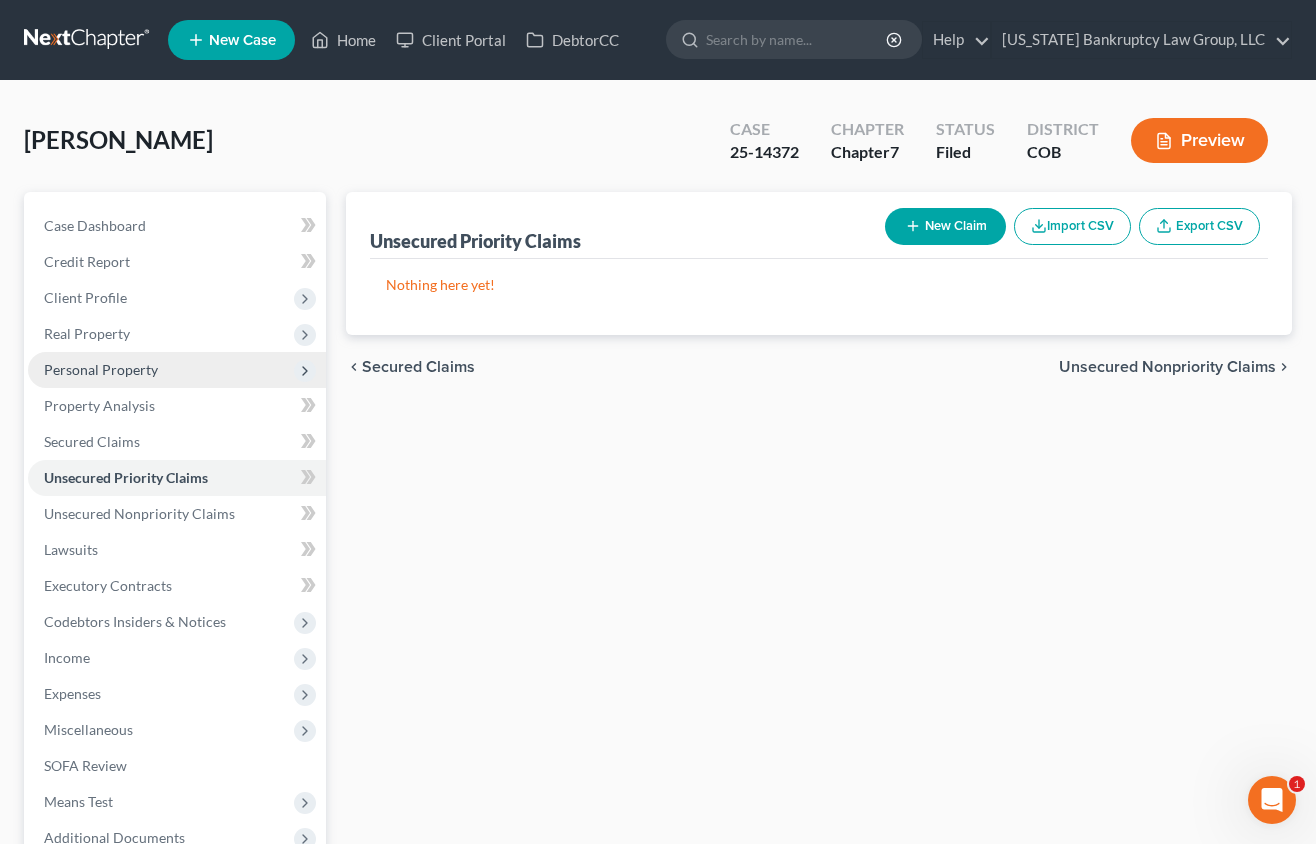 click on "Personal Property" at bounding box center [101, 369] 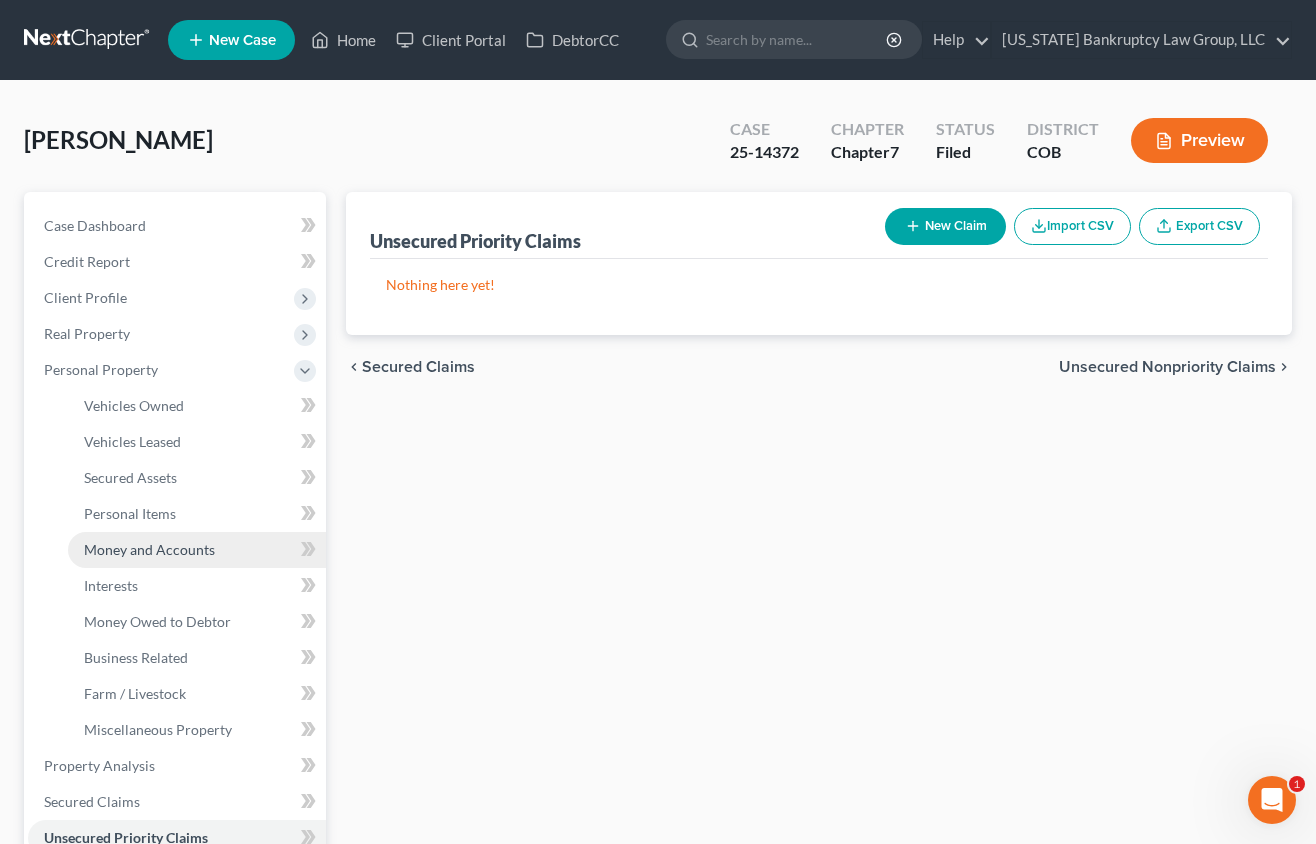 click on "Money and Accounts" at bounding box center [149, 549] 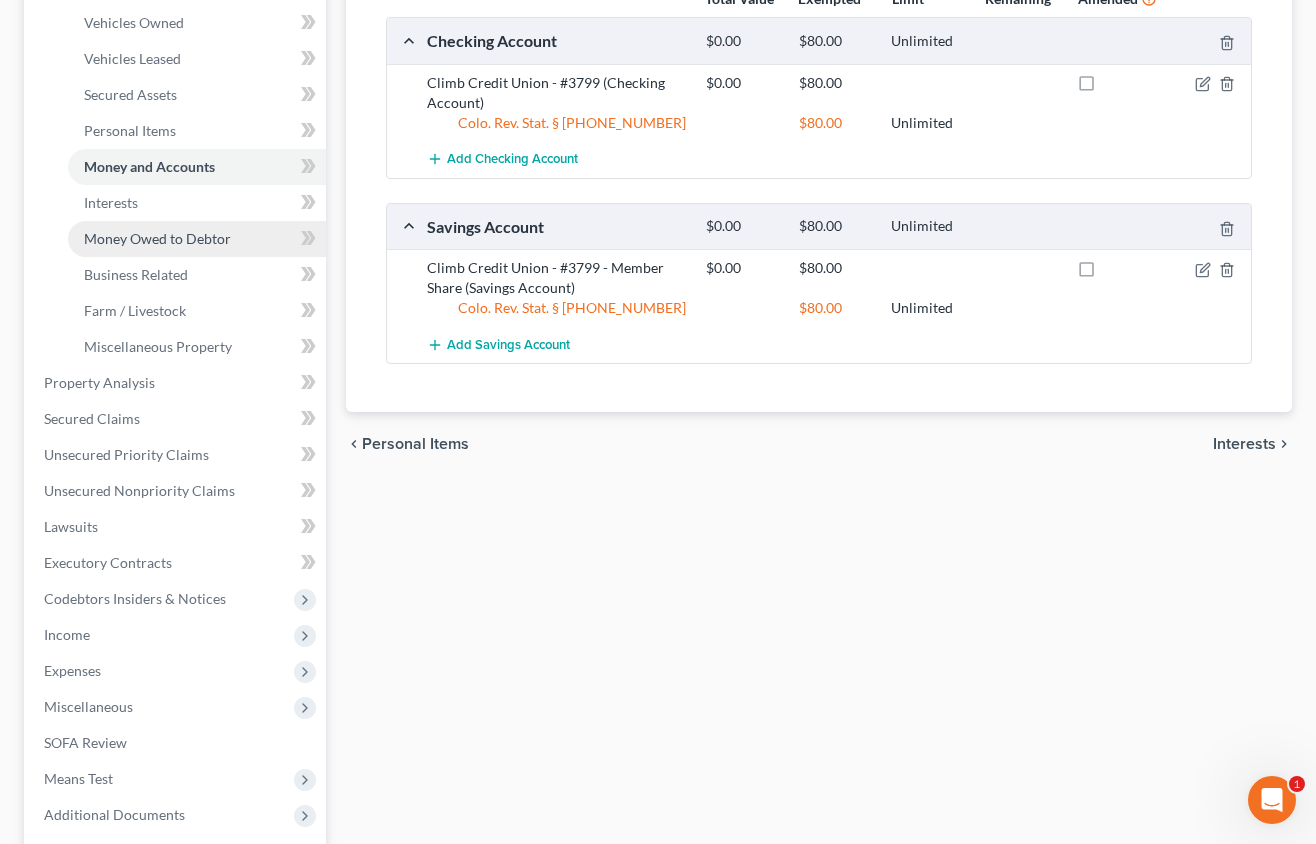 scroll, scrollTop: 400, scrollLeft: 0, axis: vertical 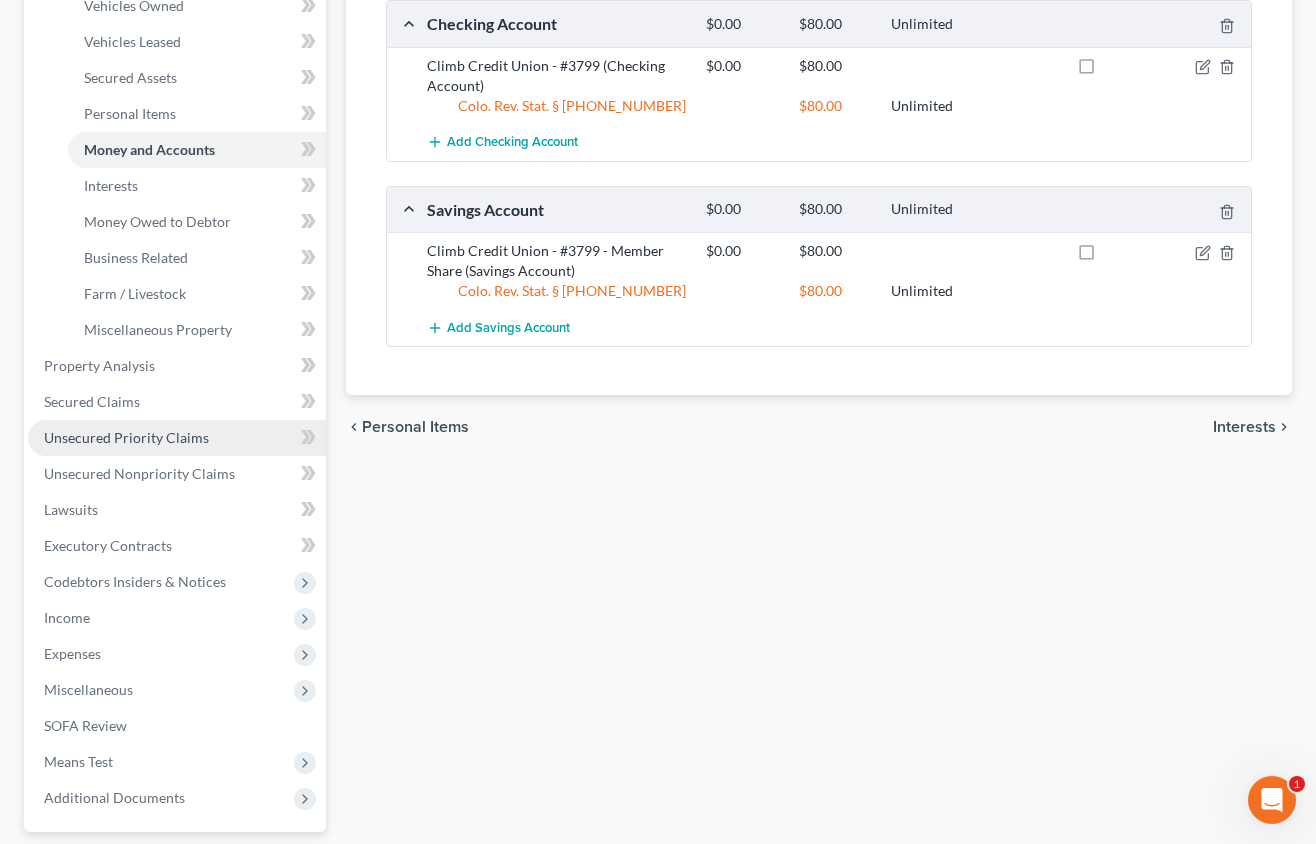 click on "Unsecured Priority Claims" at bounding box center (126, 437) 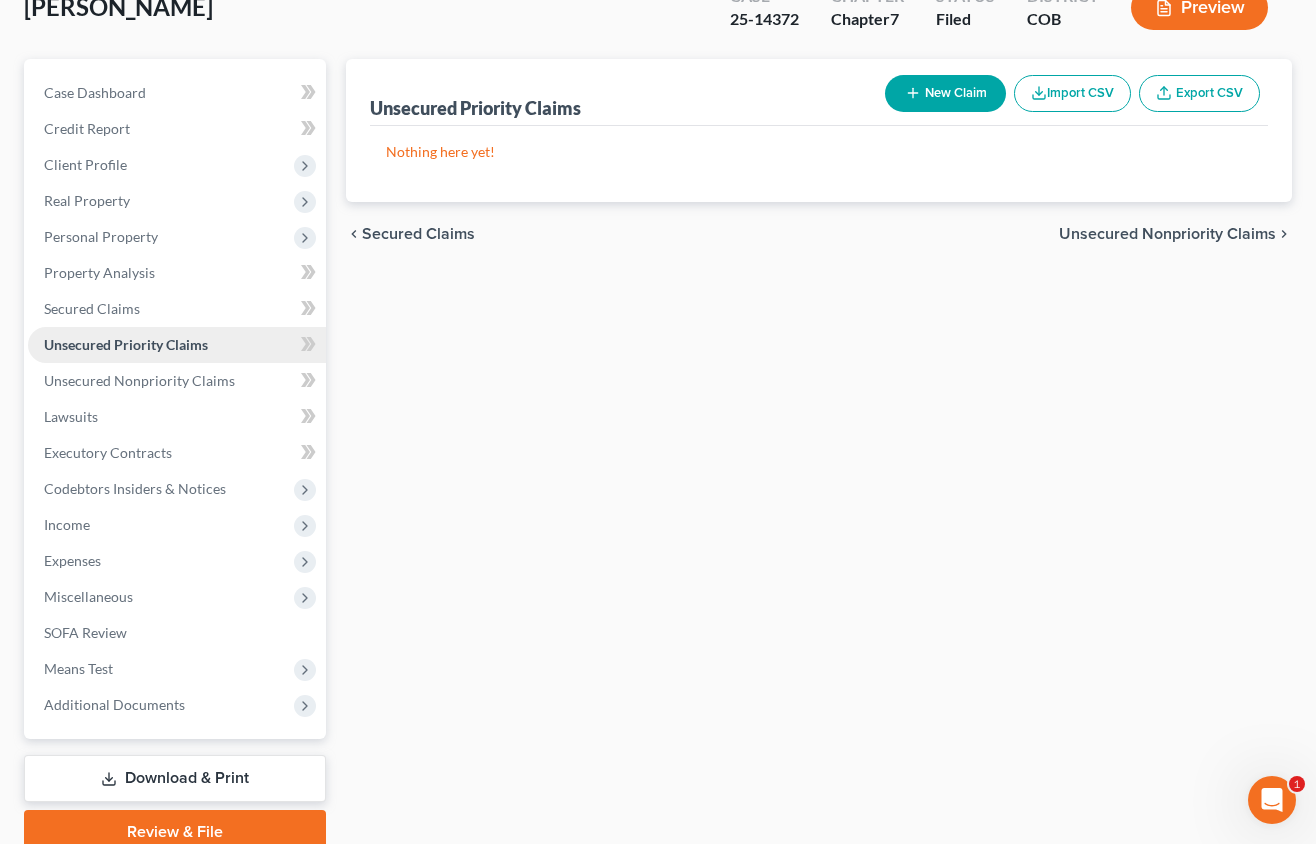 scroll, scrollTop: 0, scrollLeft: 0, axis: both 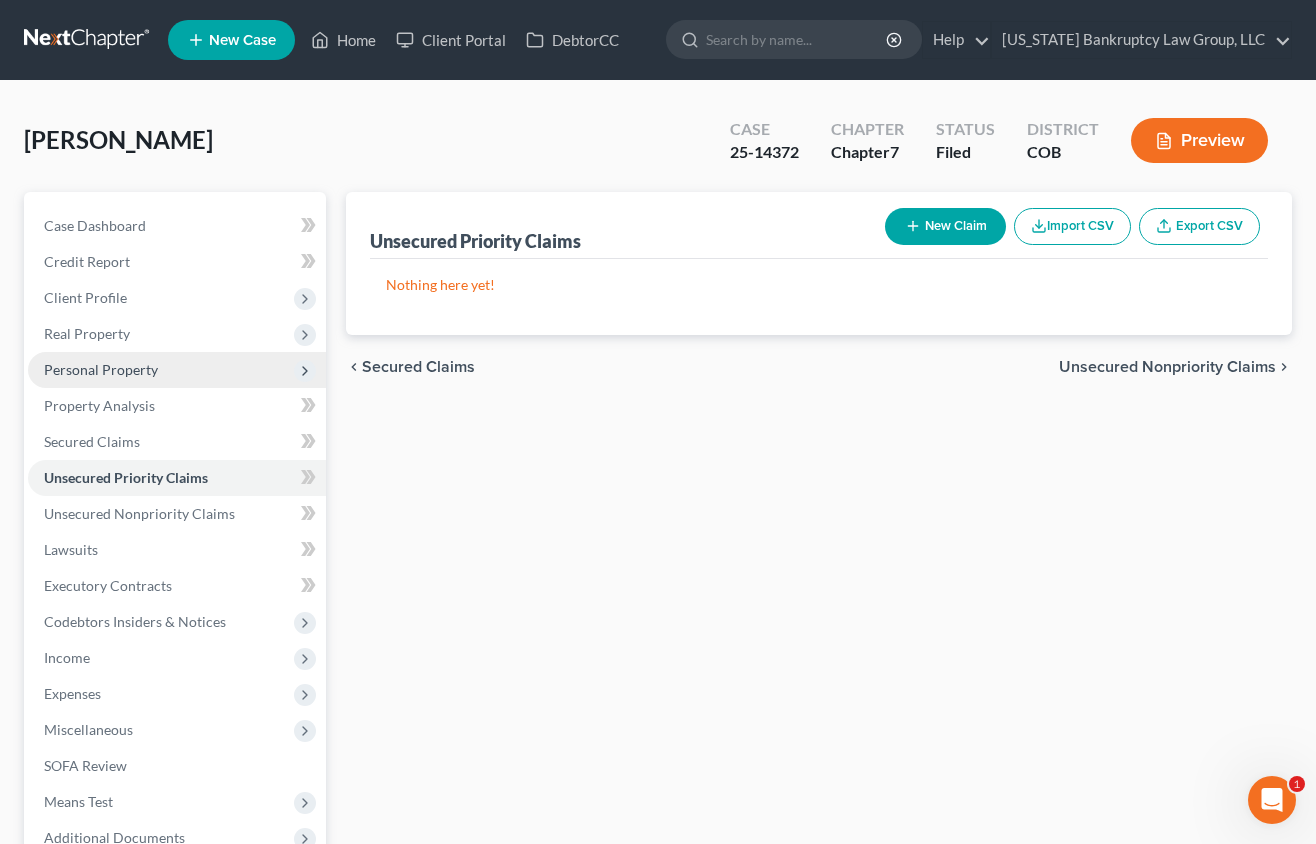 click on "Personal Property" at bounding box center [101, 369] 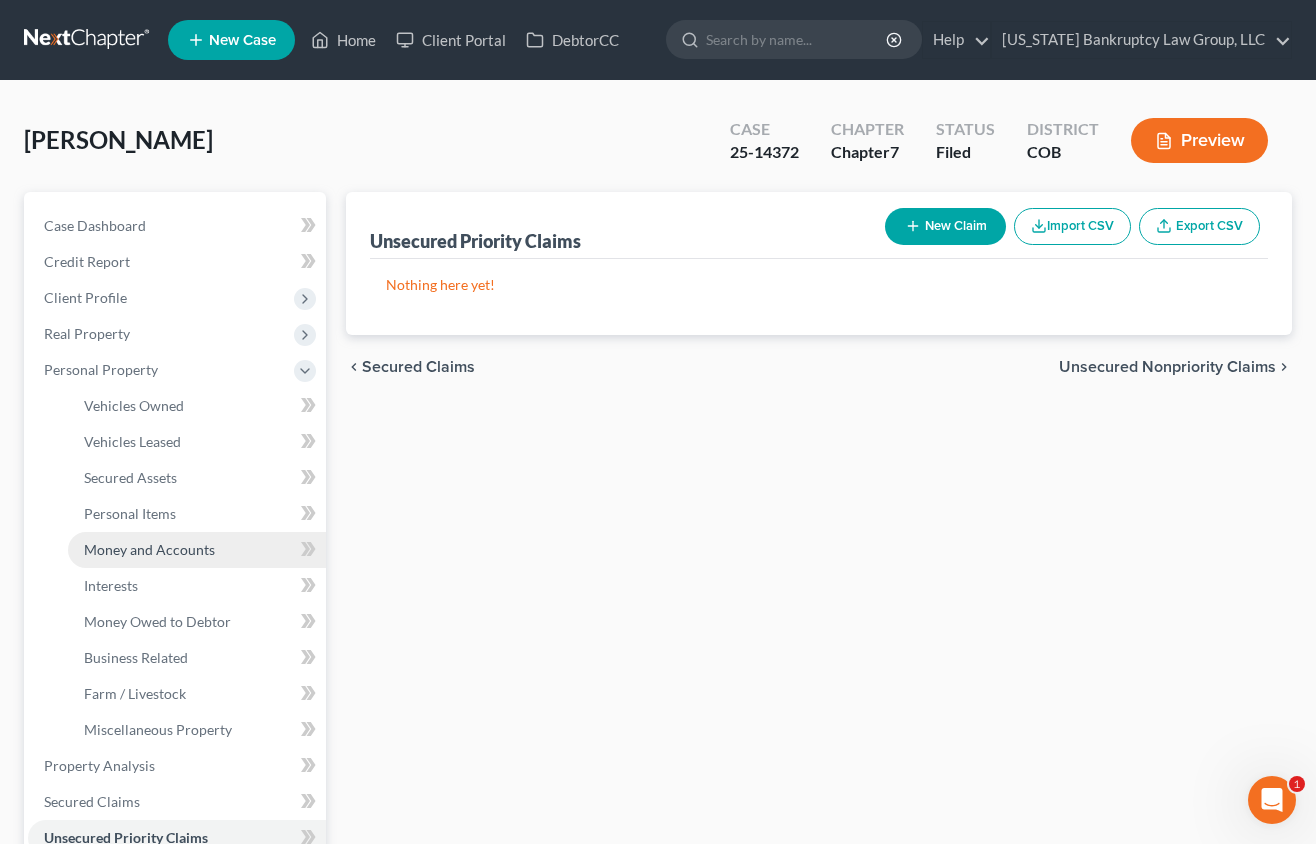 click on "Money and Accounts" at bounding box center [149, 549] 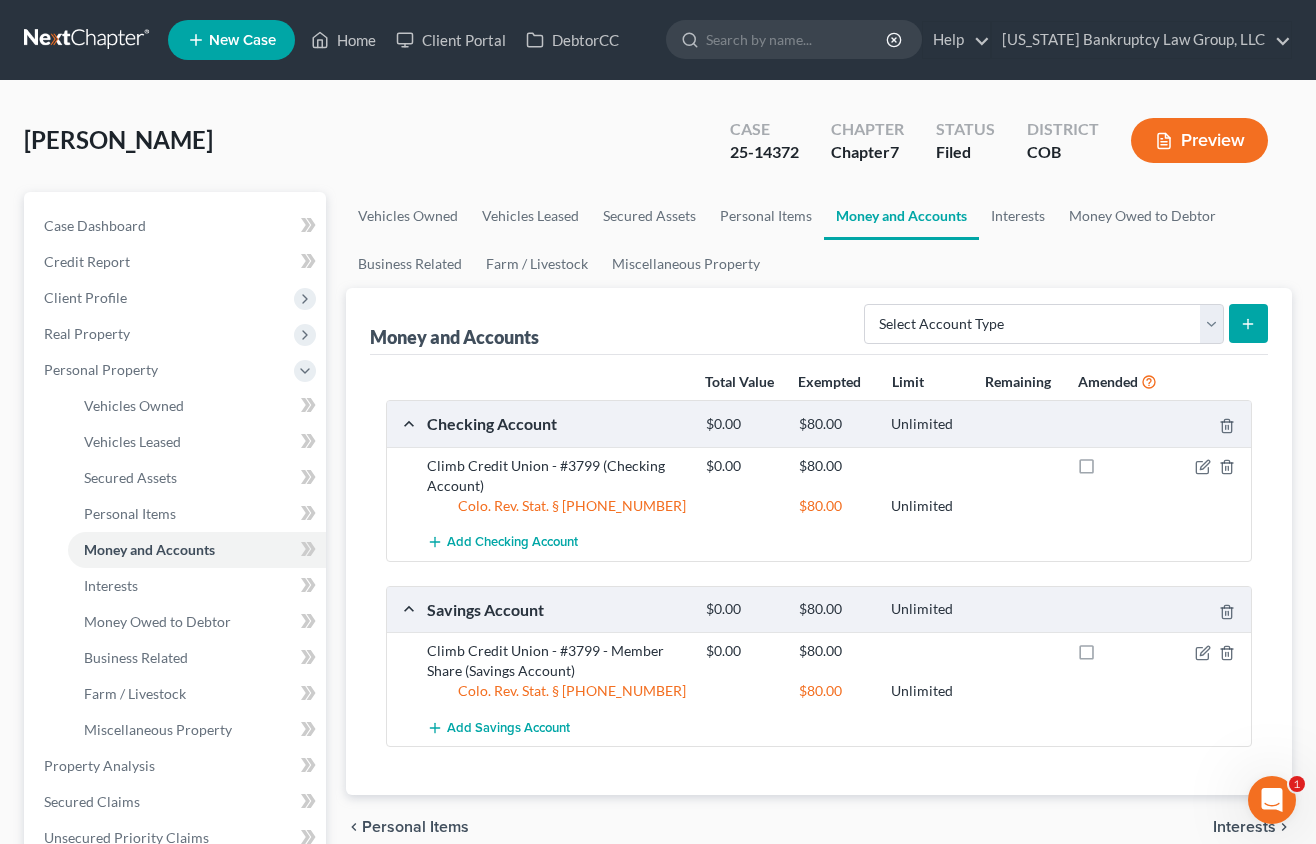 click on "[PERSON_NAME] Upgraded Case 25-14372 Chapter Chapter  7 Status Filed District COB Preview" at bounding box center (658, 148) 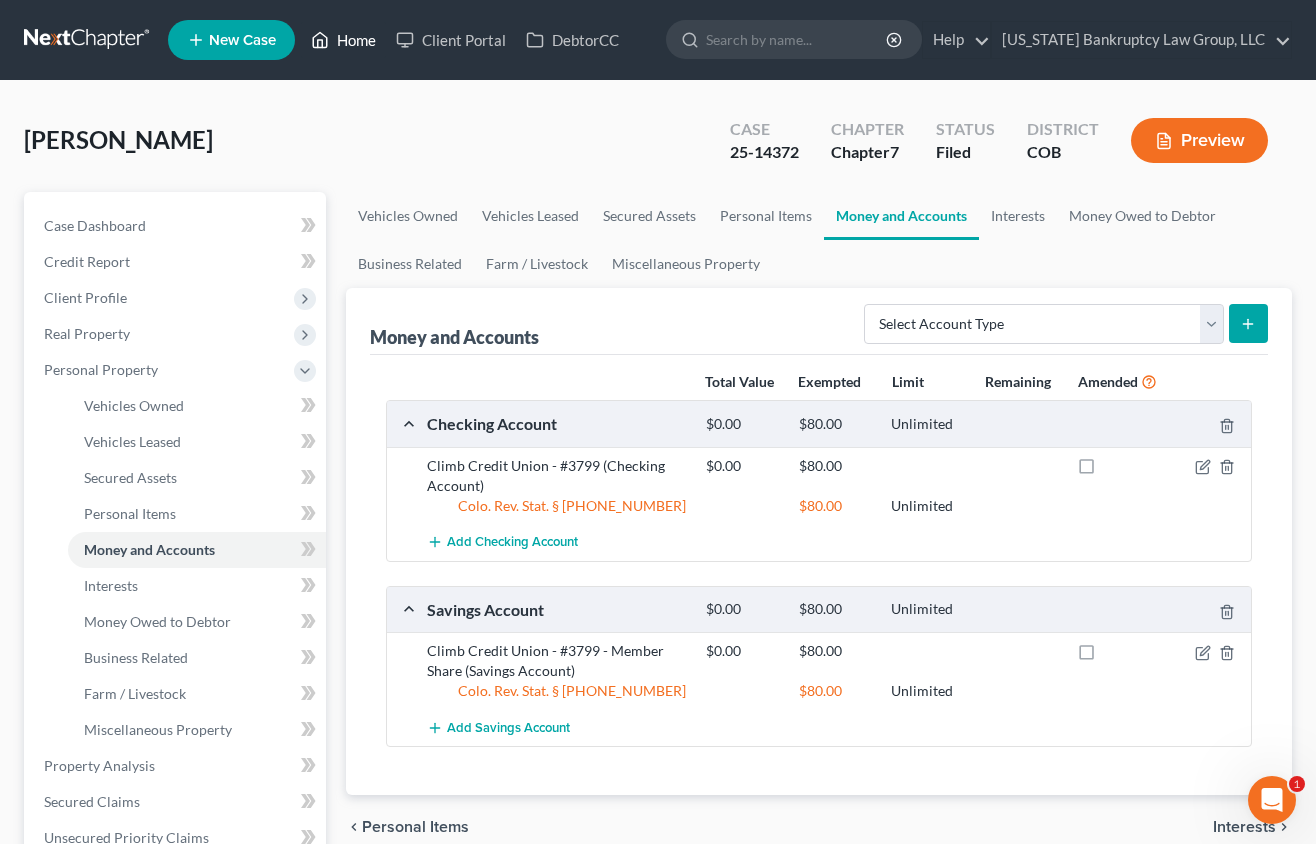 click on "Home" at bounding box center [343, 40] 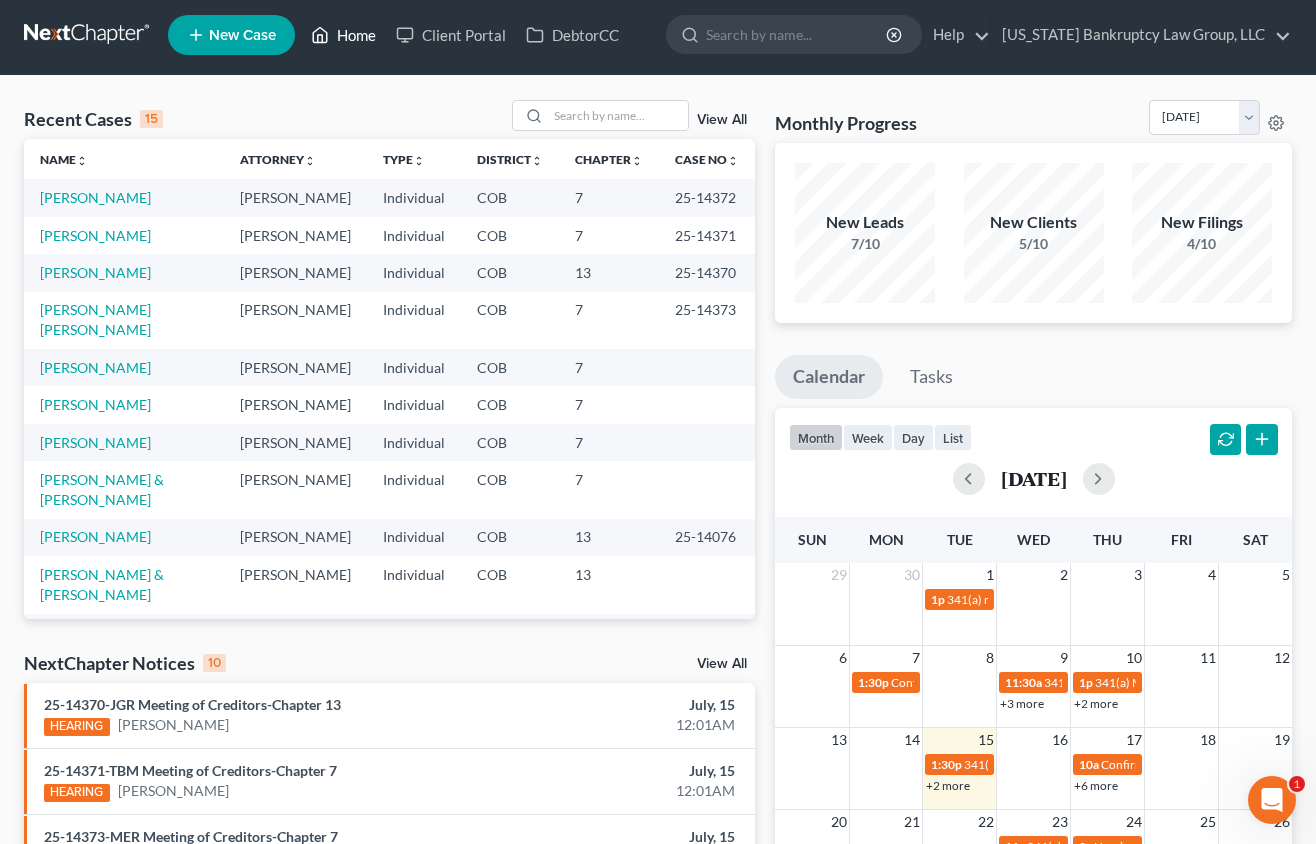scroll, scrollTop: 0, scrollLeft: 0, axis: both 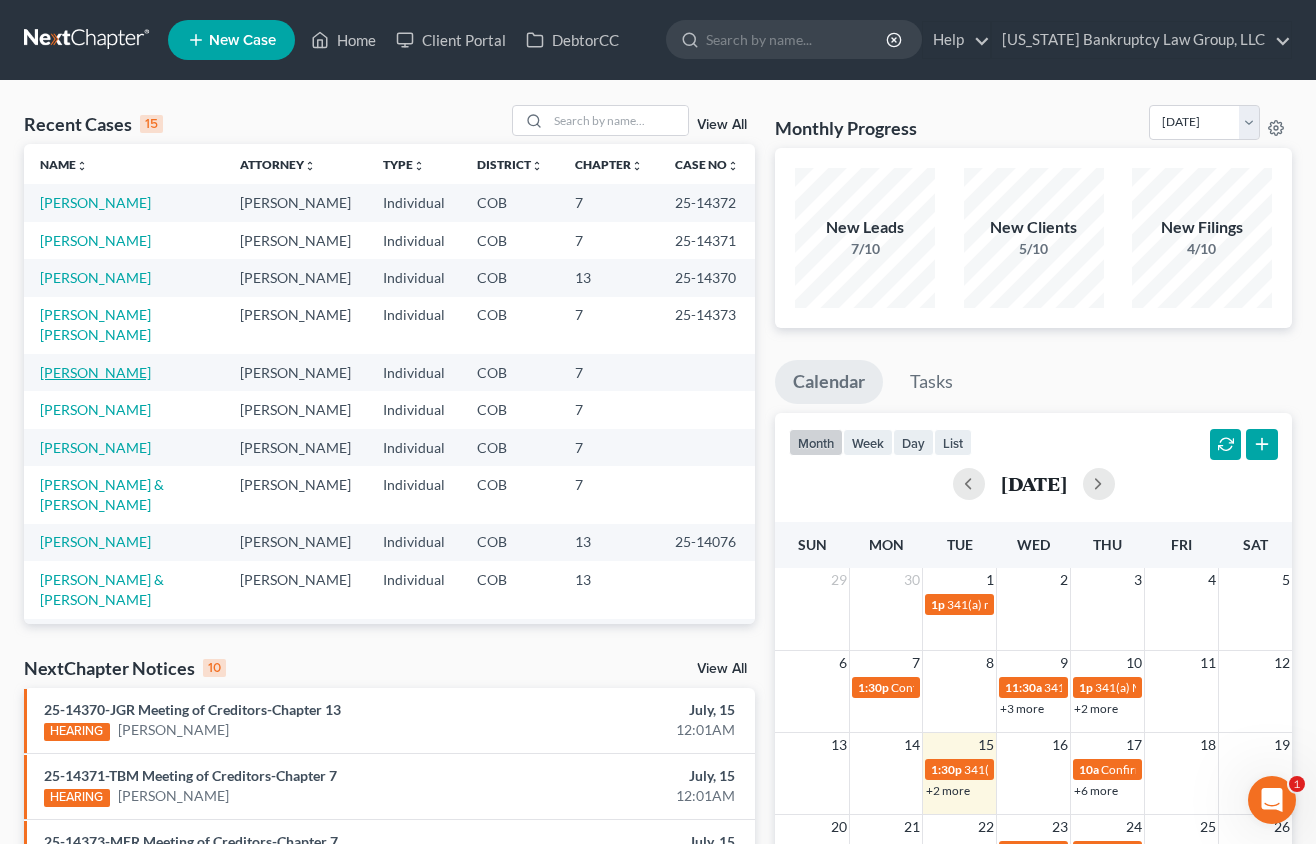 click on "[PERSON_NAME]" at bounding box center (95, 372) 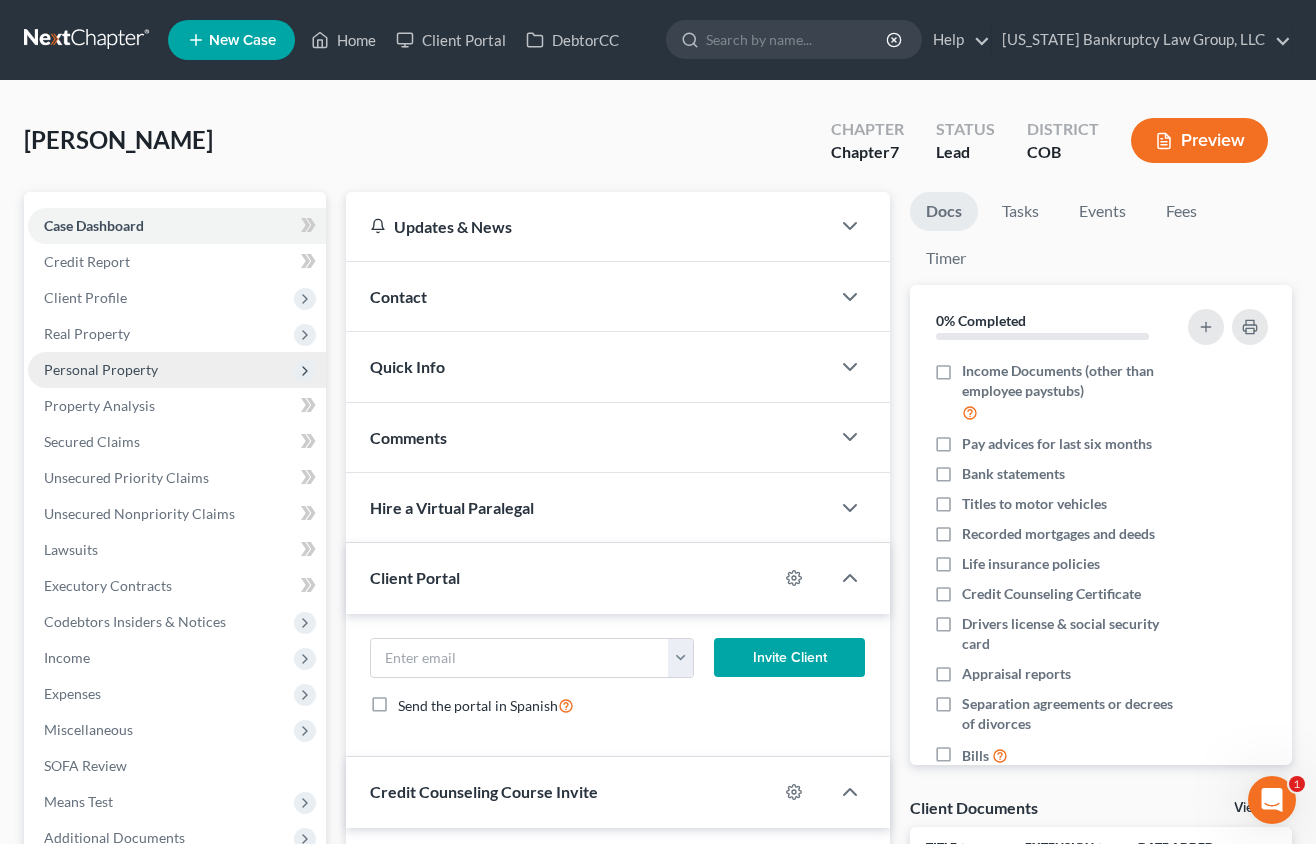 click on "Personal Property" at bounding box center [101, 369] 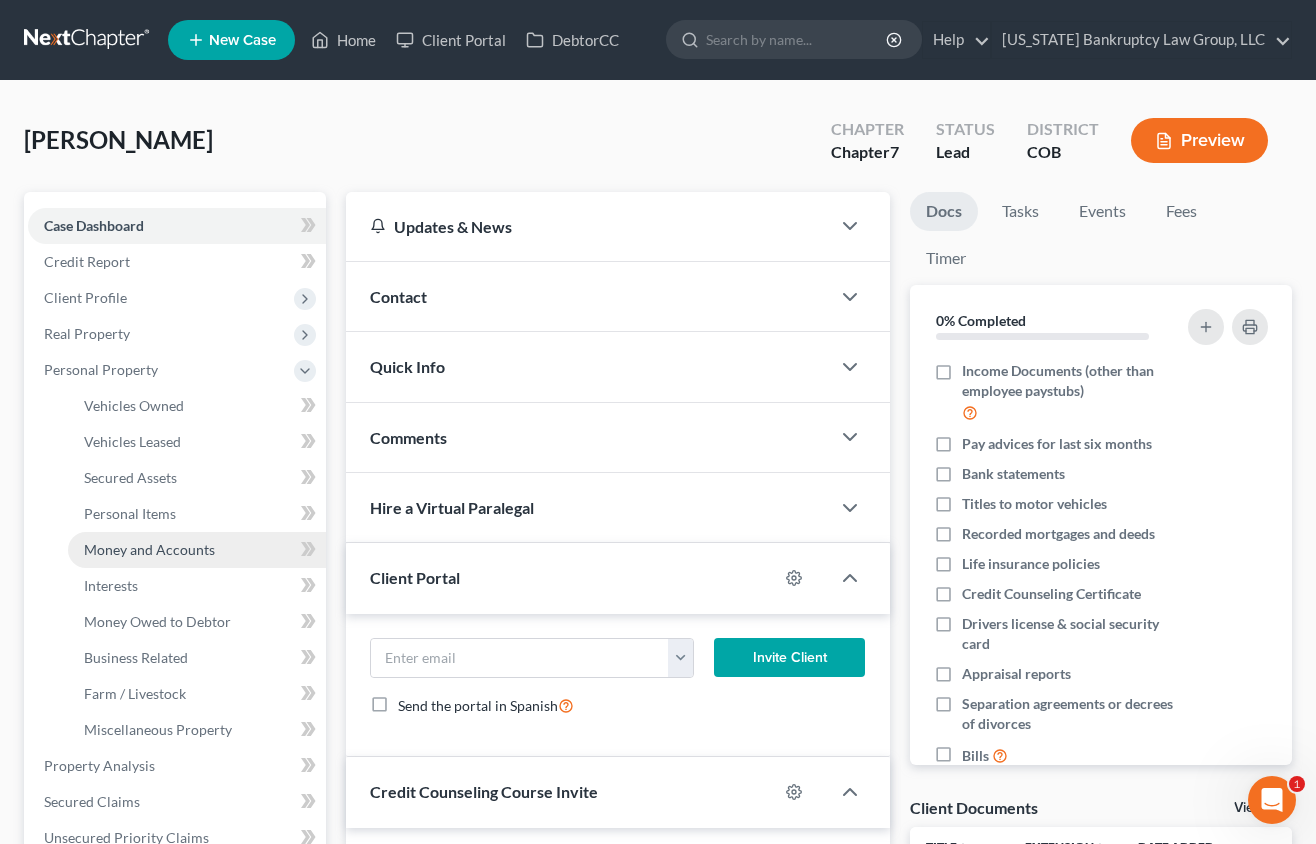 click on "Money and Accounts" at bounding box center (197, 550) 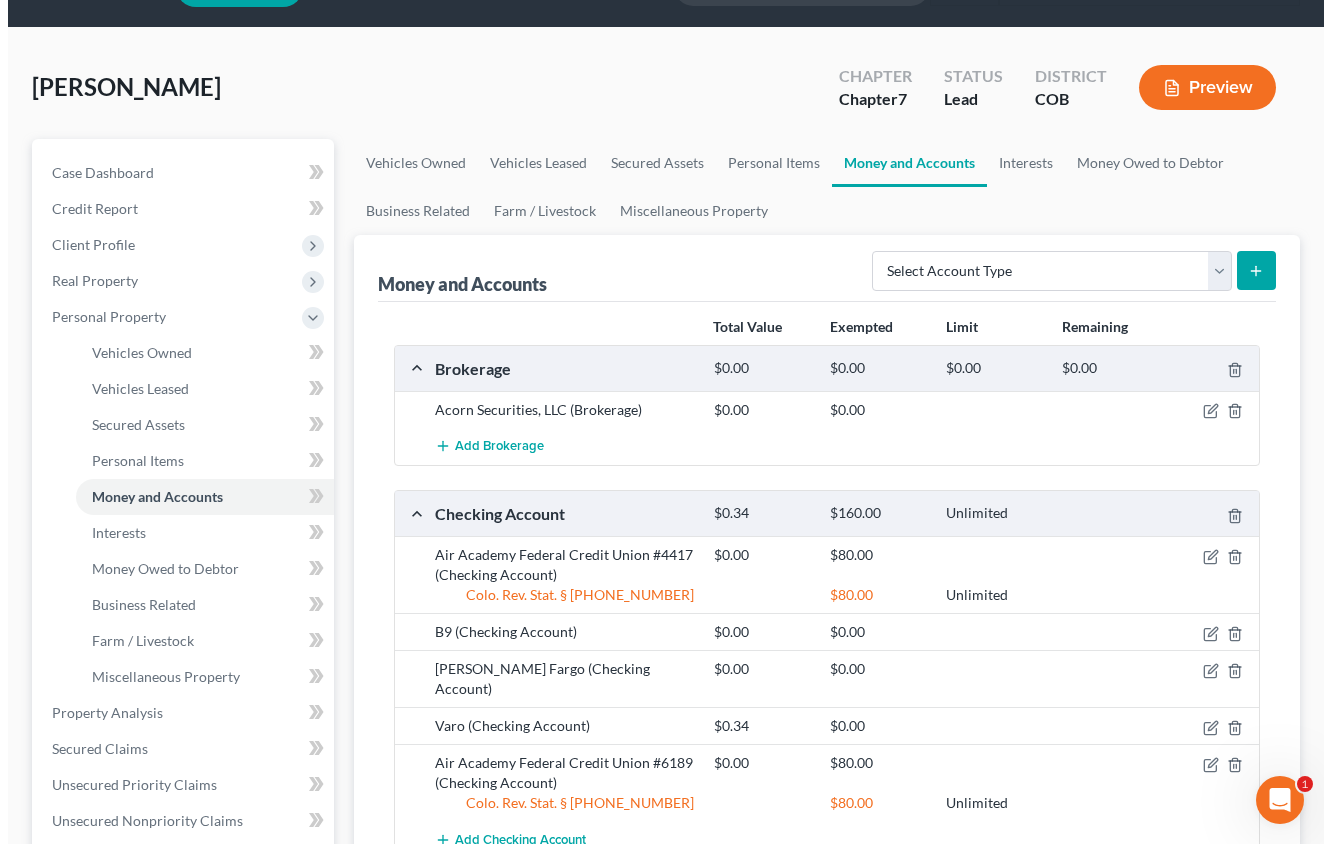 scroll, scrollTop: 200, scrollLeft: 0, axis: vertical 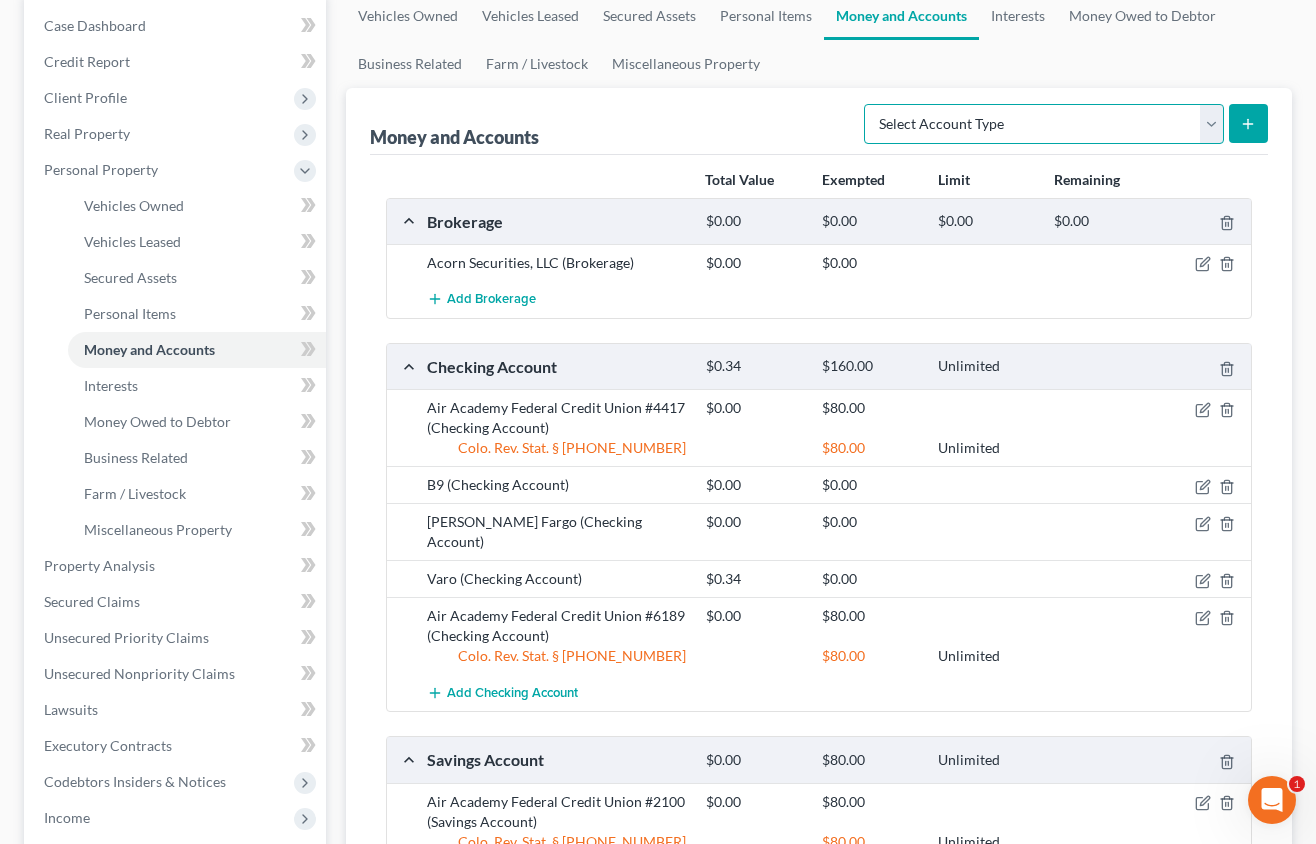 click on "Select Account Type Brokerage Cash on Hand Certificates of Deposit Checking Account Money Market Other (Credit Union, Health Savings Account, etc) Safe Deposit Box Savings Account Security Deposits or Prepayments" at bounding box center [1044, 124] 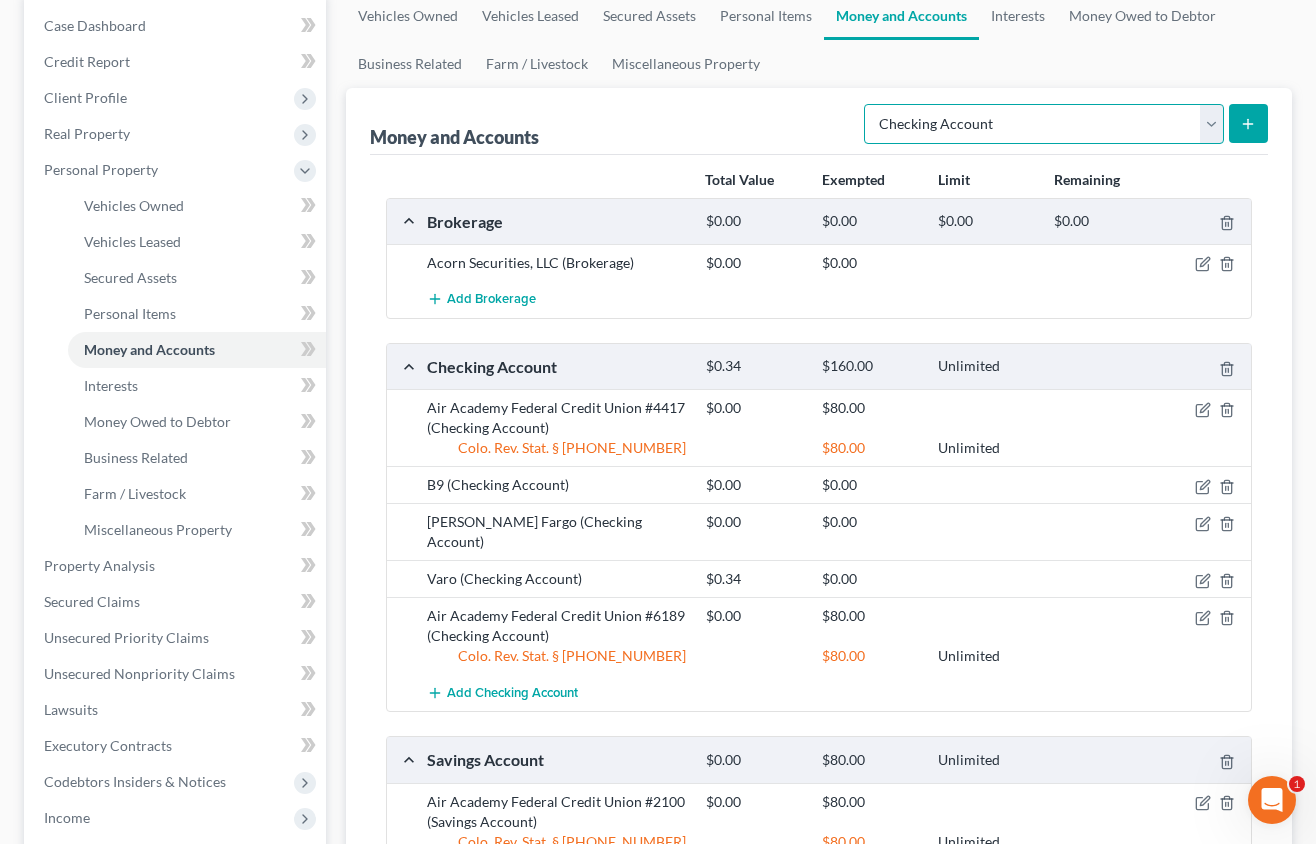 click on "Select Account Type Brokerage Cash on Hand Certificates of Deposit Checking Account Money Market Other (Credit Union, Health Savings Account, etc) Safe Deposit Box Savings Account Security Deposits or Prepayments" at bounding box center [1044, 124] 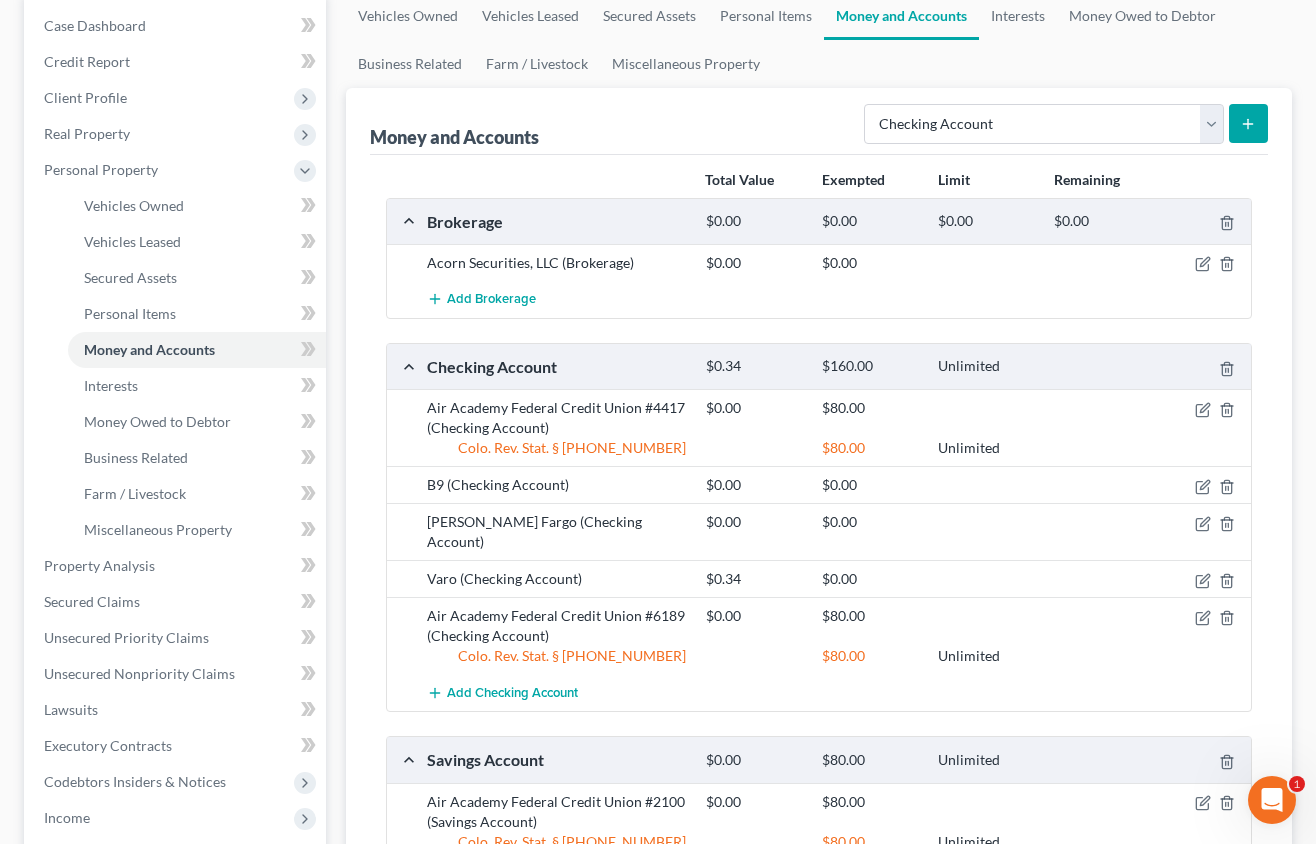 click at bounding box center [1248, 123] 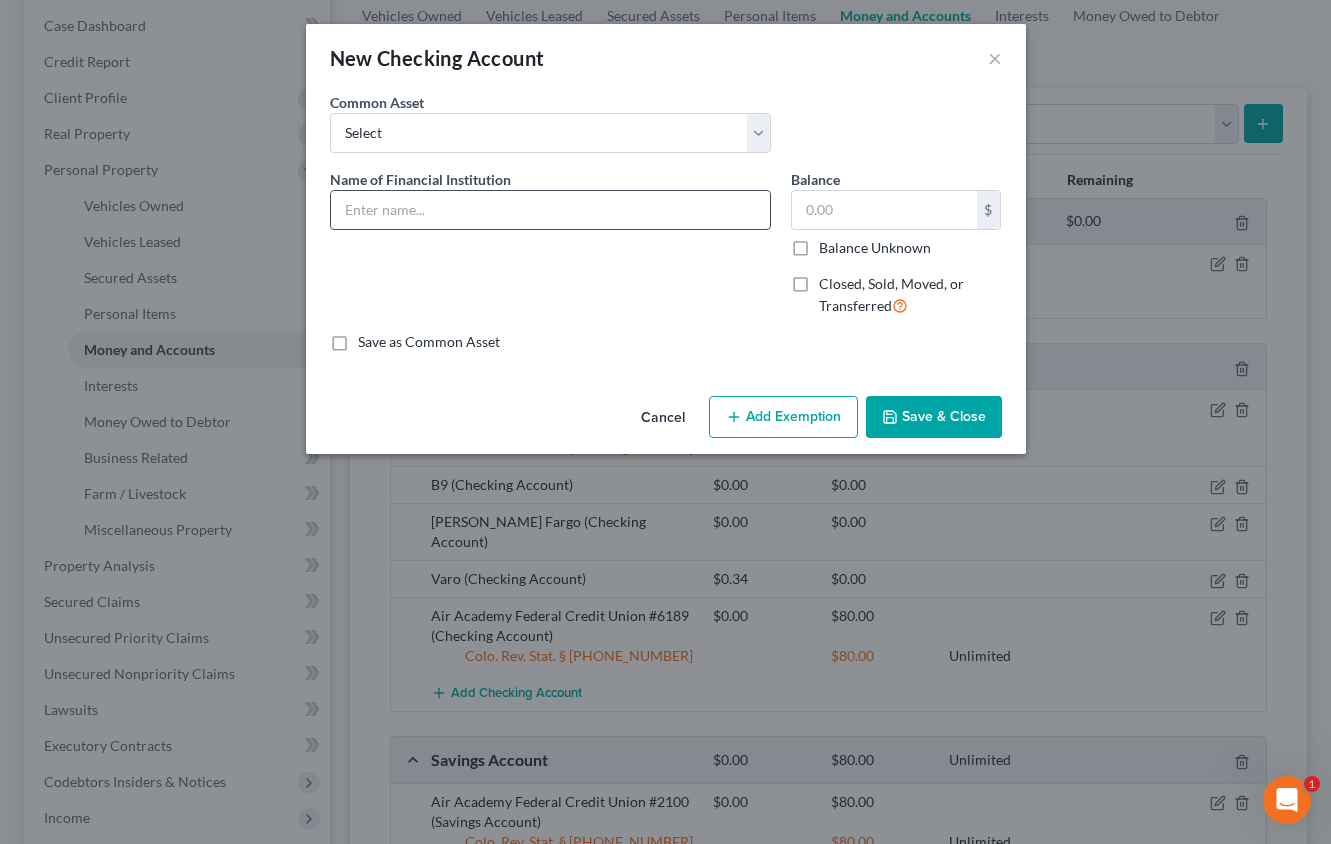 click at bounding box center (550, 210) 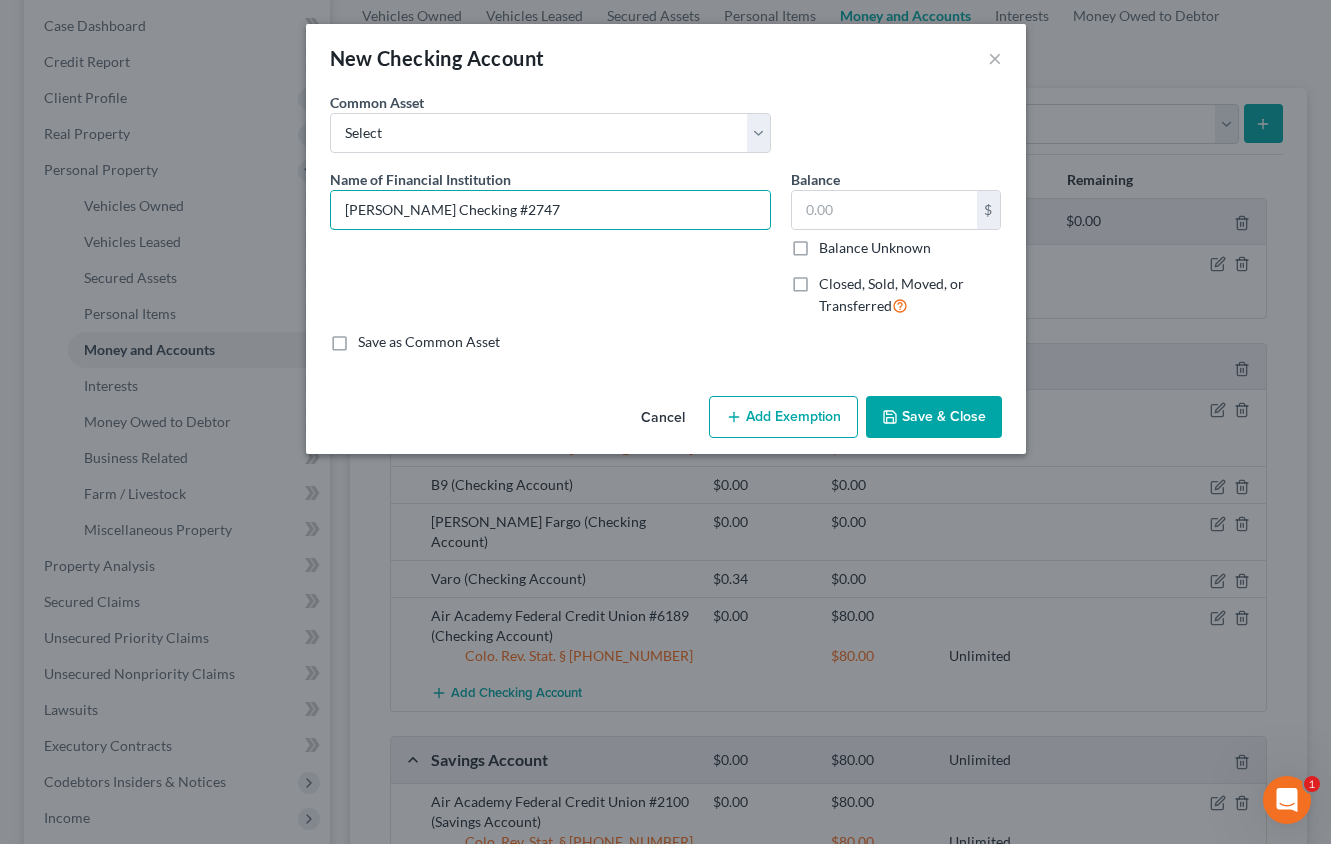 type on "[PERSON_NAME] Checking #2747" 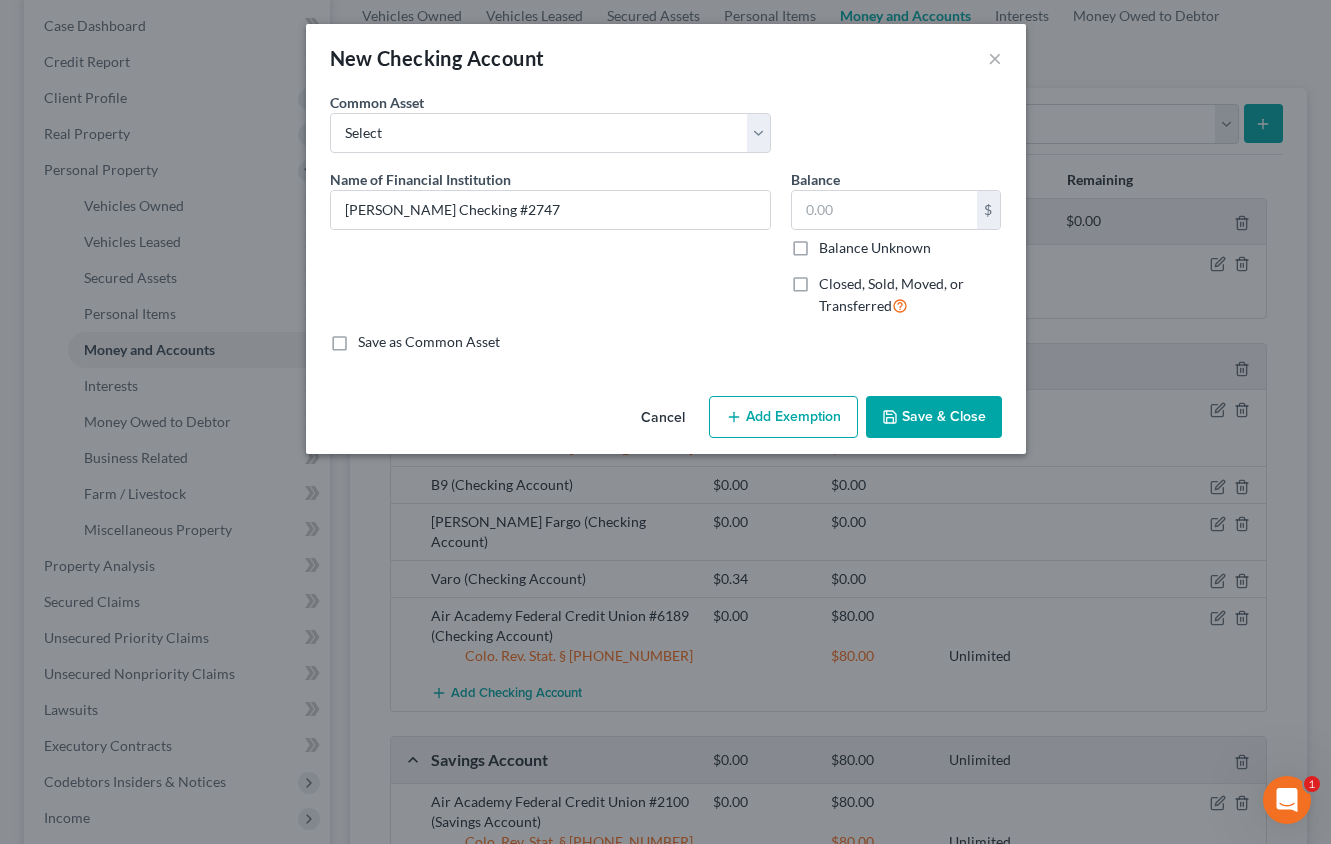 click on "Balance Unknown" at bounding box center [875, 248] 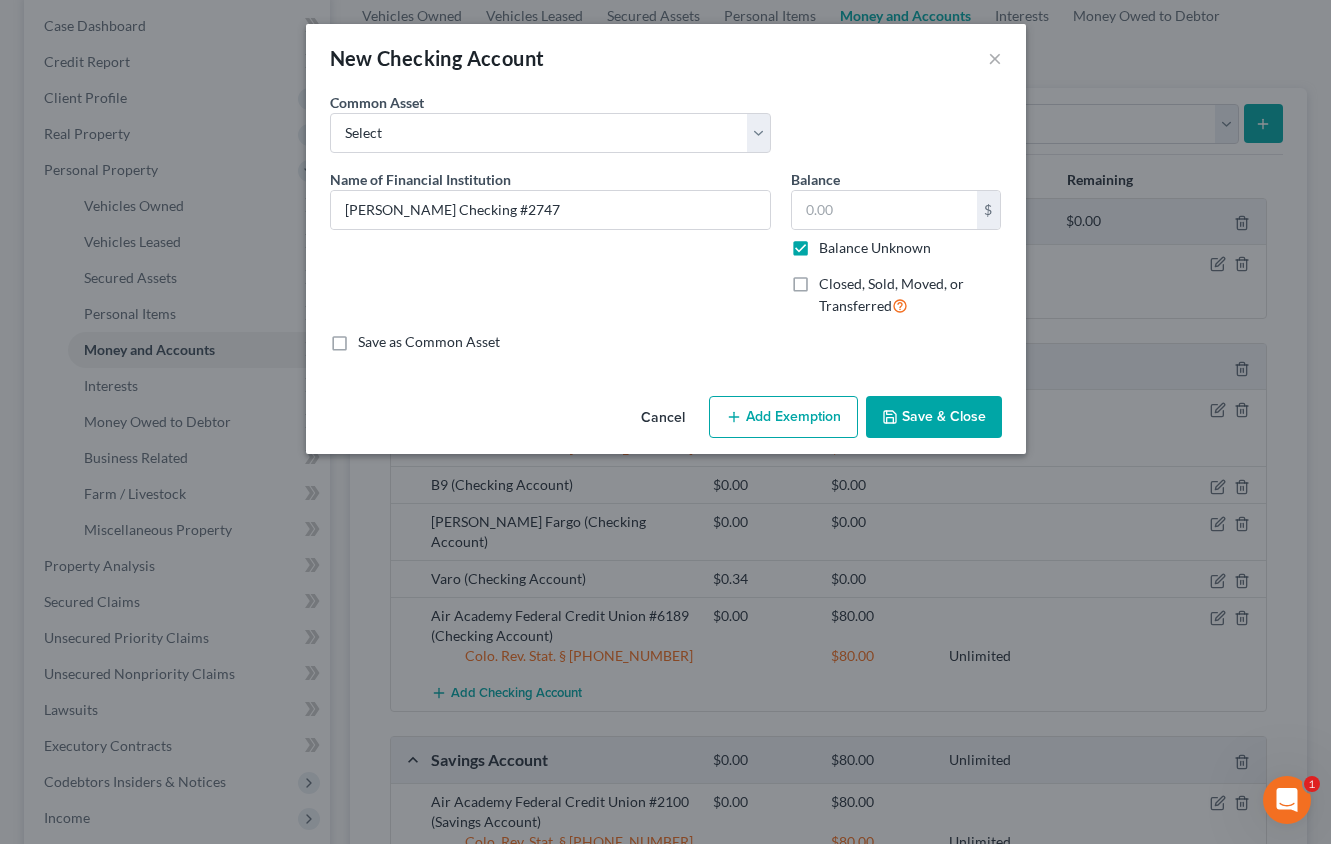 type on "0.00" 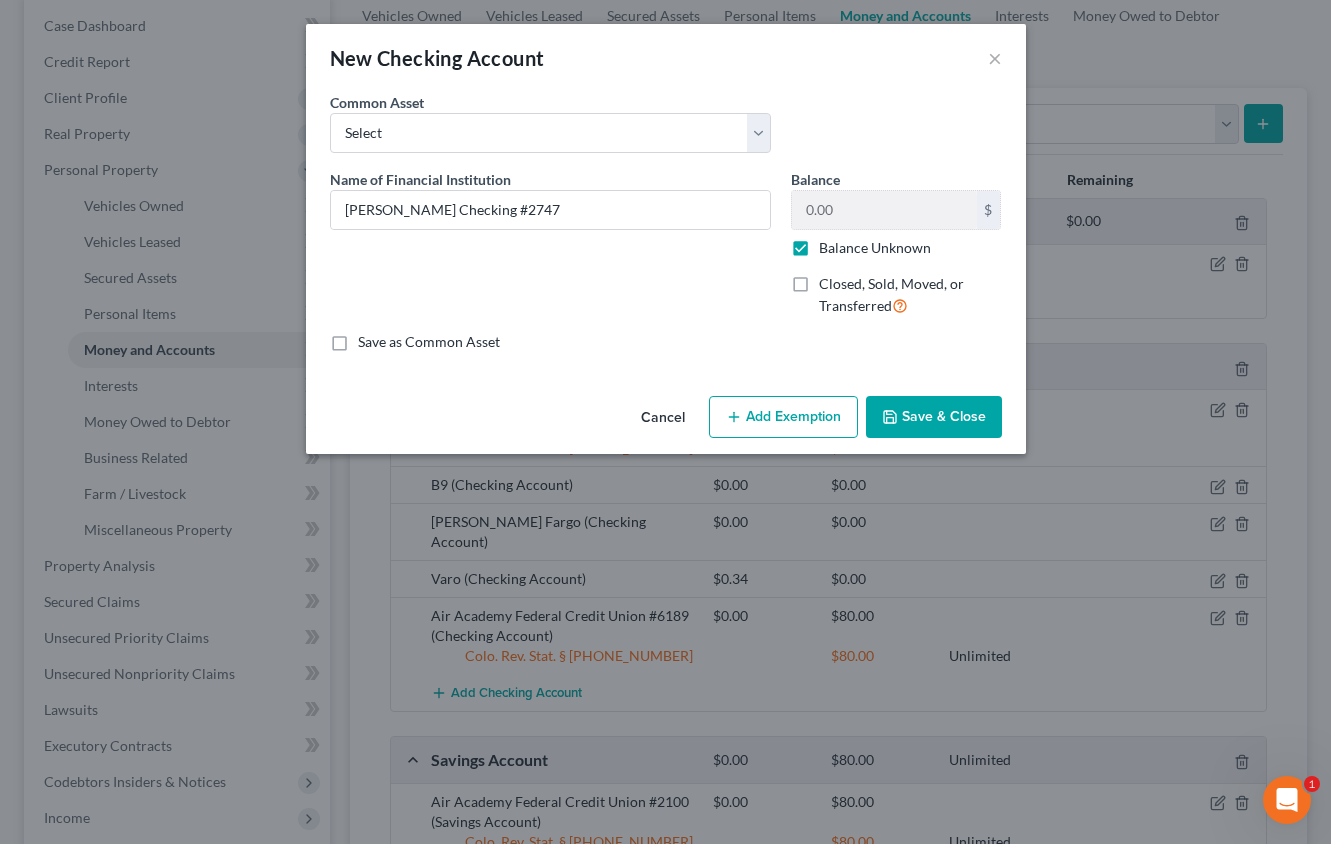 click on "Add Exemption" at bounding box center [783, 417] 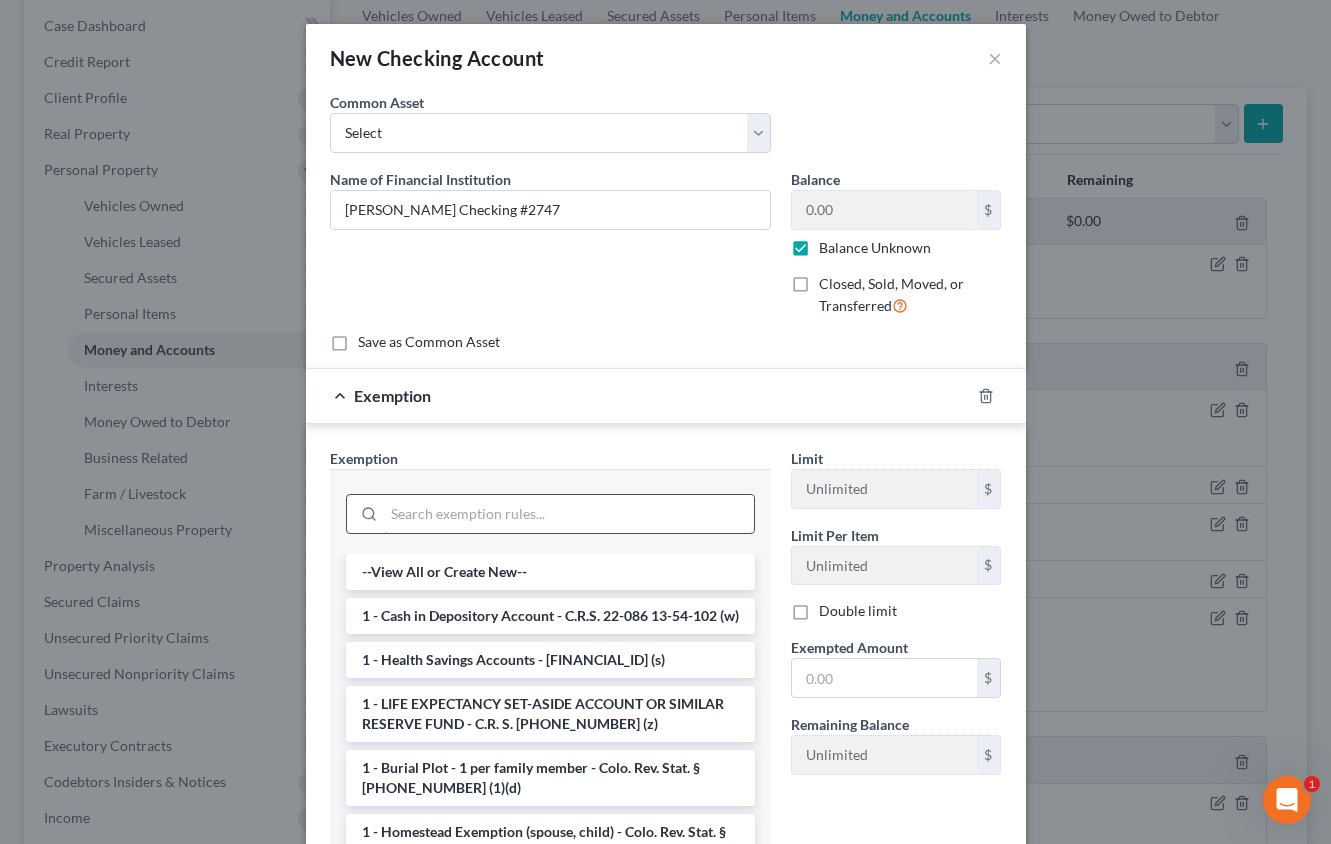 click at bounding box center (569, 514) 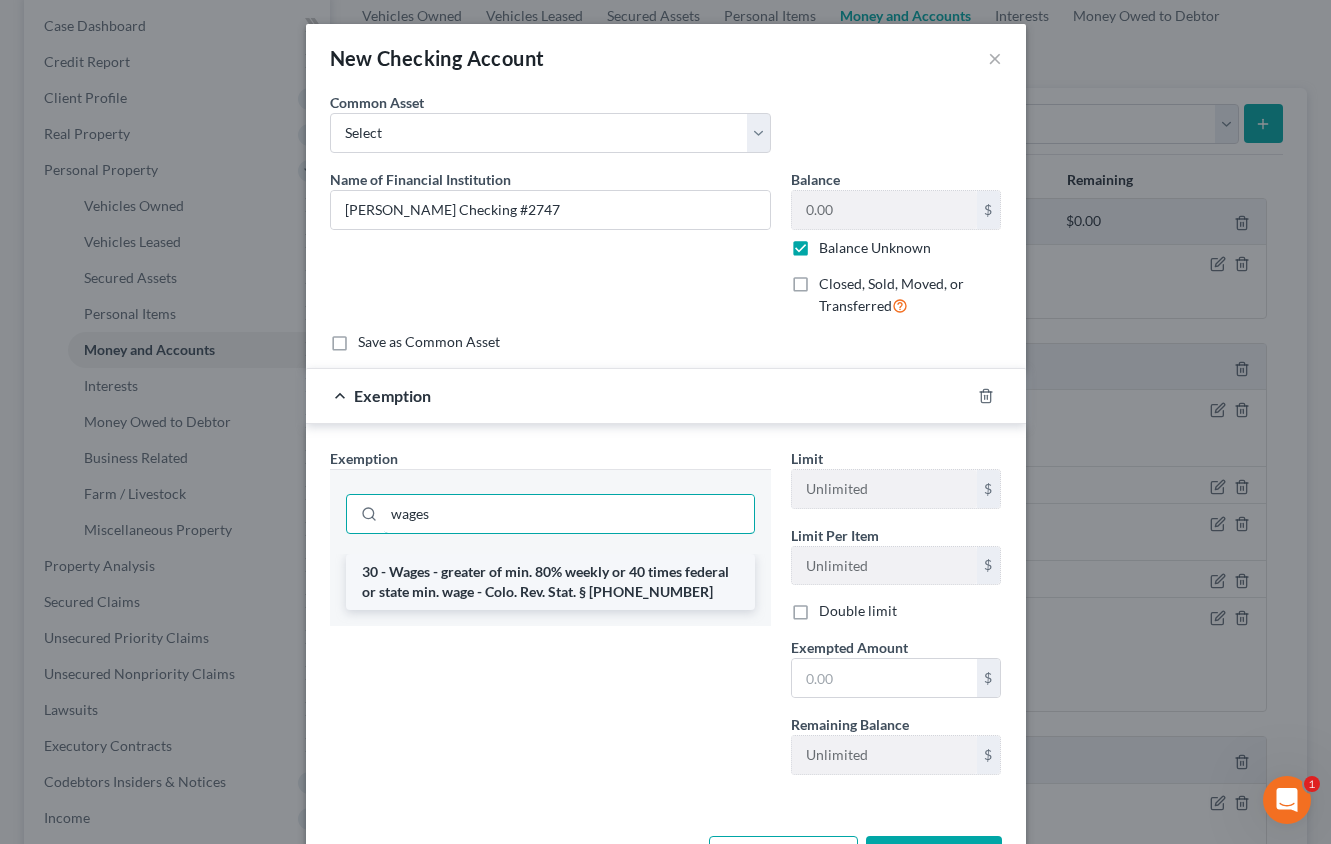 type on "wages" 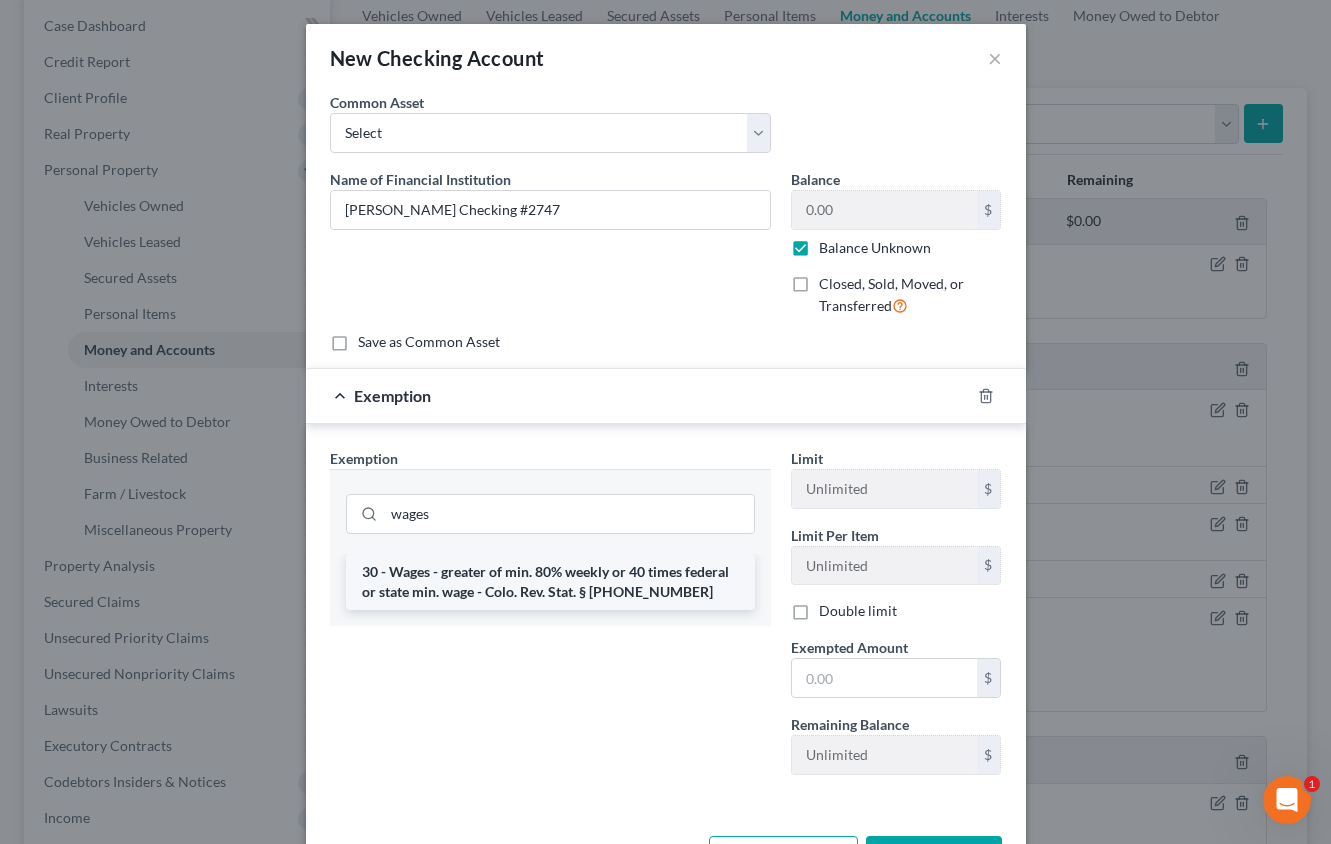 click on "30 - Wages - greater of min. 80% weekly or 40 times federal or state min. wage - Colo. Rev. Stat. § [PHONE_NUMBER]" at bounding box center [550, 582] 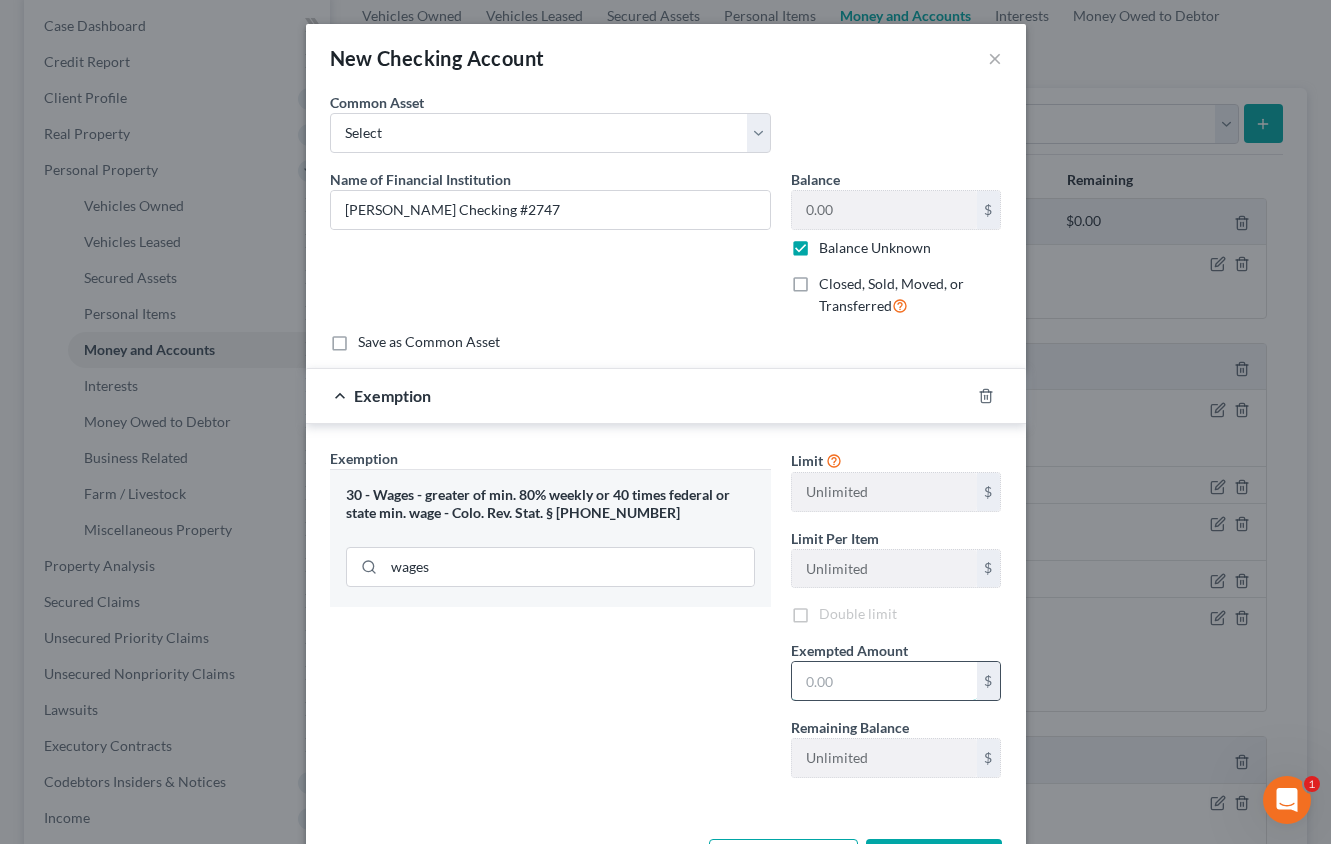 click at bounding box center (884, 681) 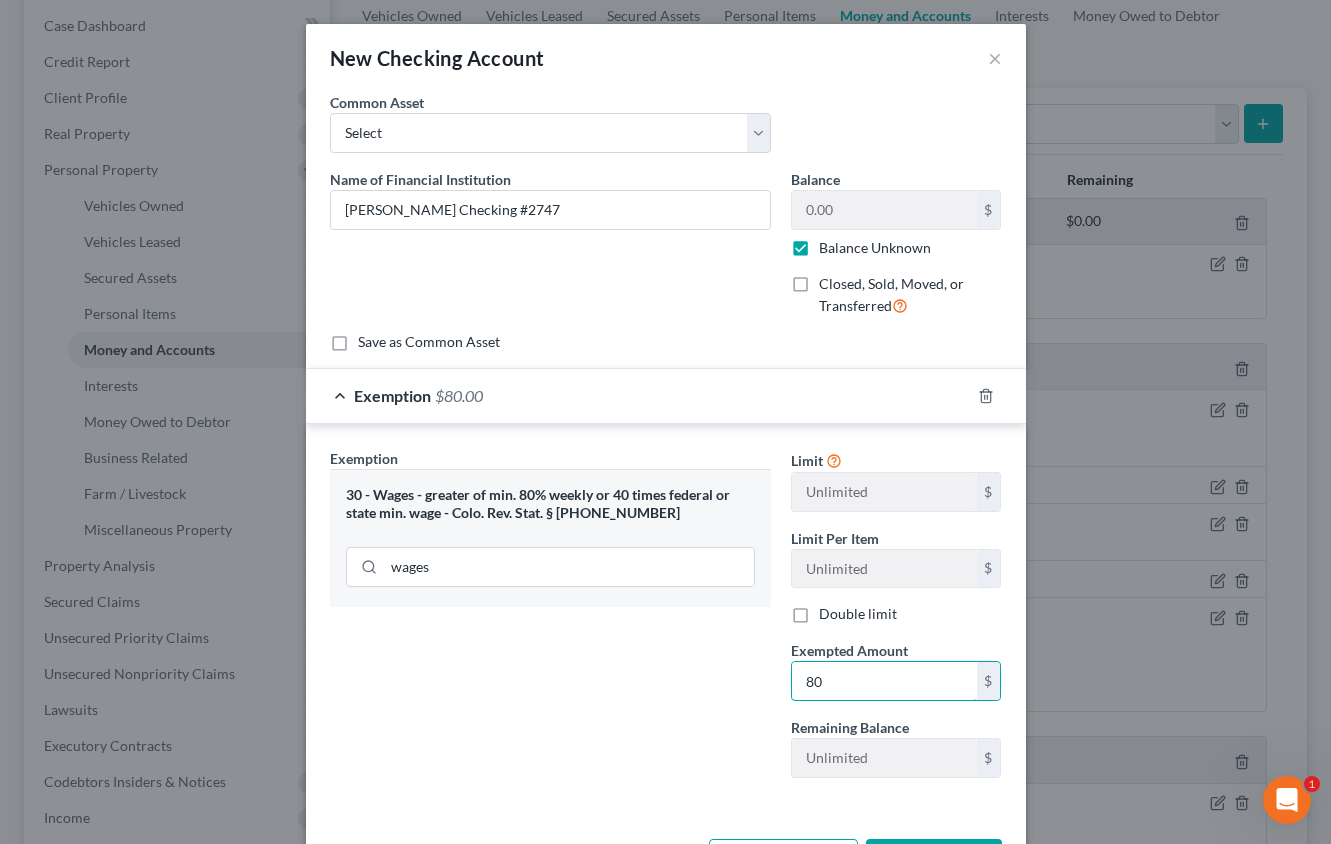 type on "80" 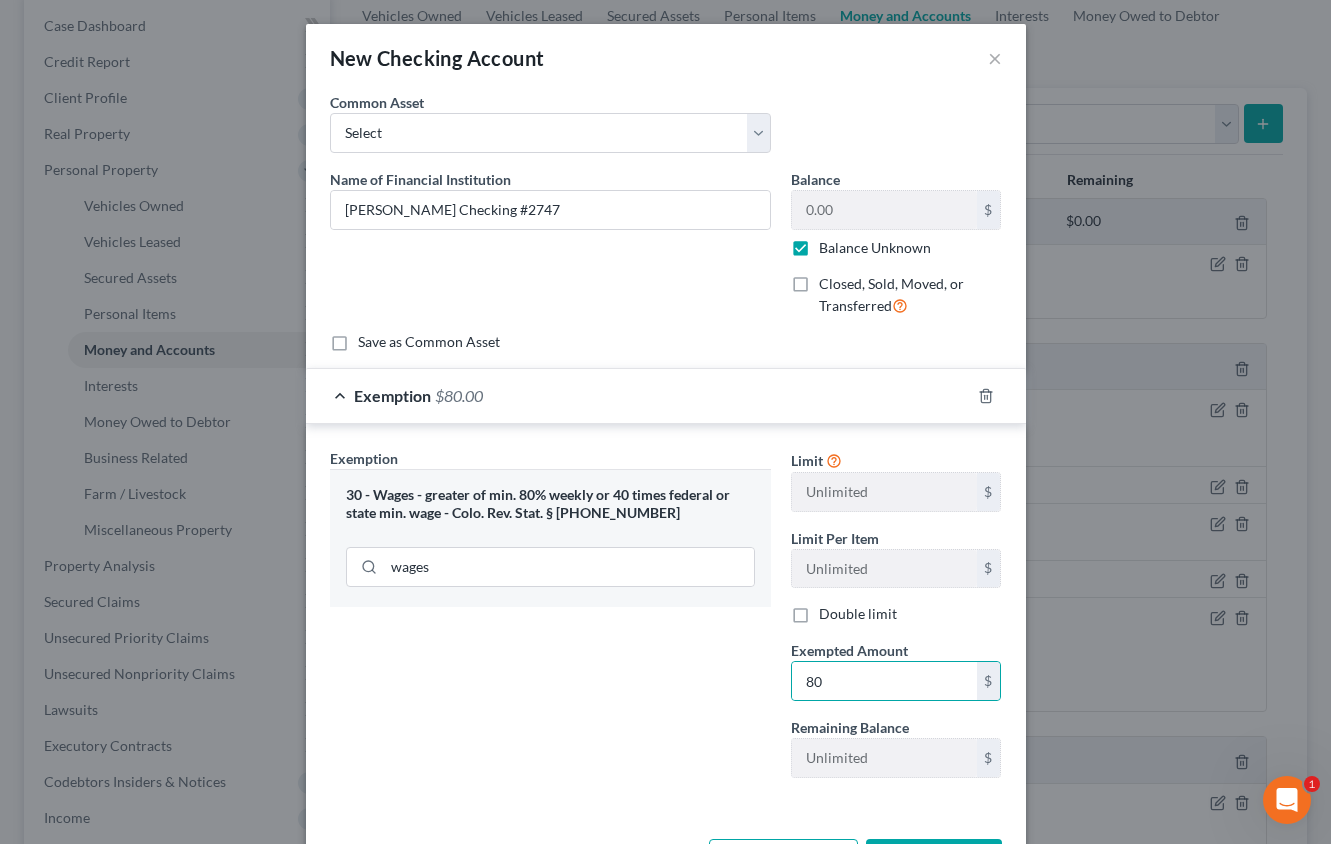 click on "Exemption Set must be selected for CA.
Exemption
*
30 - Wages - greater of min. 80% weekly or 40 times federal or state min. wage - Colo. Rev. Stat. § [PHONE_NUMBER]         wages" at bounding box center (550, 621) 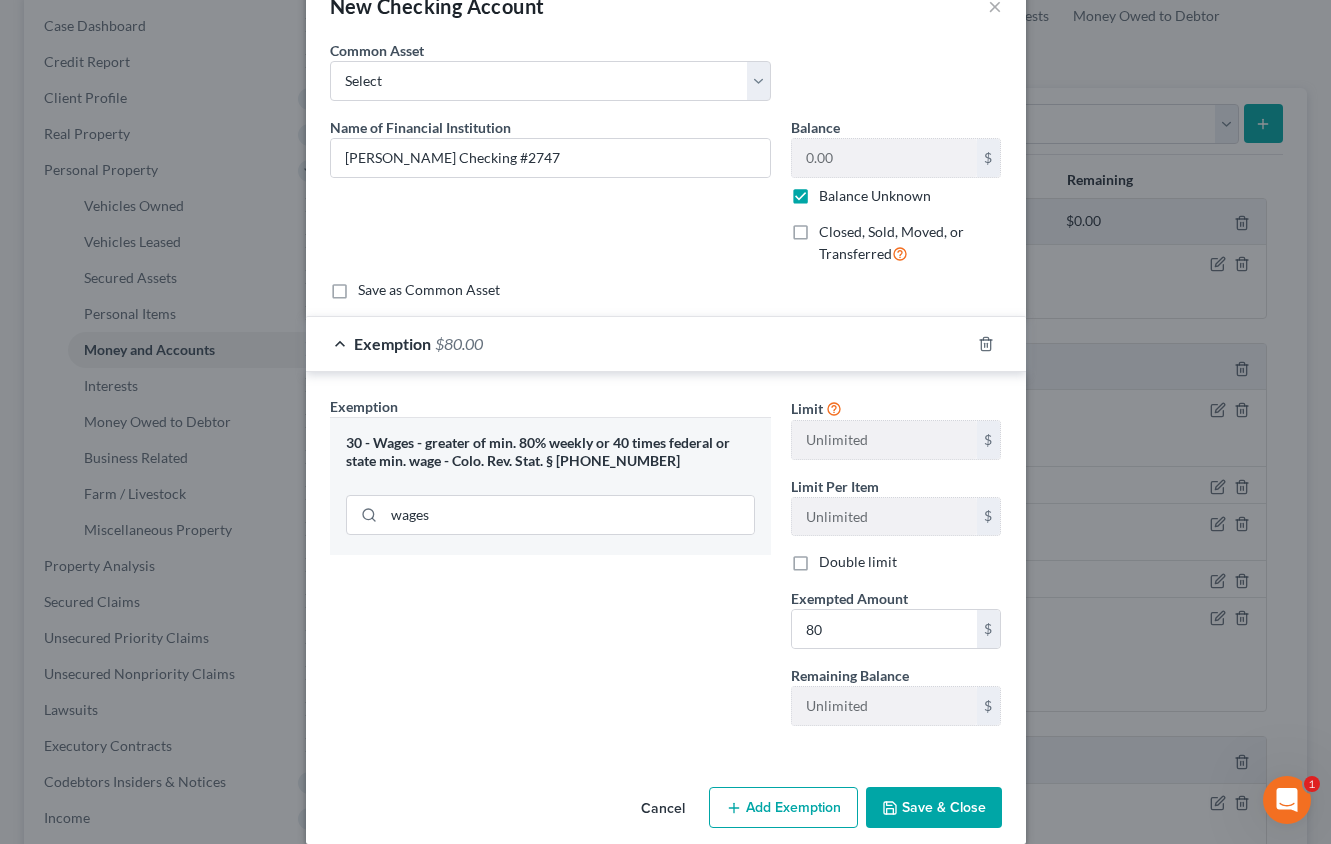 scroll, scrollTop: 76, scrollLeft: 0, axis: vertical 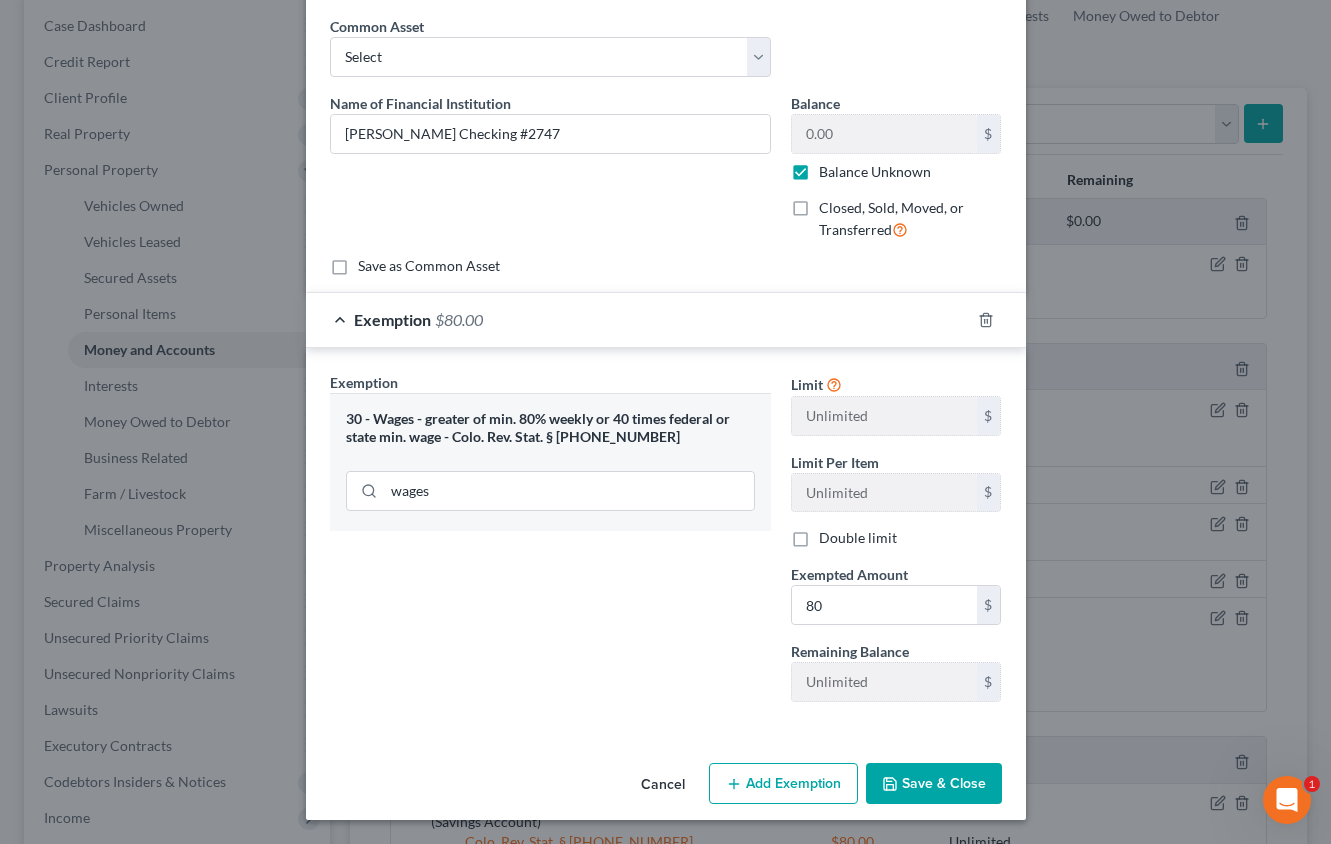 click on "Save & Close" at bounding box center [934, 784] 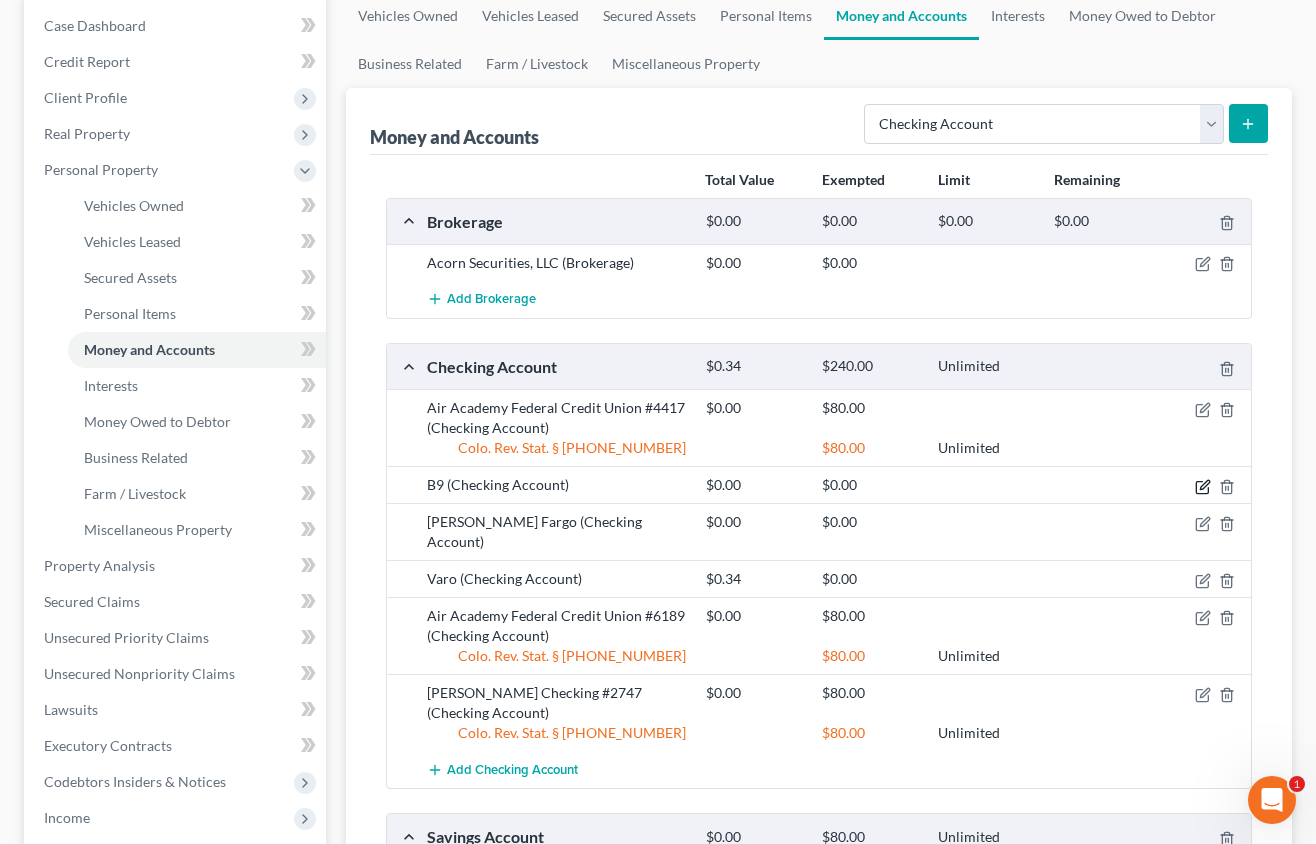 click 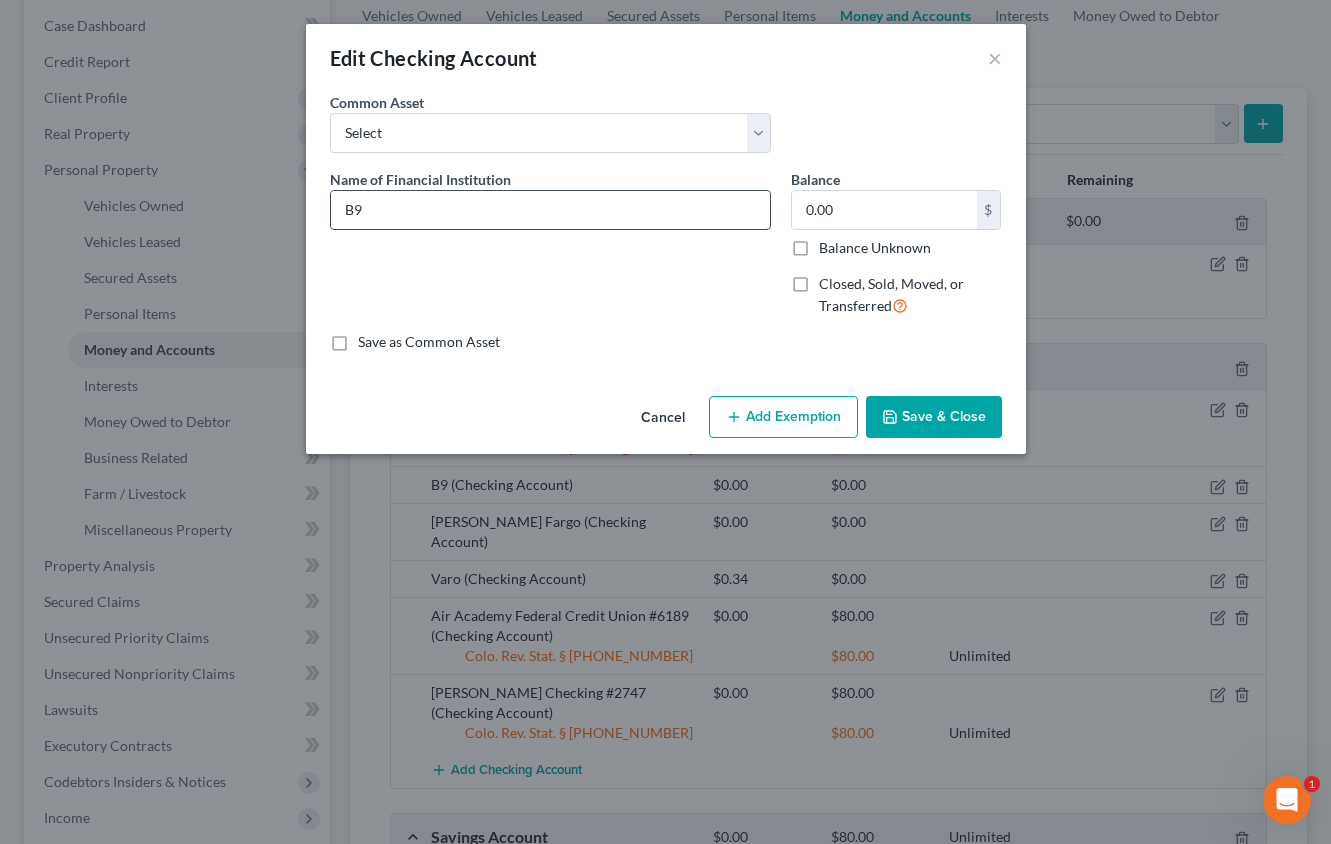 click on "B9" at bounding box center (550, 210) 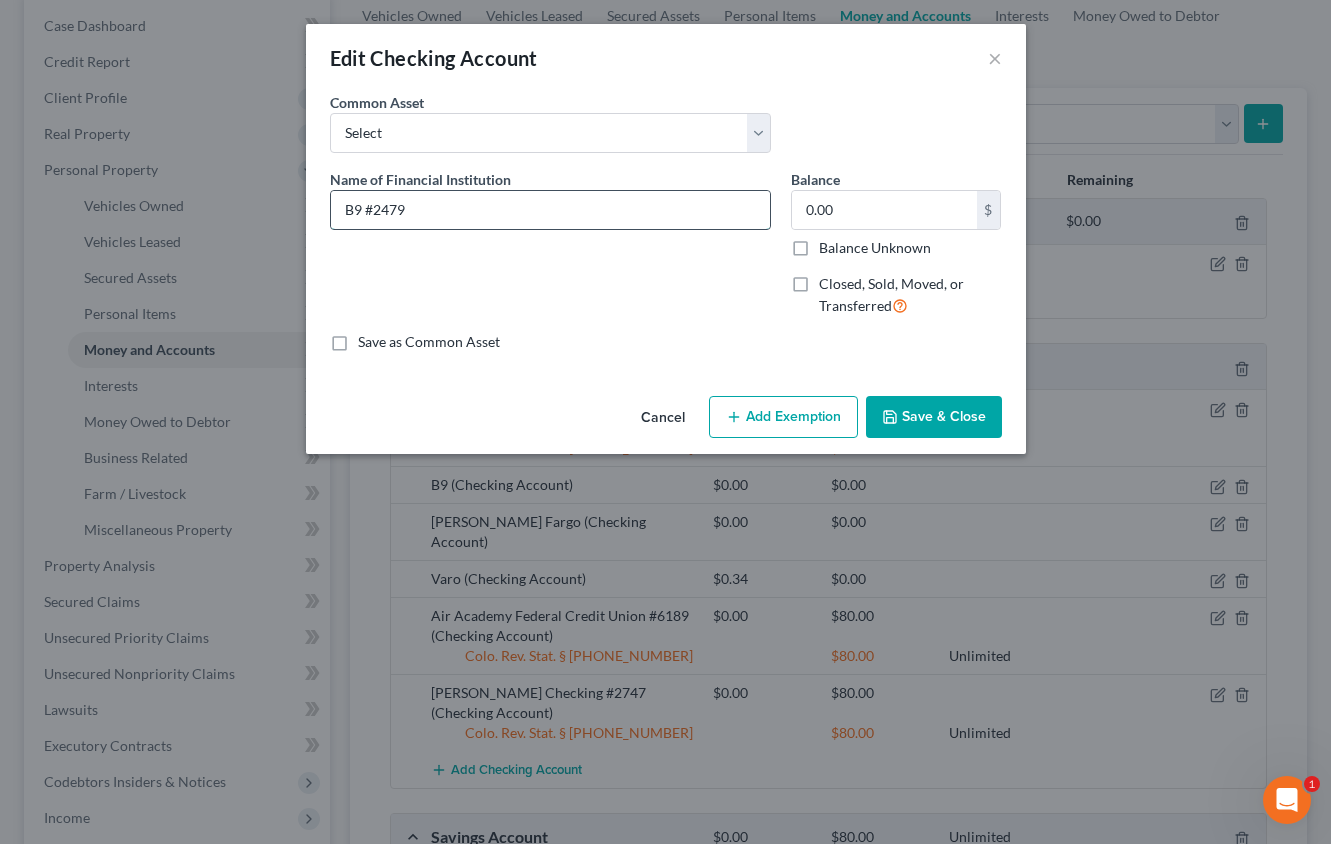 click on "B9 #2479" at bounding box center (550, 210) 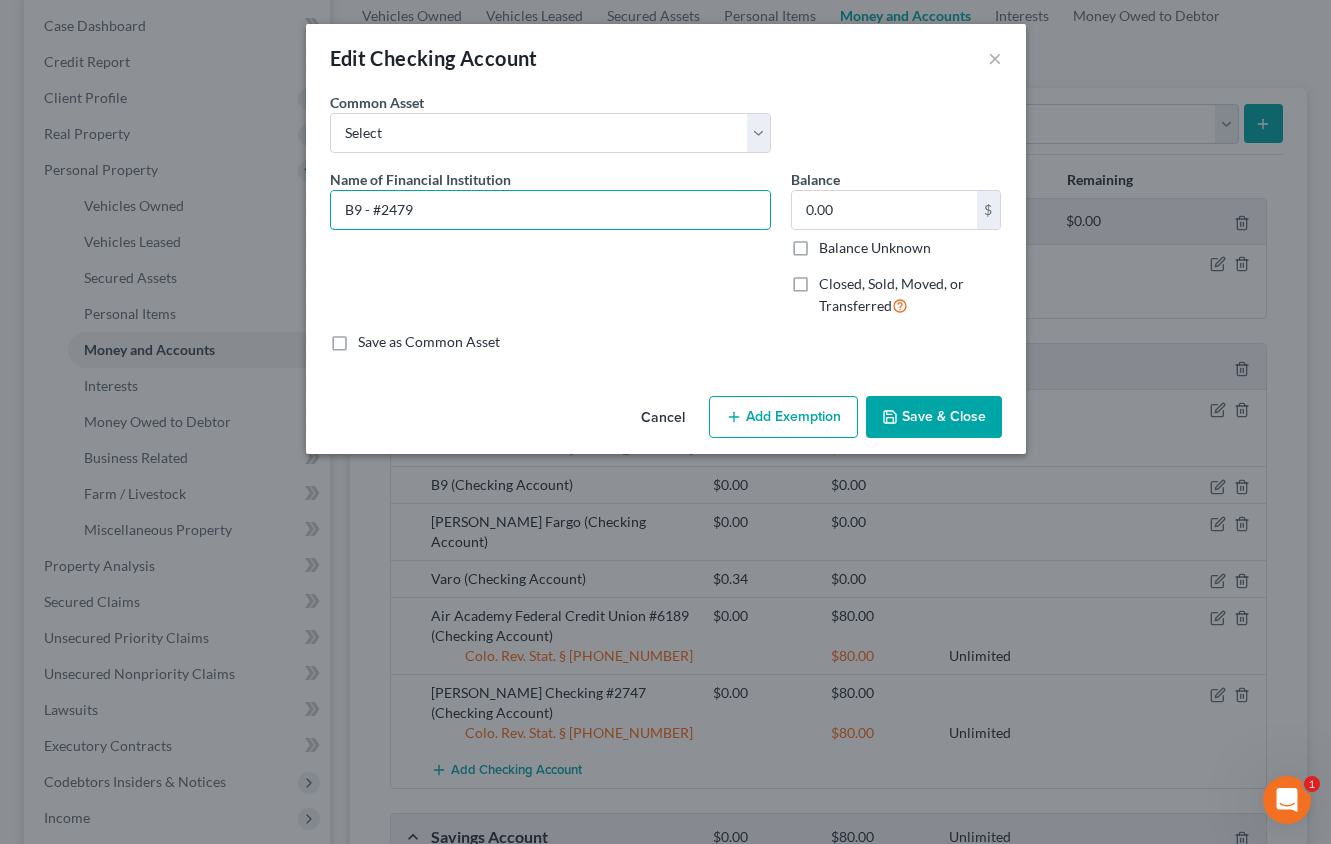 type on "B9 - #2479" 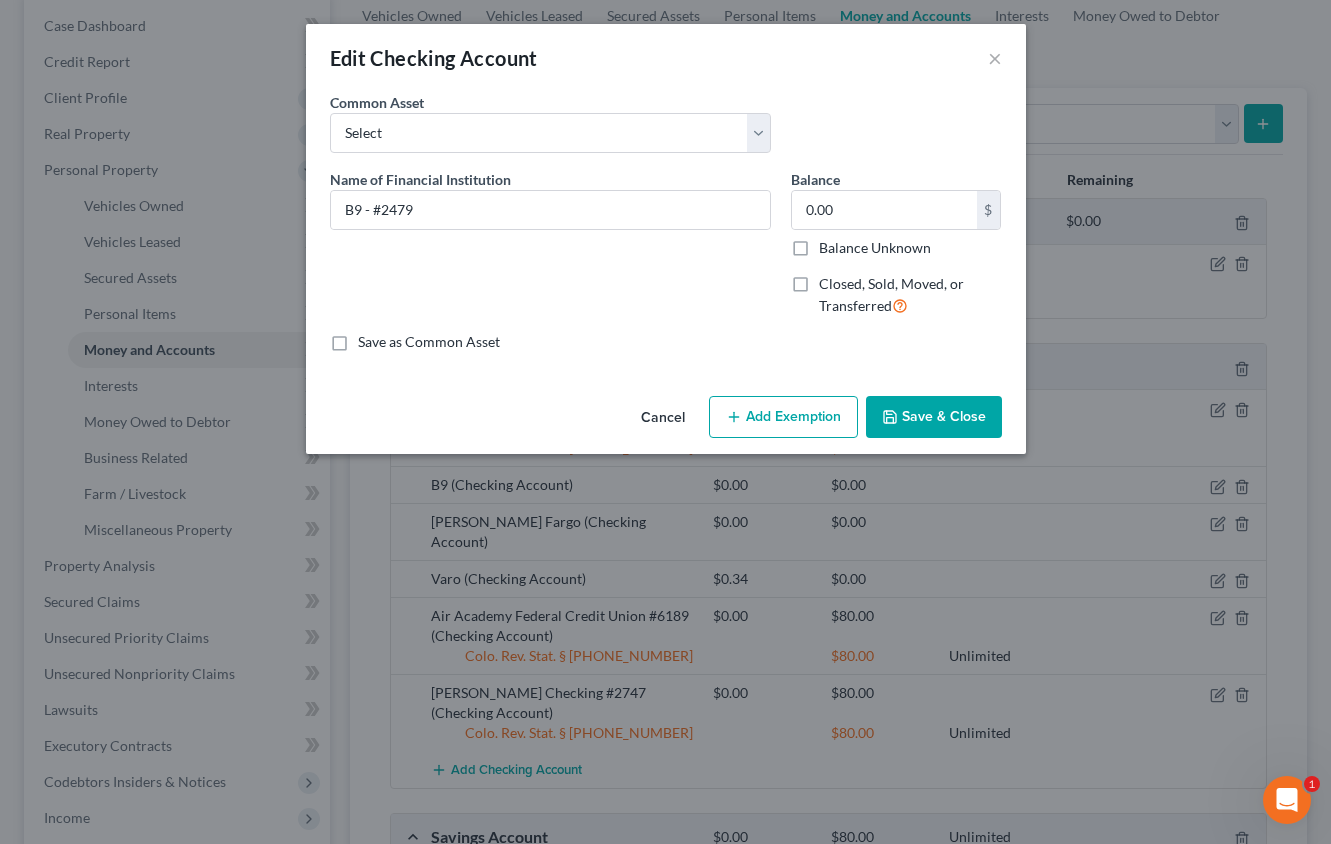 click on "Balance Unknown" at bounding box center (875, 248) 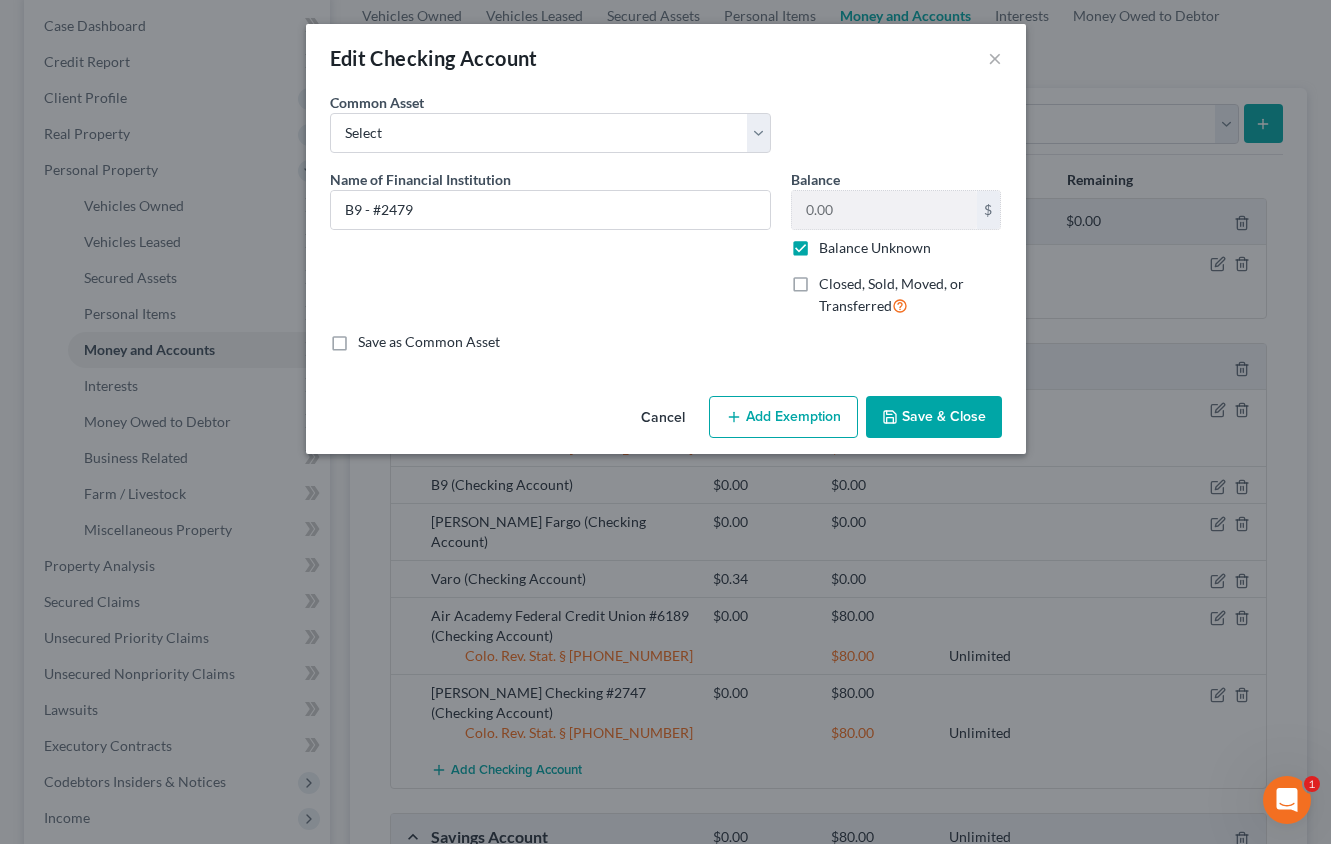 click on "Balance Unknown" at bounding box center (875, 248) 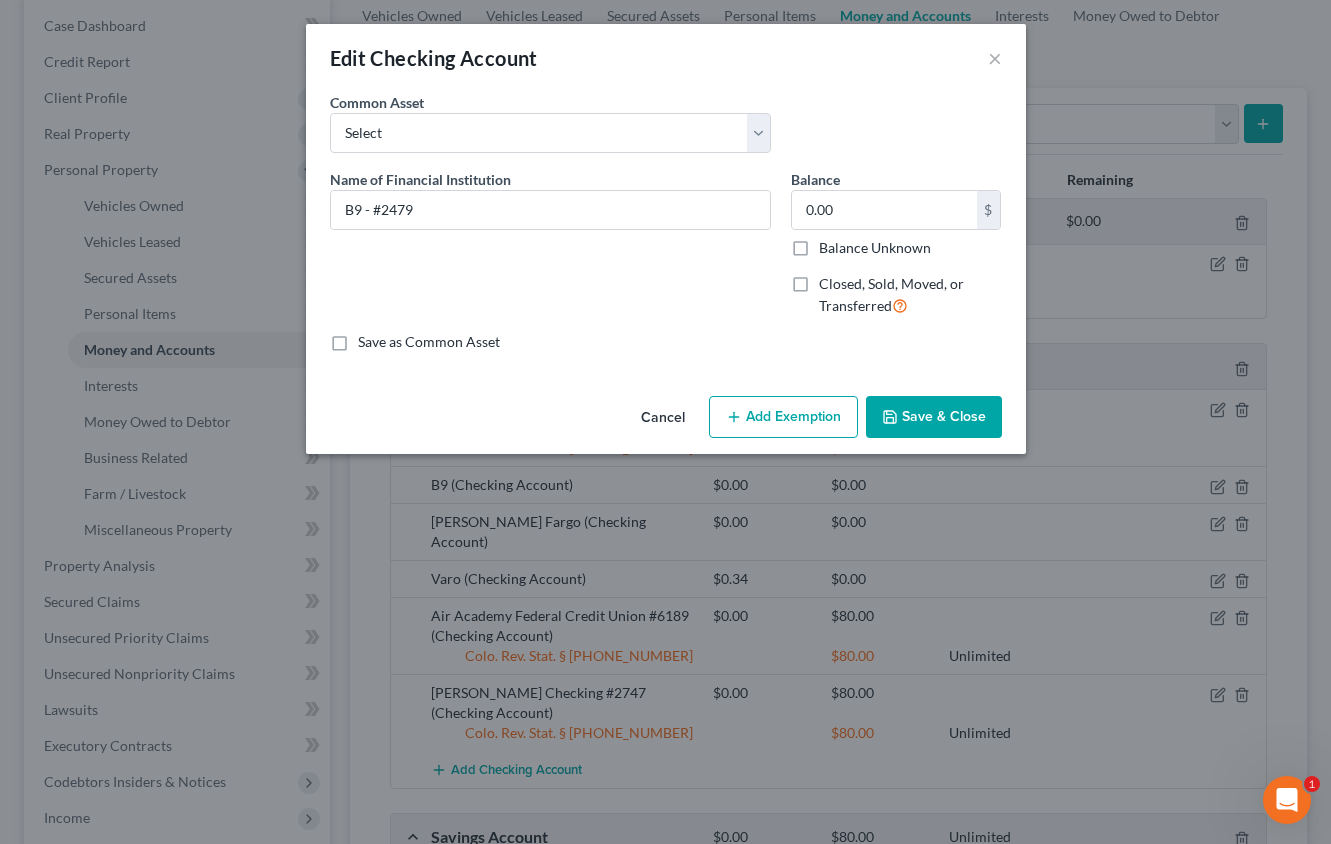 click on "Cancel Add Exemption Save & Close" at bounding box center [666, 421] 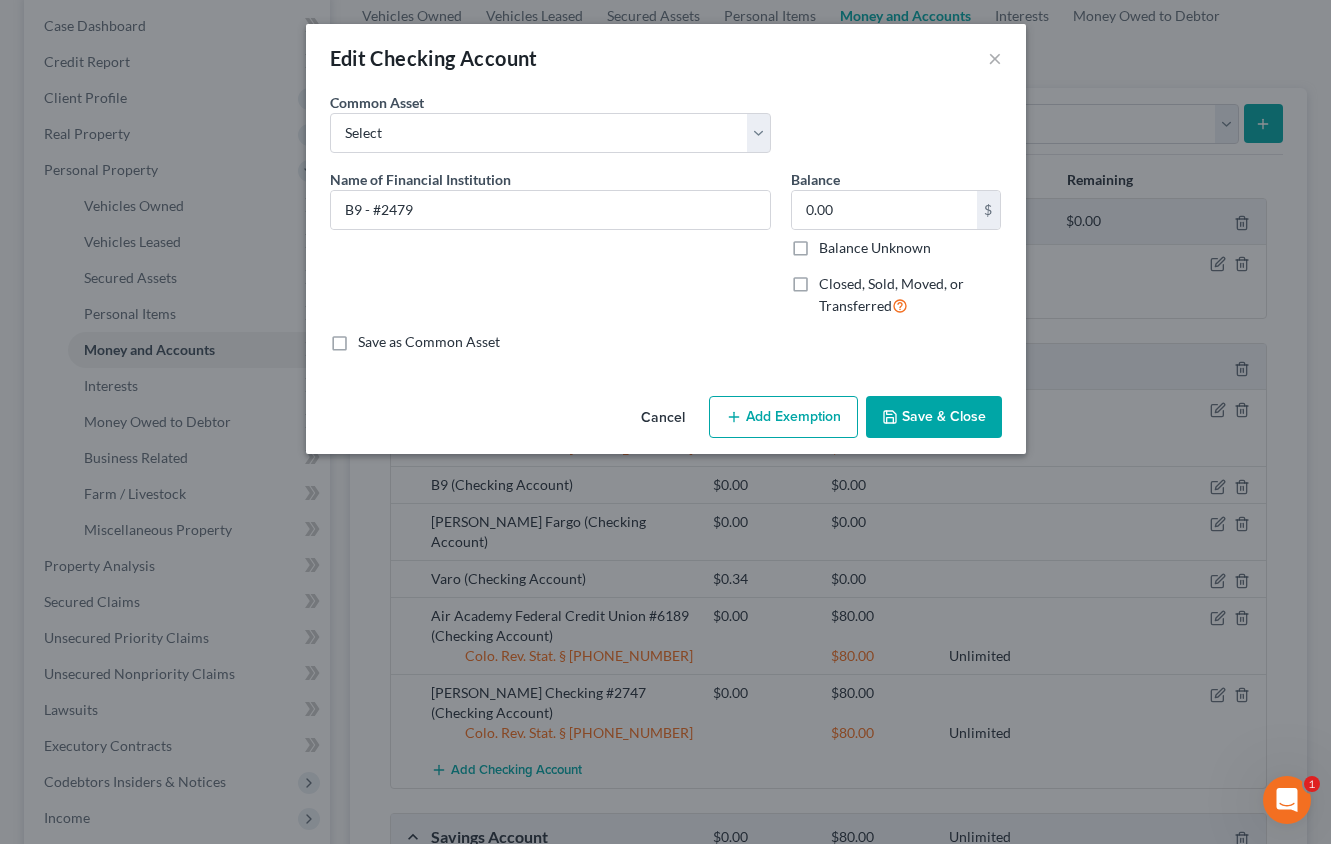 click on "Add Exemption" at bounding box center (783, 417) 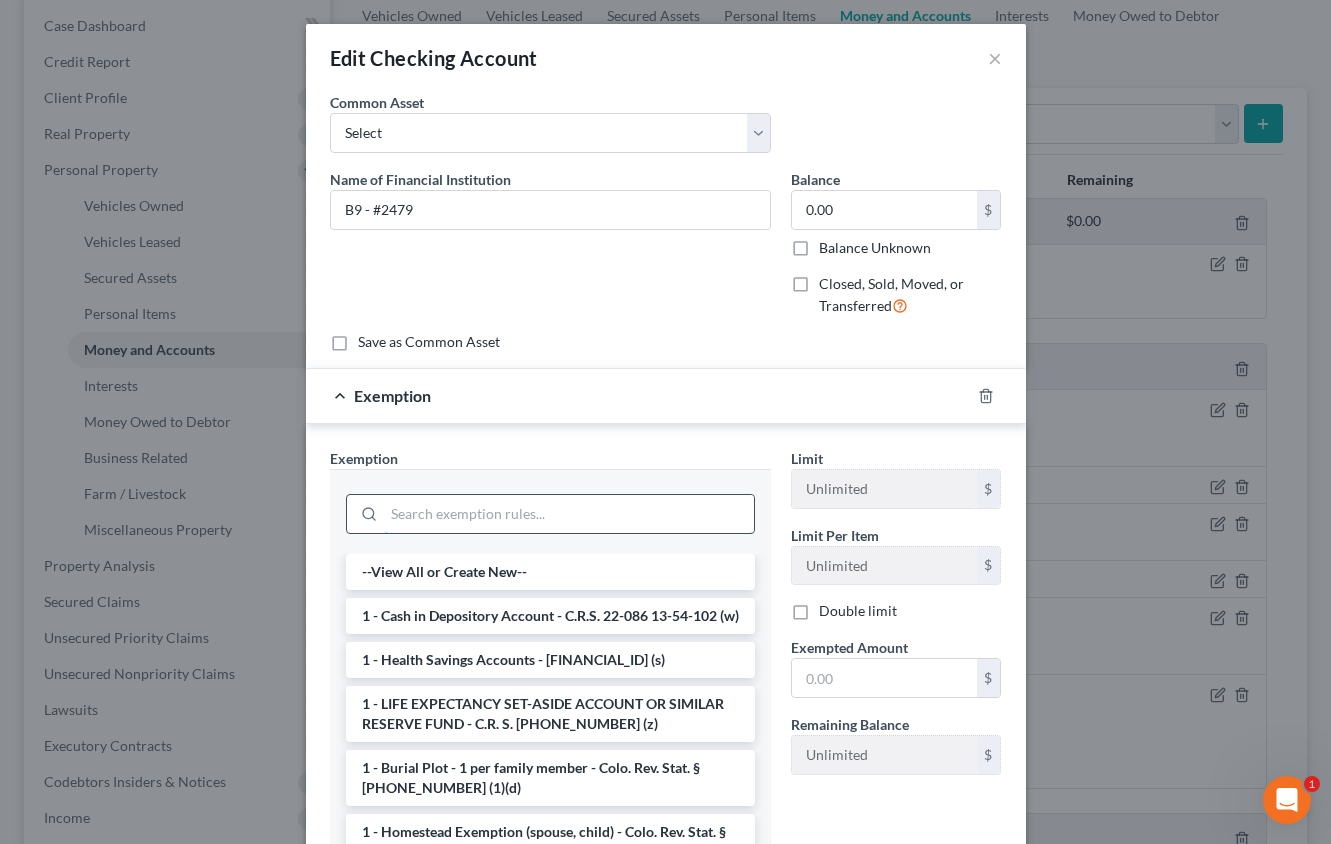 click at bounding box center [569, 514] 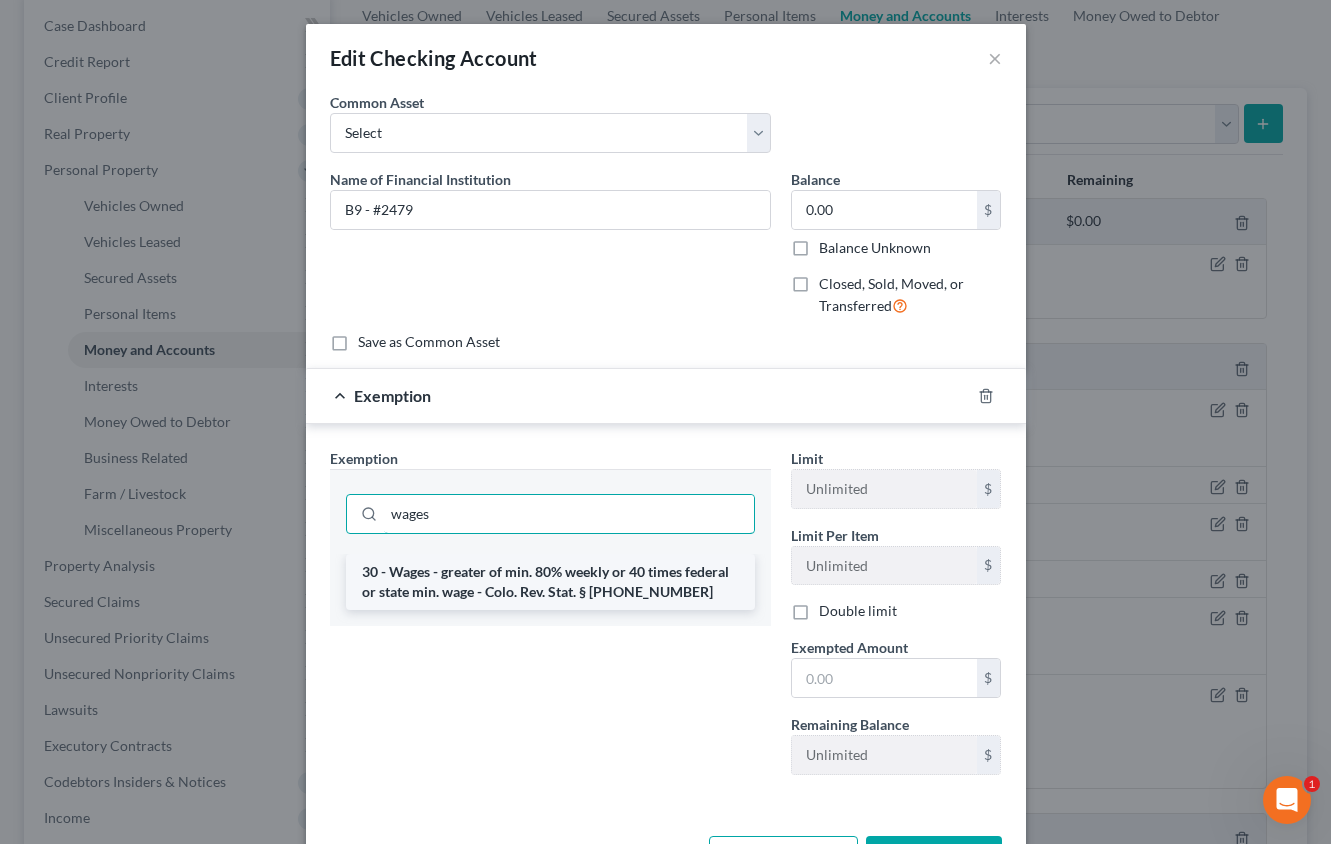 type on "wages" 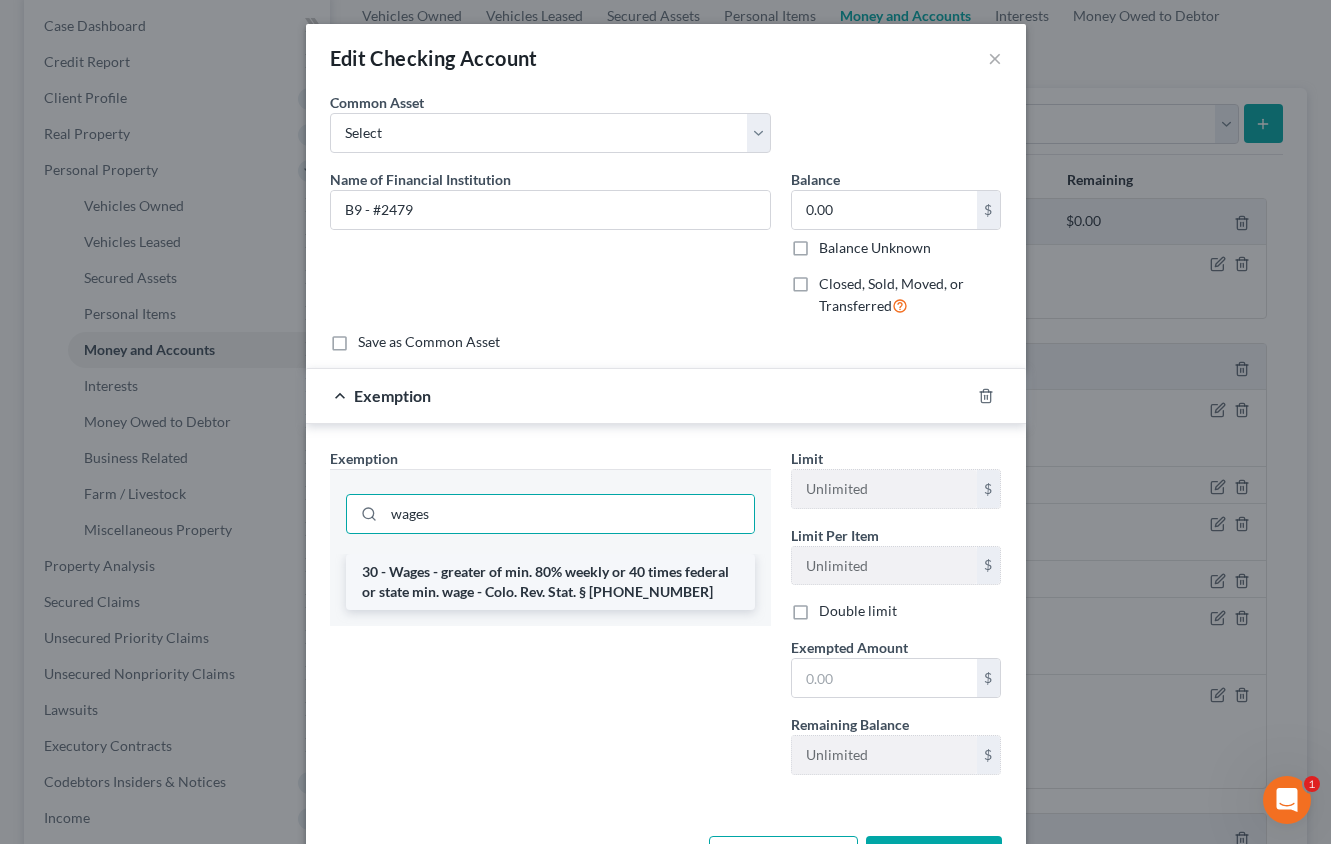 click on "30 - Wages - greater of min. 80% weekly or 40 times federal or state min. wage - Colo. Rev. Stat. § [PHONE_NUMBER]" at bounding box center (550, 582) 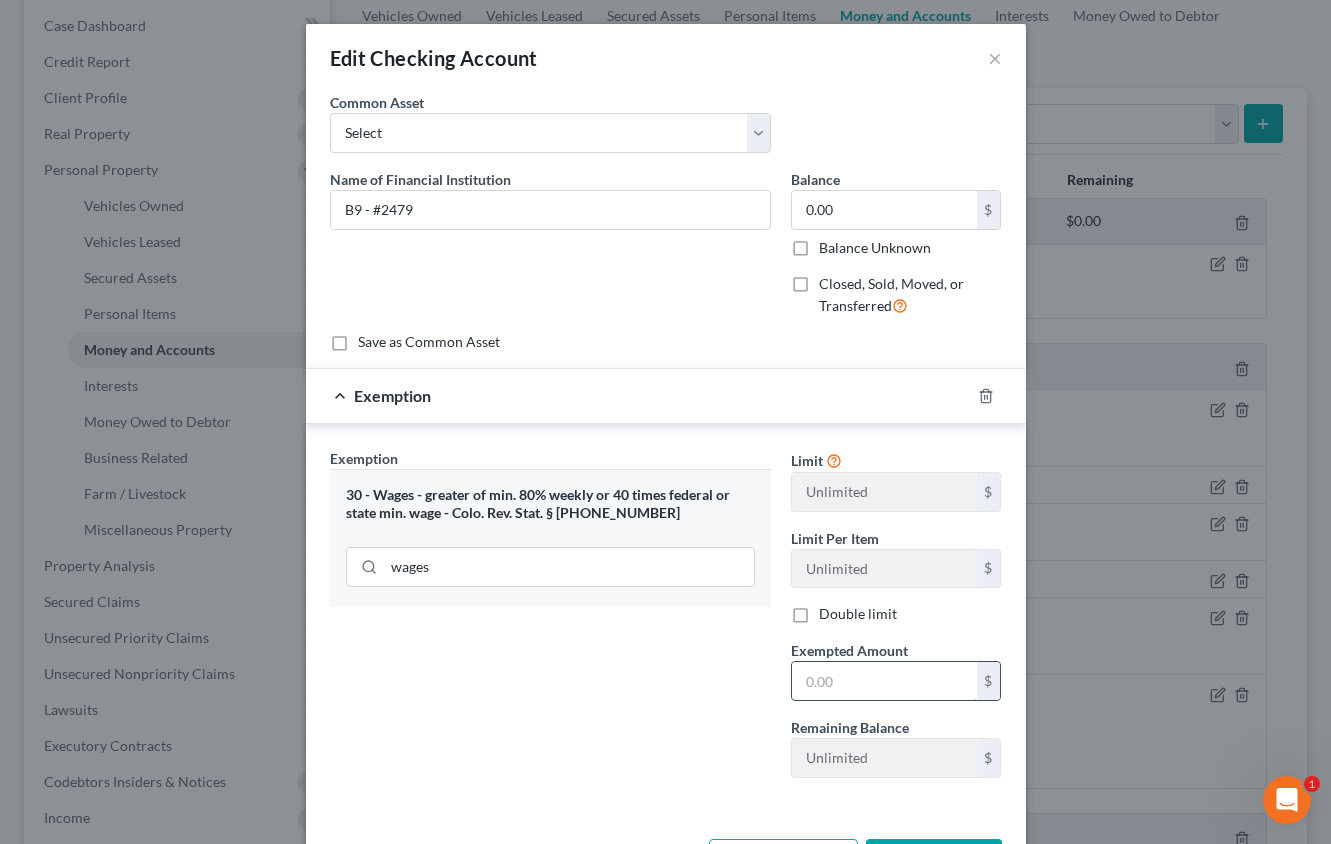 click at bounding box center (884, 681) 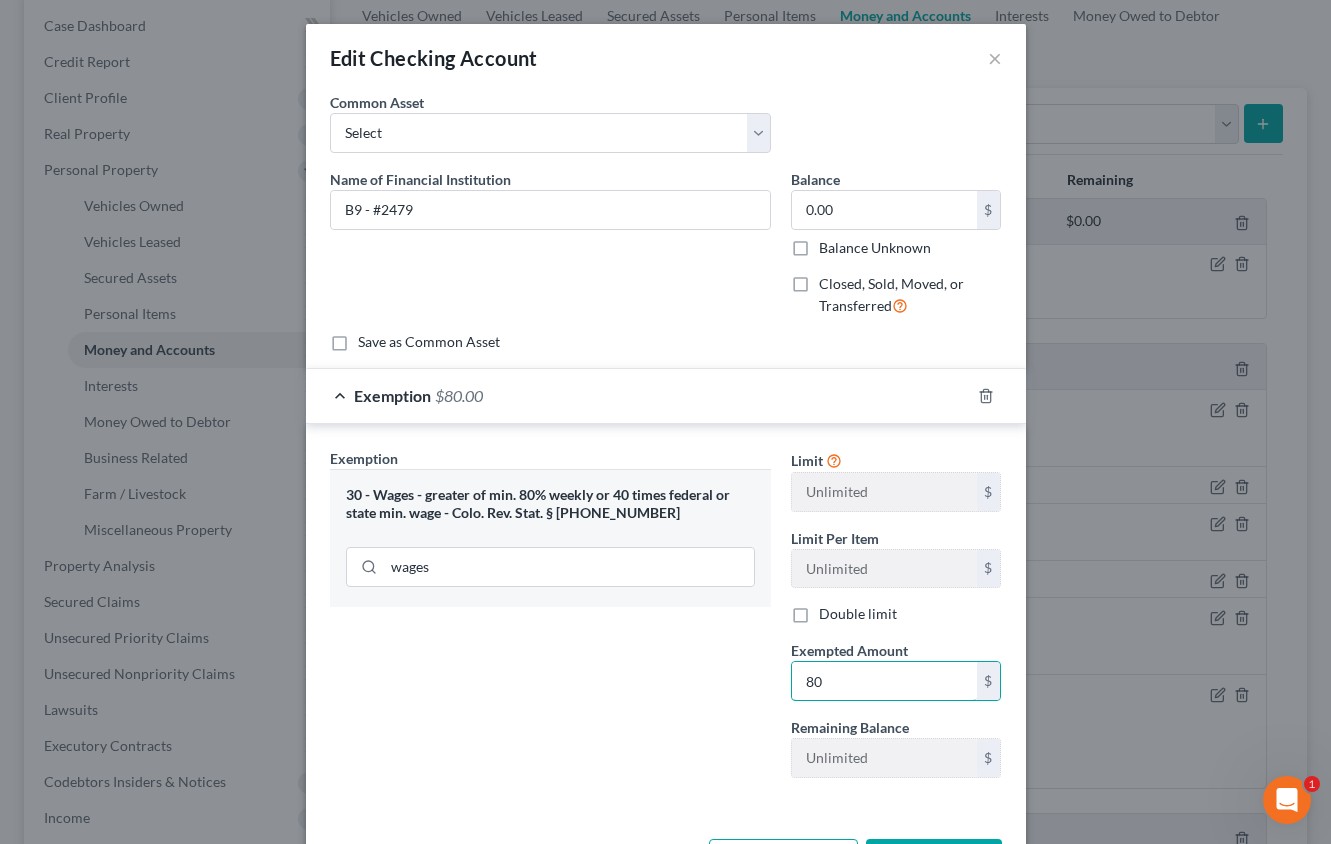 type on "80" 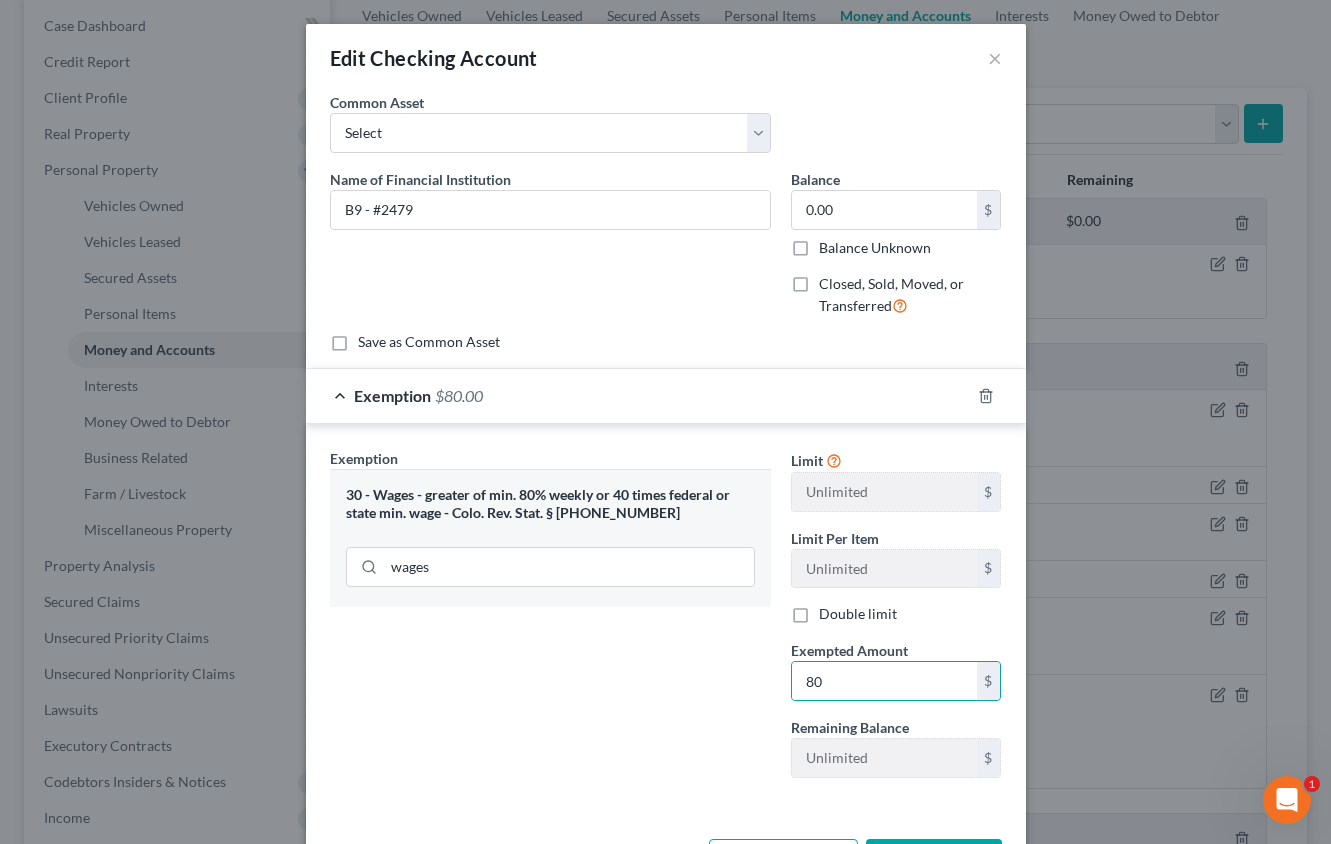 click on "Exemption Set must be selected for CA.
Exemption
*
30 - Wages - greater of min. 80% weekly or 40 times federal or state min. wage - Colo. Rev. Stat. § [PHONE_NUMBER]         wages" at bounding box center [550, 621] 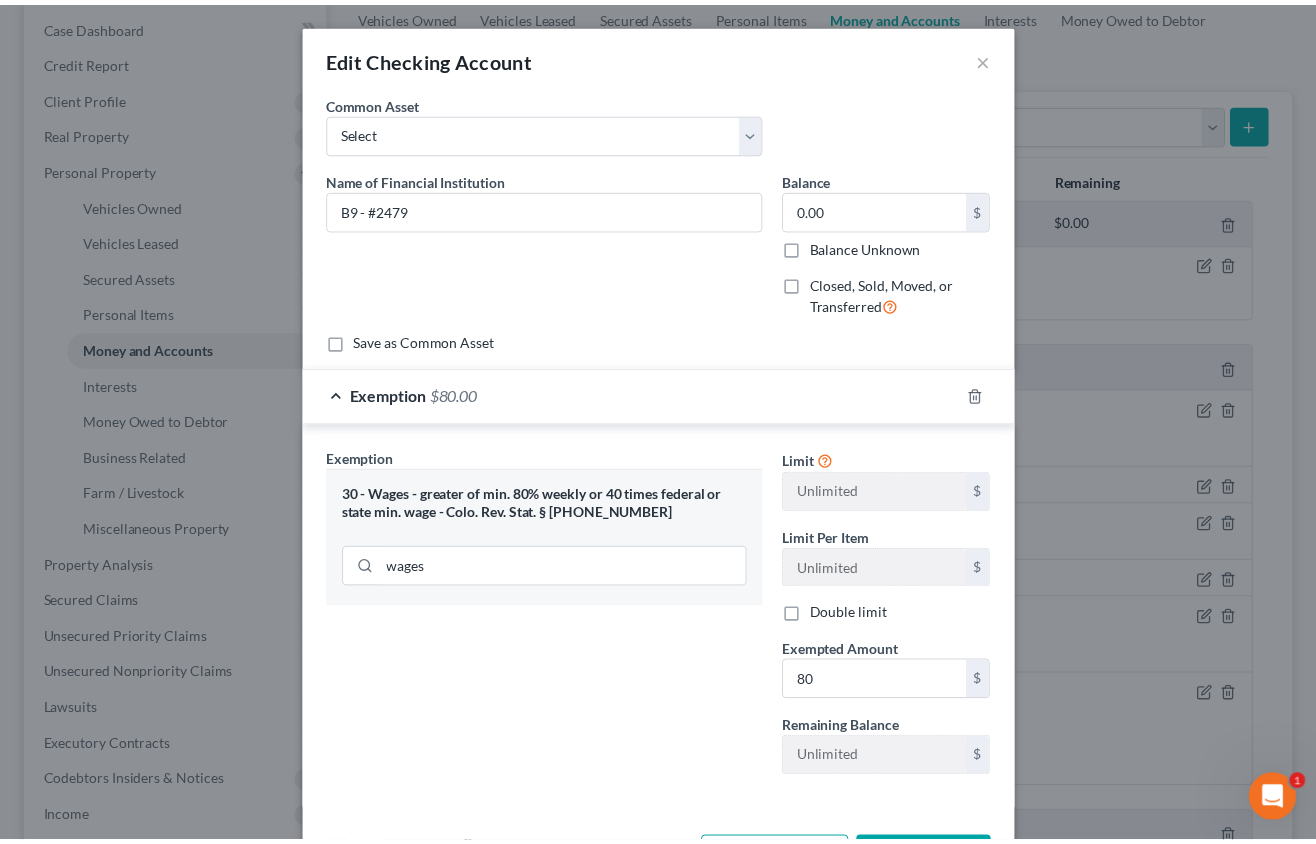 scroll, scrollTop: 76, scrollLeft: 0, axis: vertical 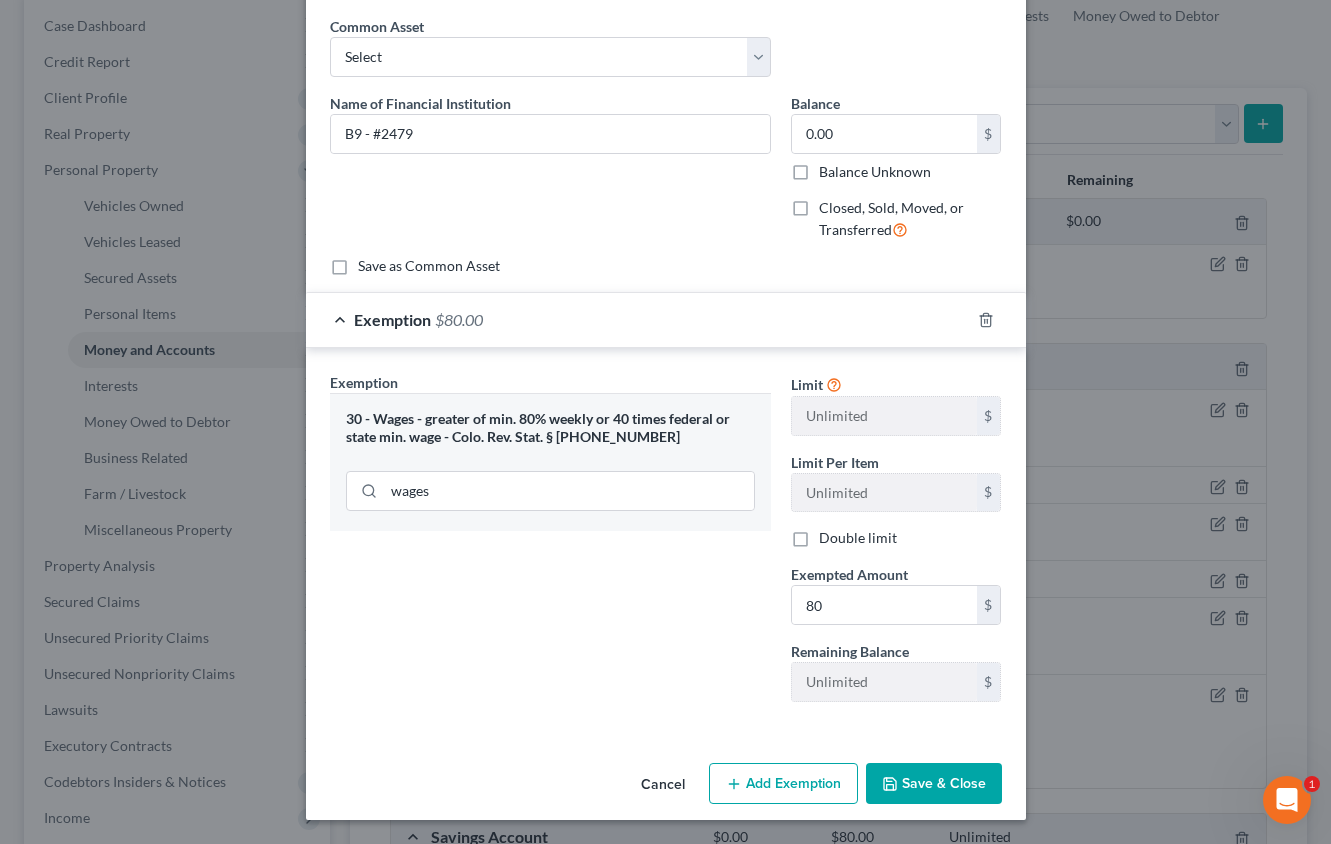 click on "Save & Close" at bounding box center (934, 784) 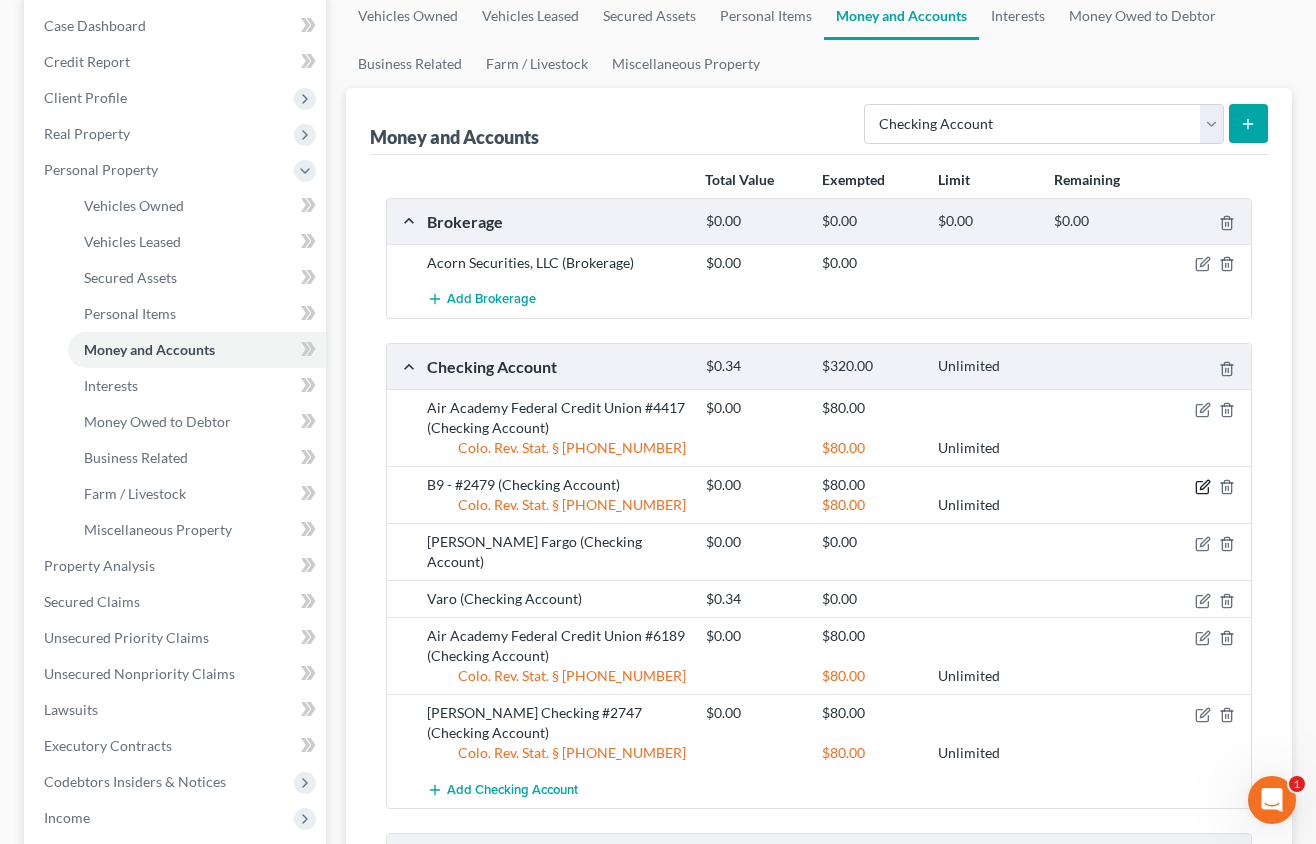 click 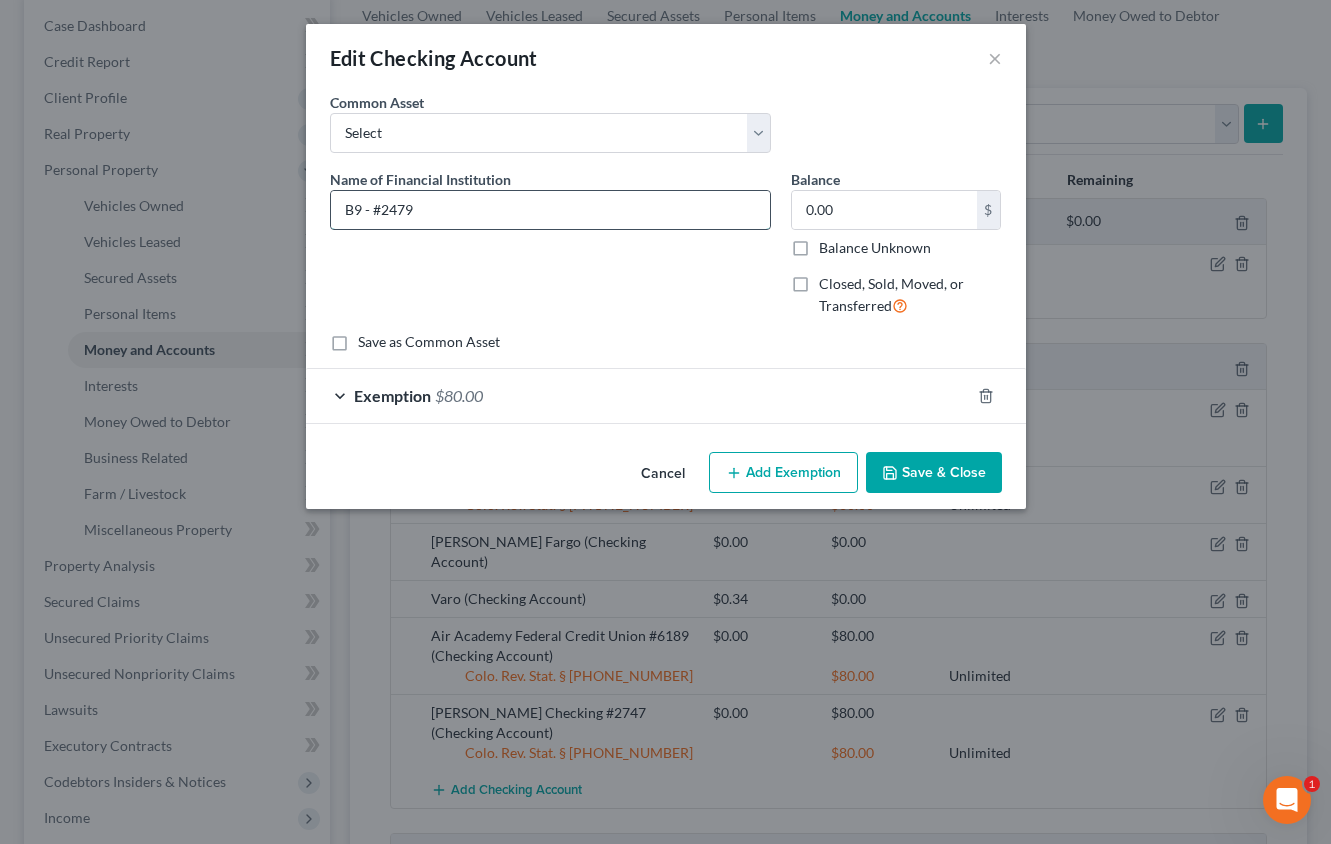 click on "B9 - #2479" at bounding box center (550, 210) 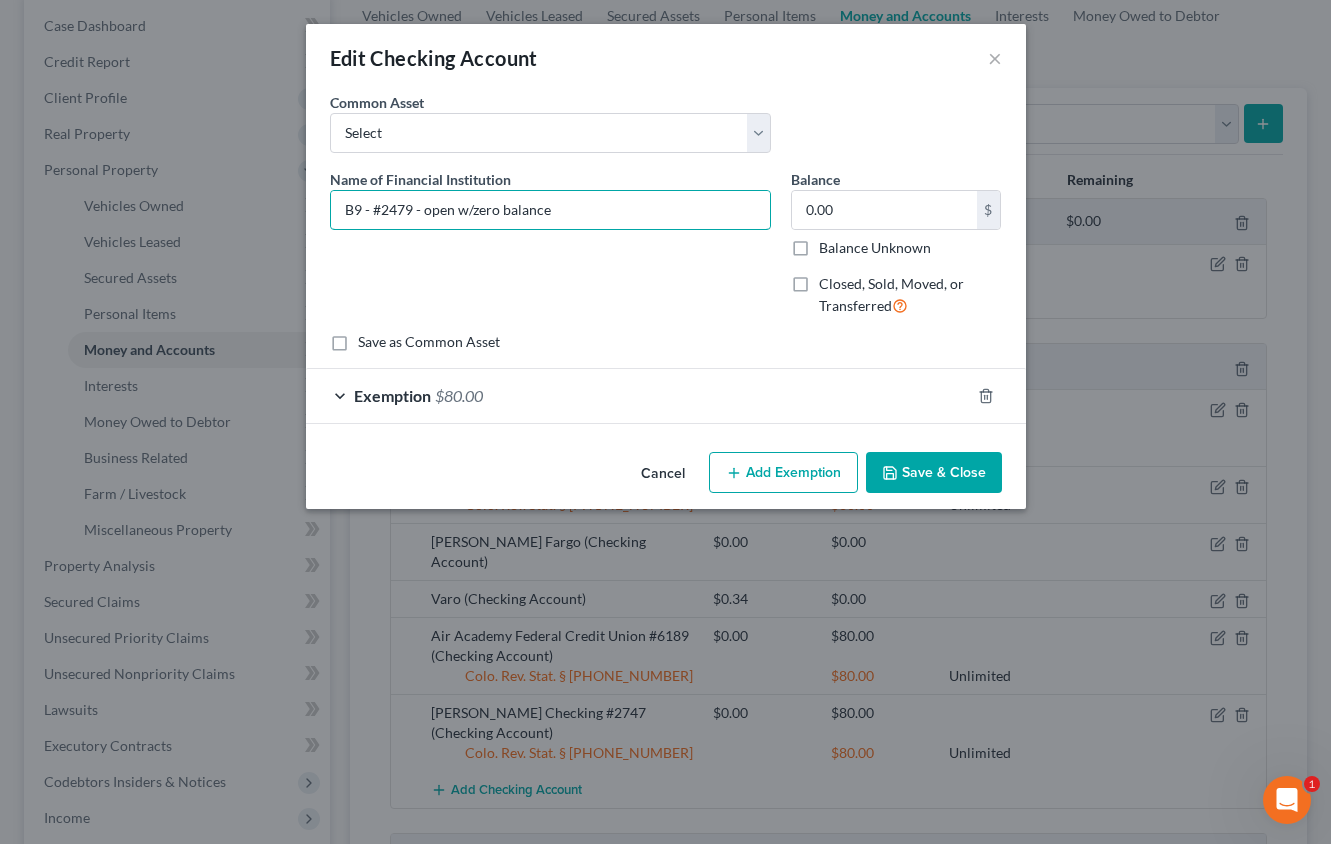 type on "B9 - #2479 - open w/zero balance" 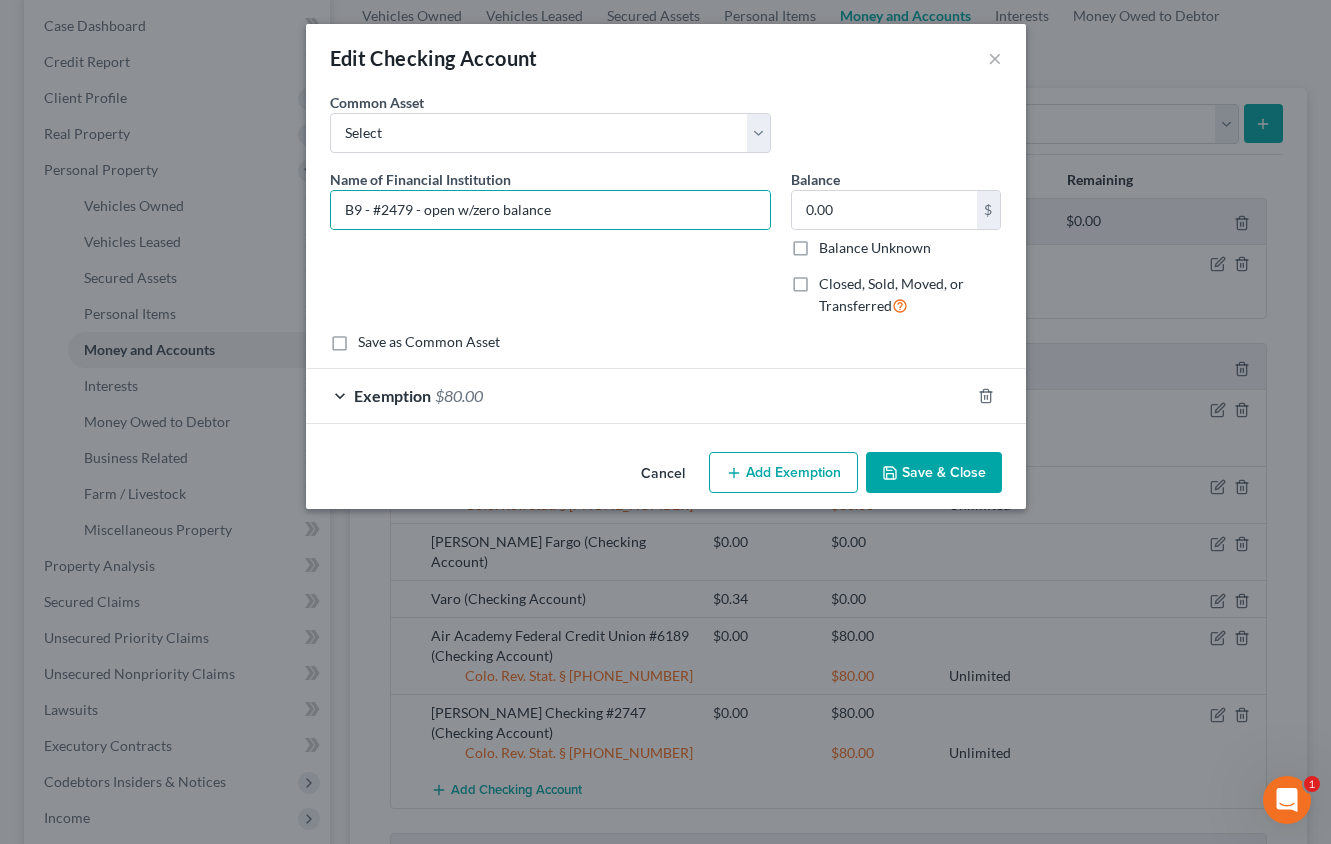 click on "Save & Close" at bounding box center (934, 473) 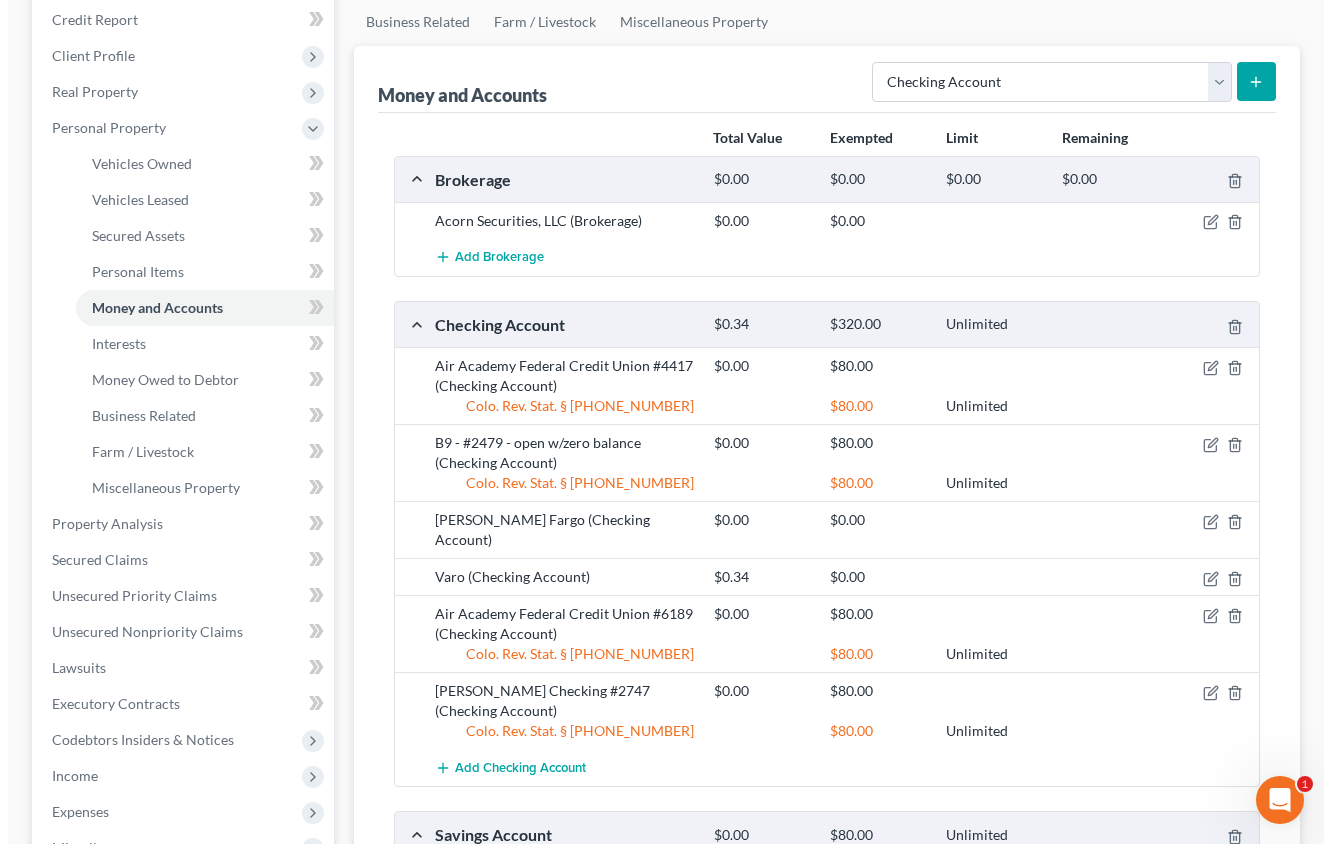 scroll, scrollTop: 200, scrollLeft: 0, axis: vertical 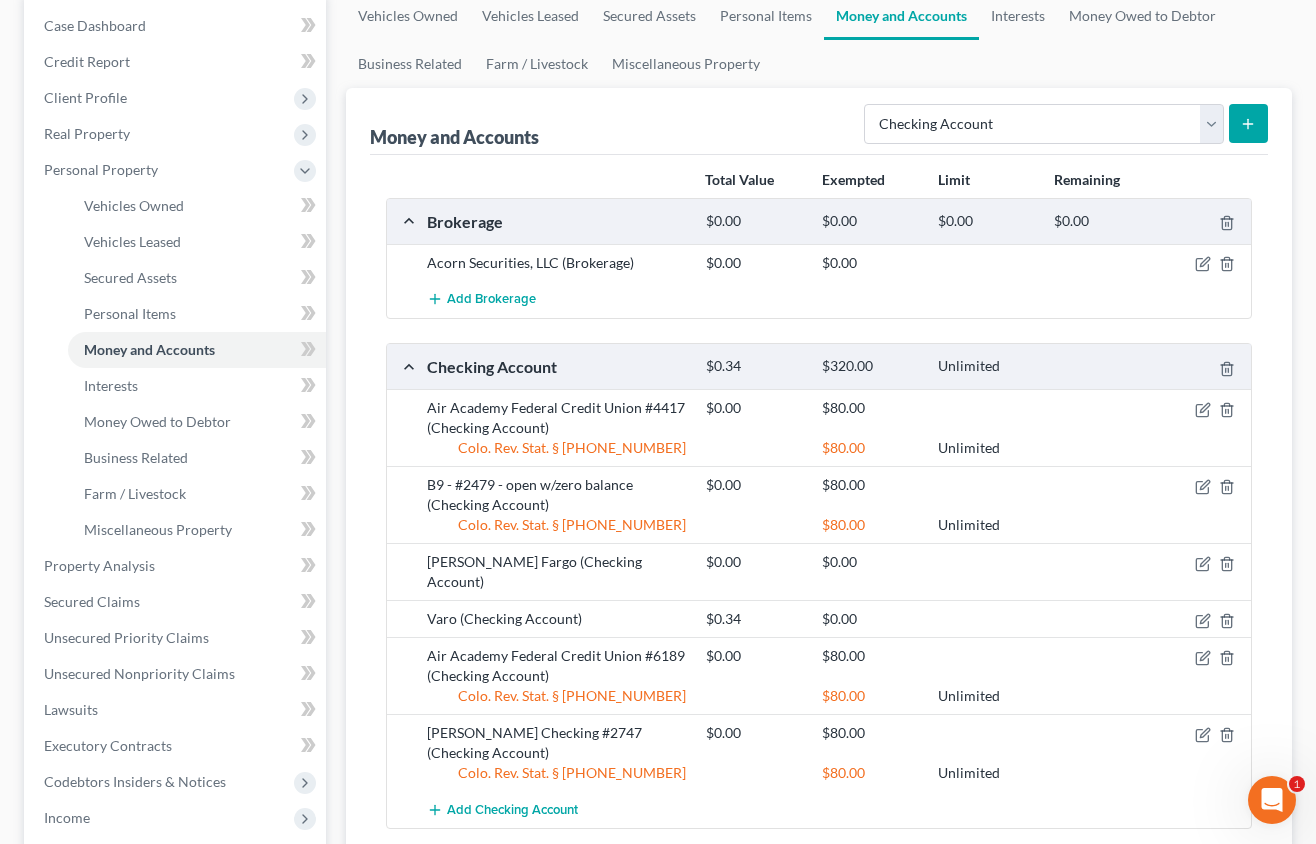 click 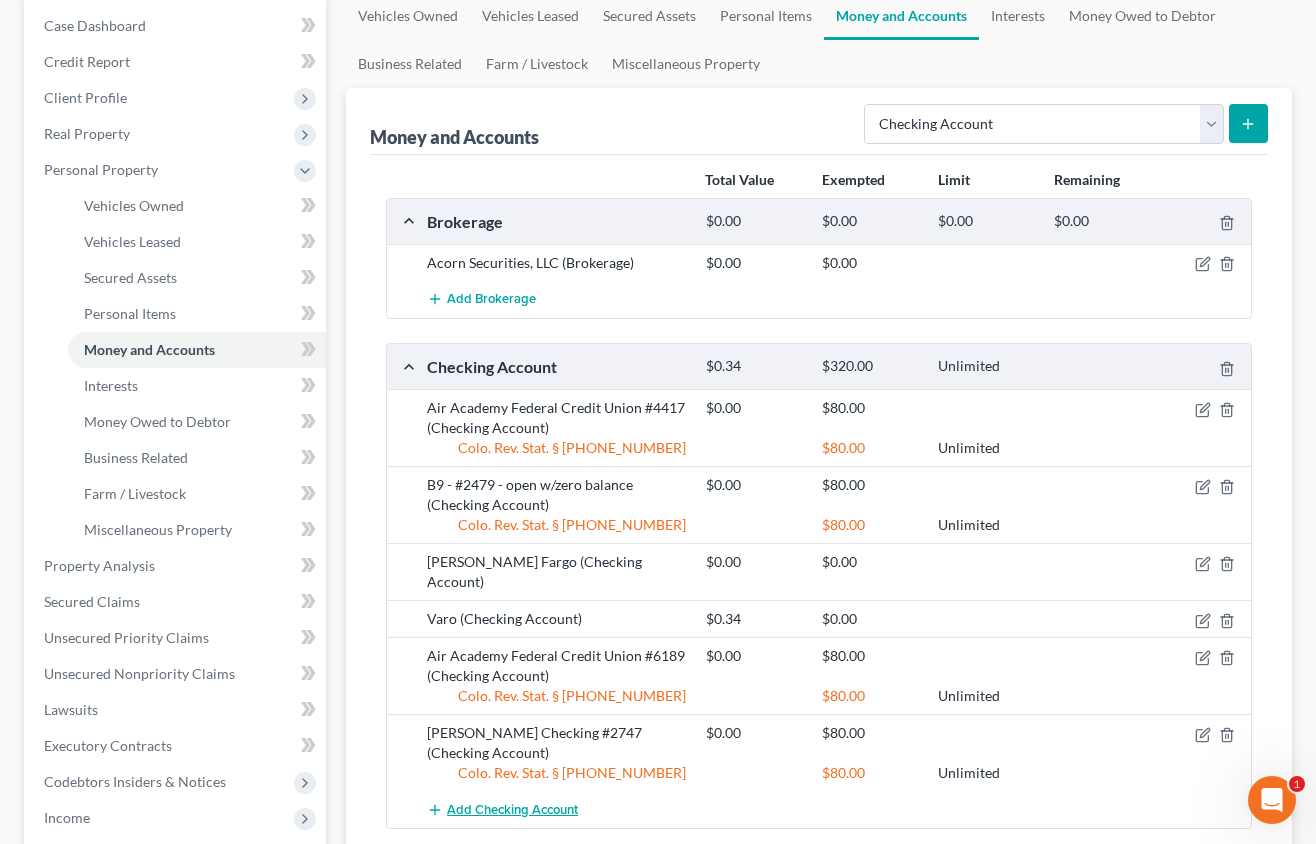 click on "Add Checking Account" at bounding box center (512, 810) 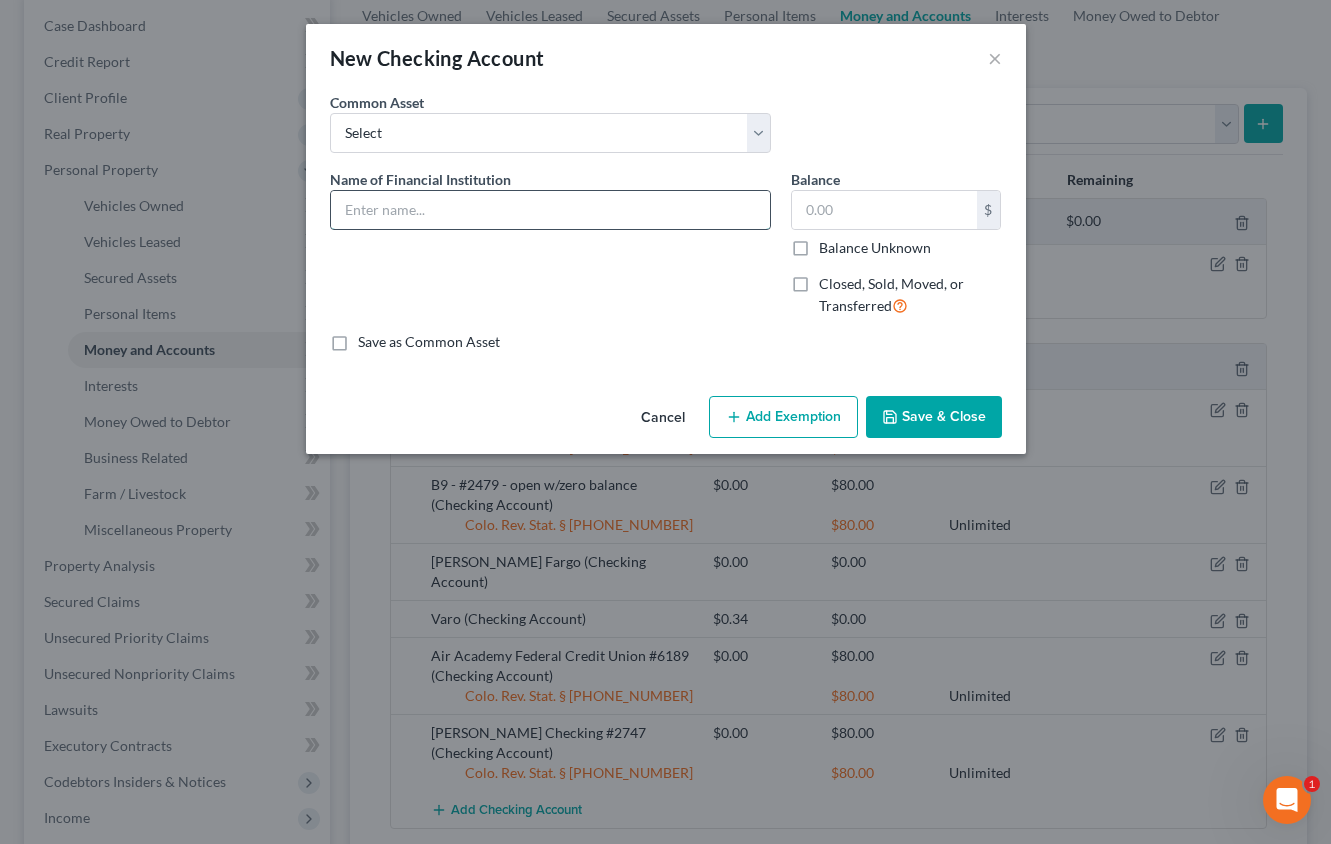 click at bounding box center (550, 210) 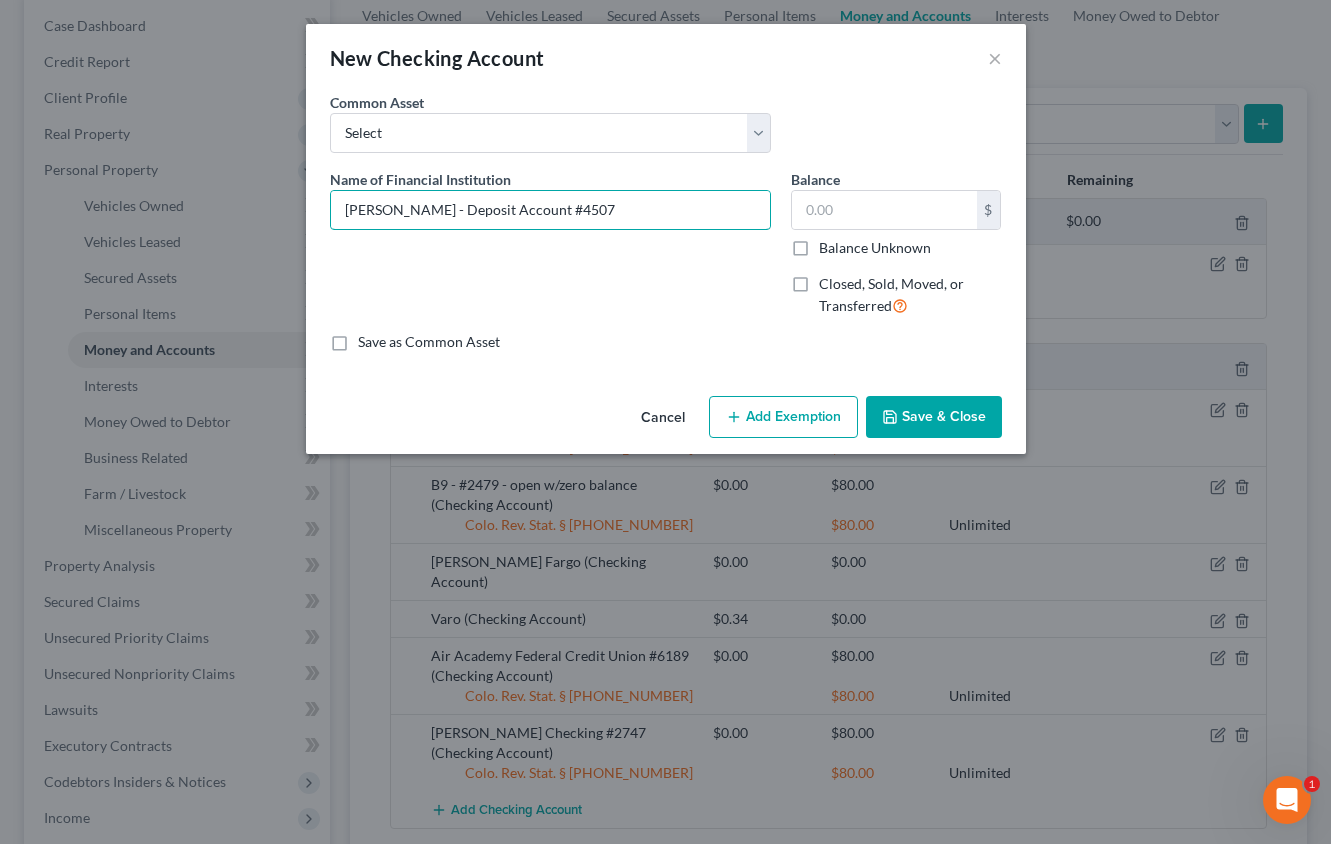 type on "[PERSON_NAME] - Deposit Account #4507" 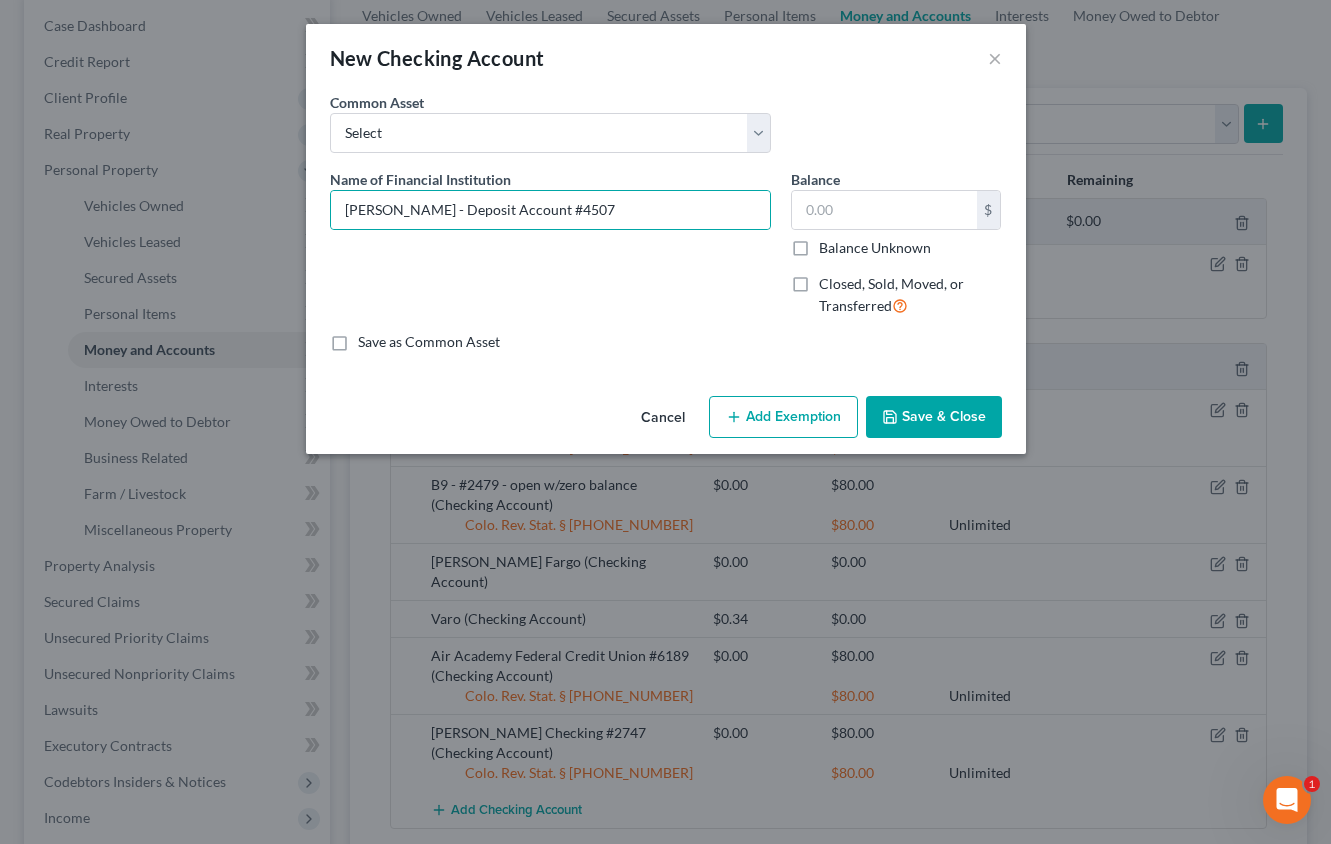 click on "Balance Unknown" at bounding box center [875, 248] 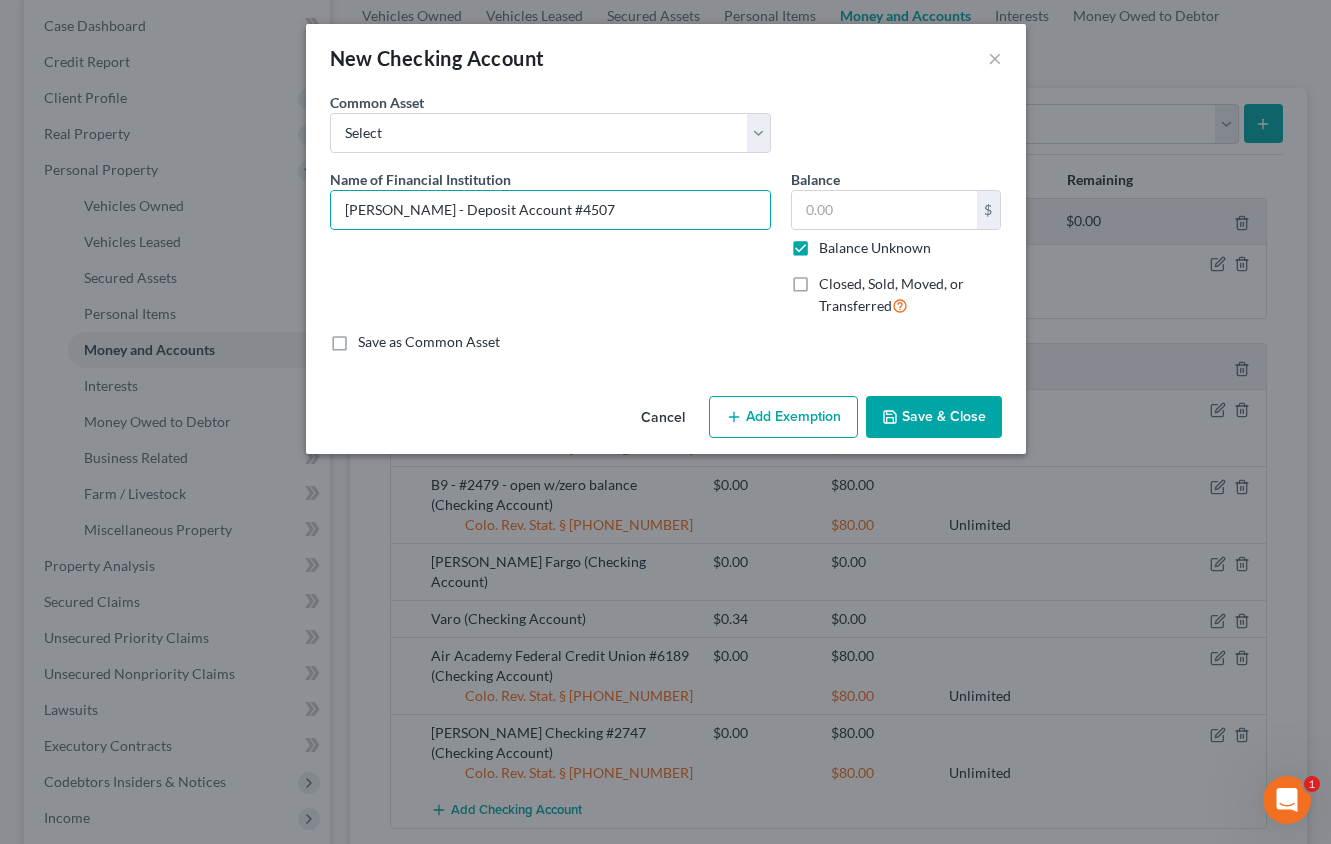type on "0.00" 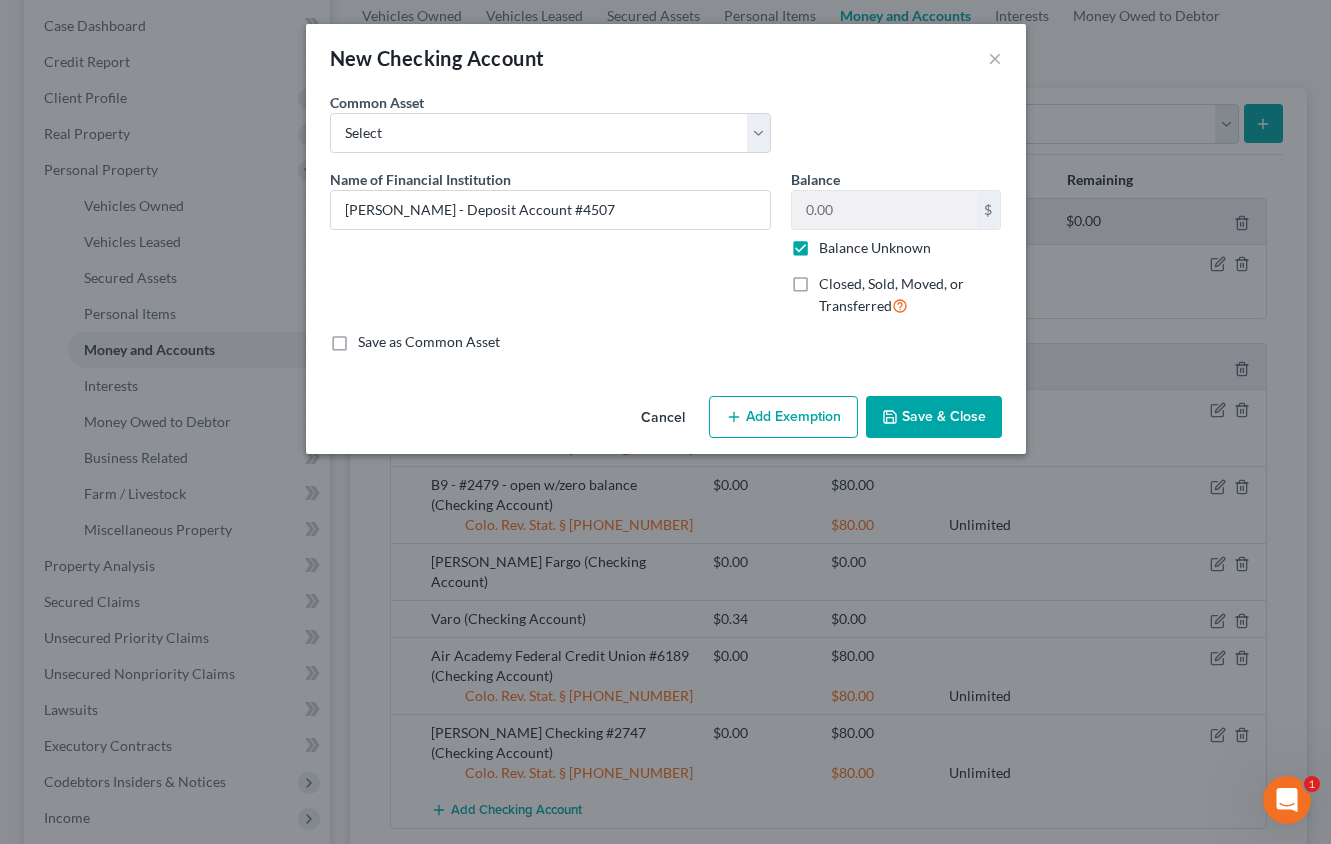 click on "Add Exemption" at bounding box center [783, 417] 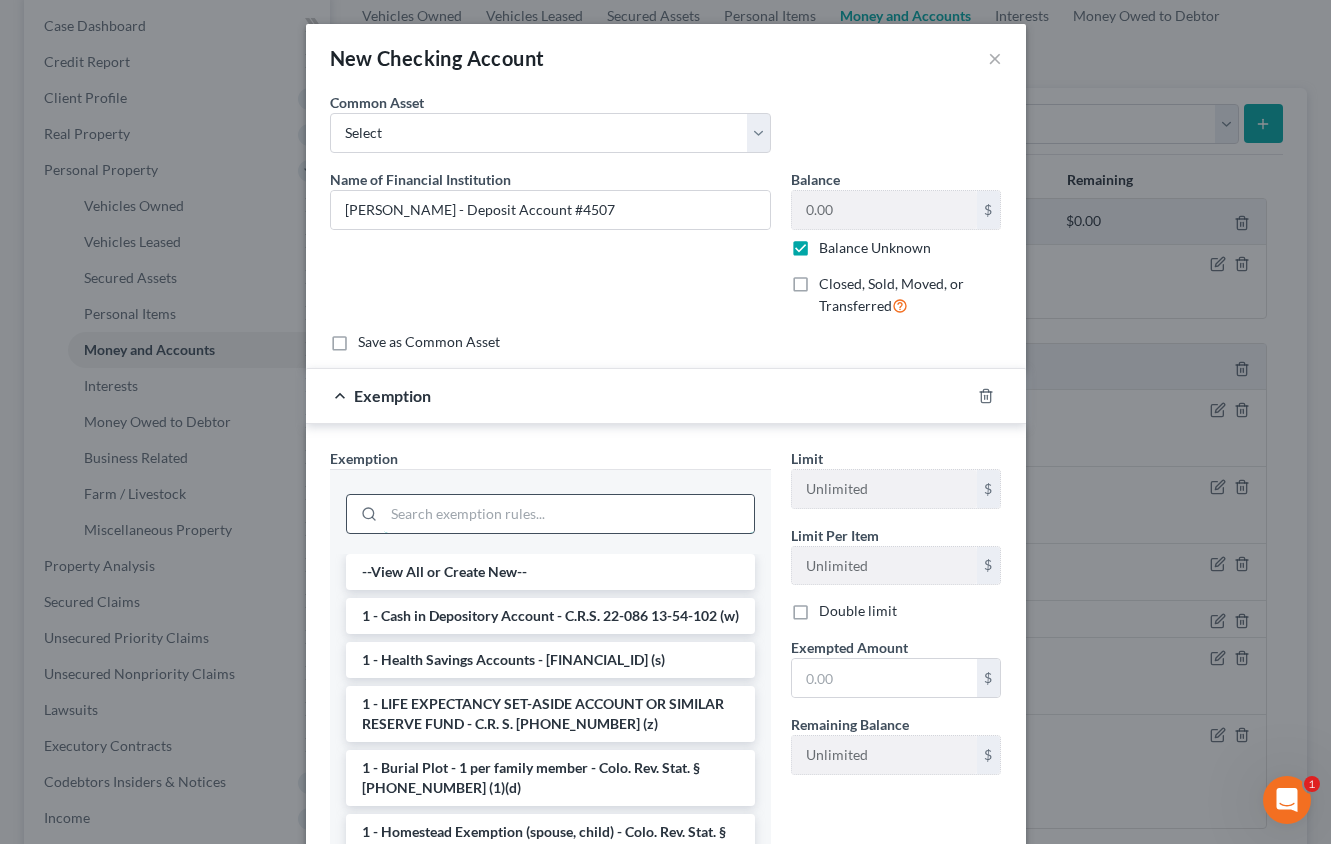 click at bounding box center [569, 514] 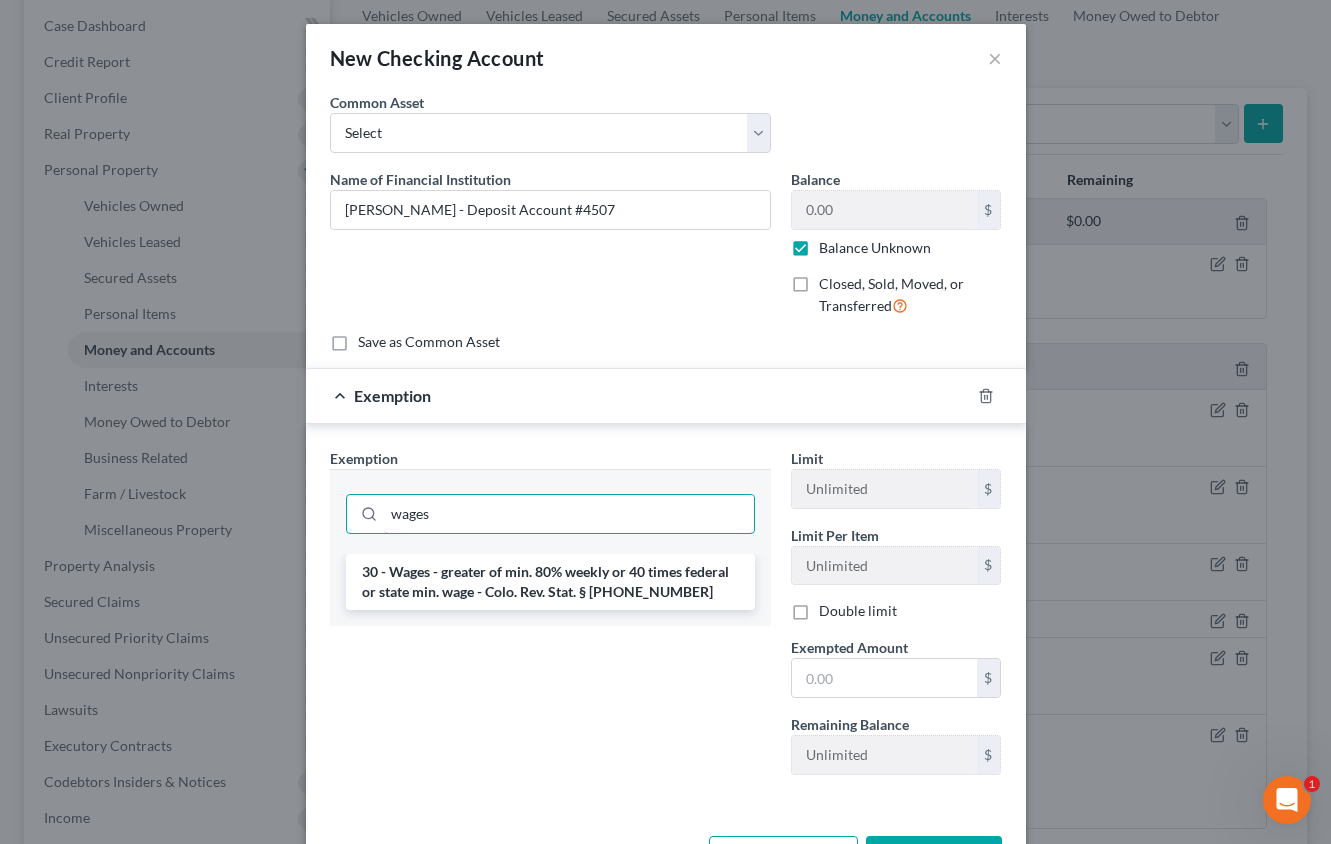 type on "wages" 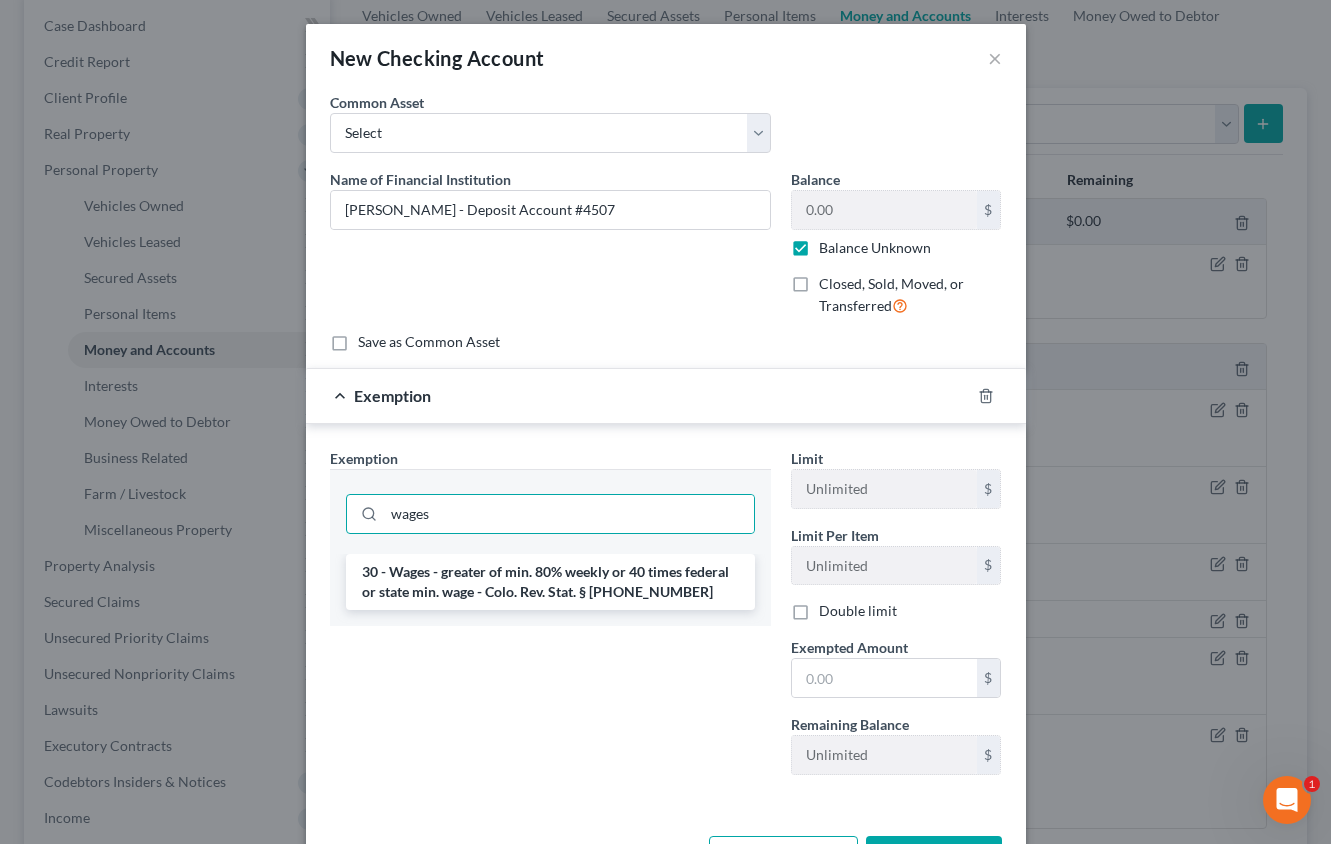 click on "30 - Wages - greater of min. 80% weekly or 40 times federal or state min. wage - Colo. Rev. Stat. § [PHONE_NUMBER]" at bounding box center [550, 582] 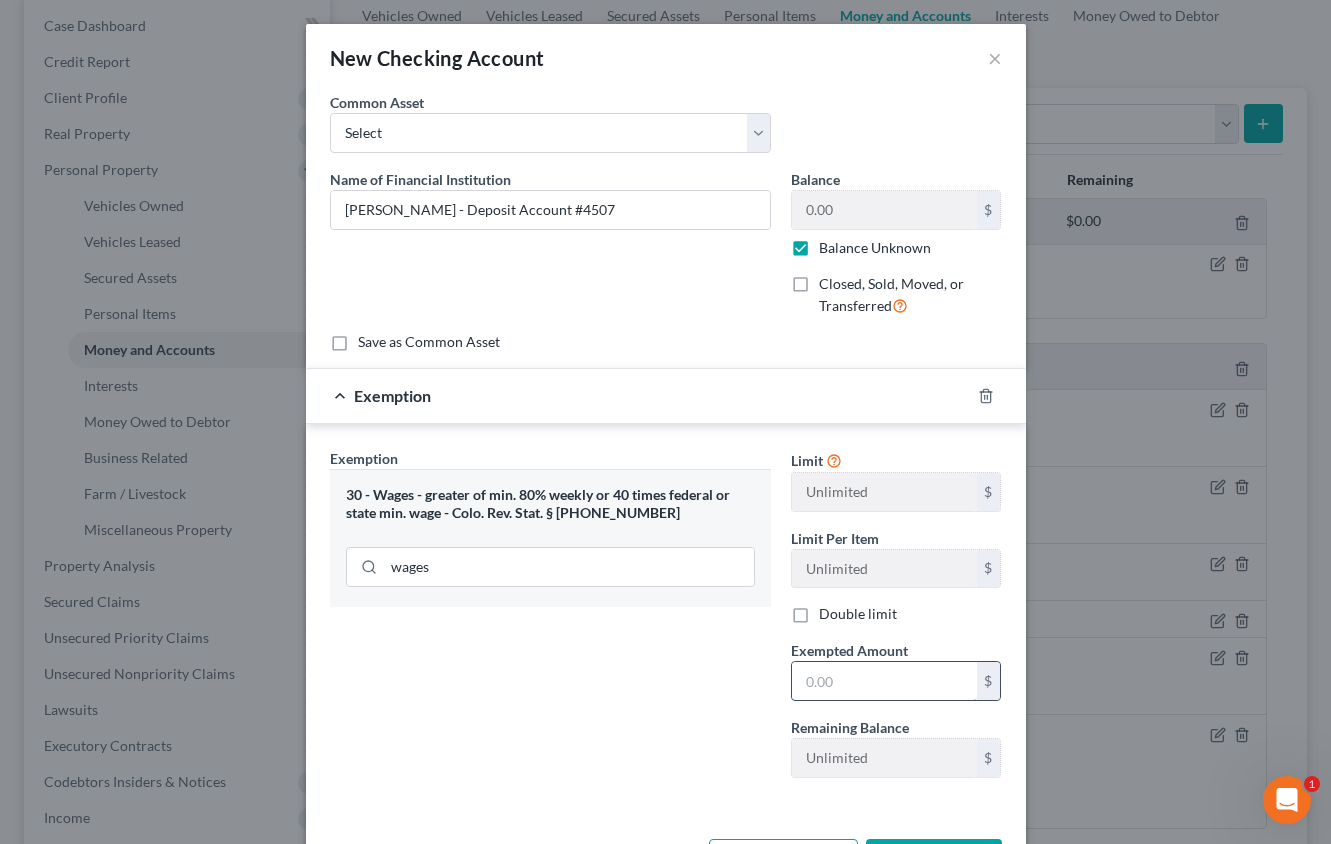 click at bounding box center (884, 681) 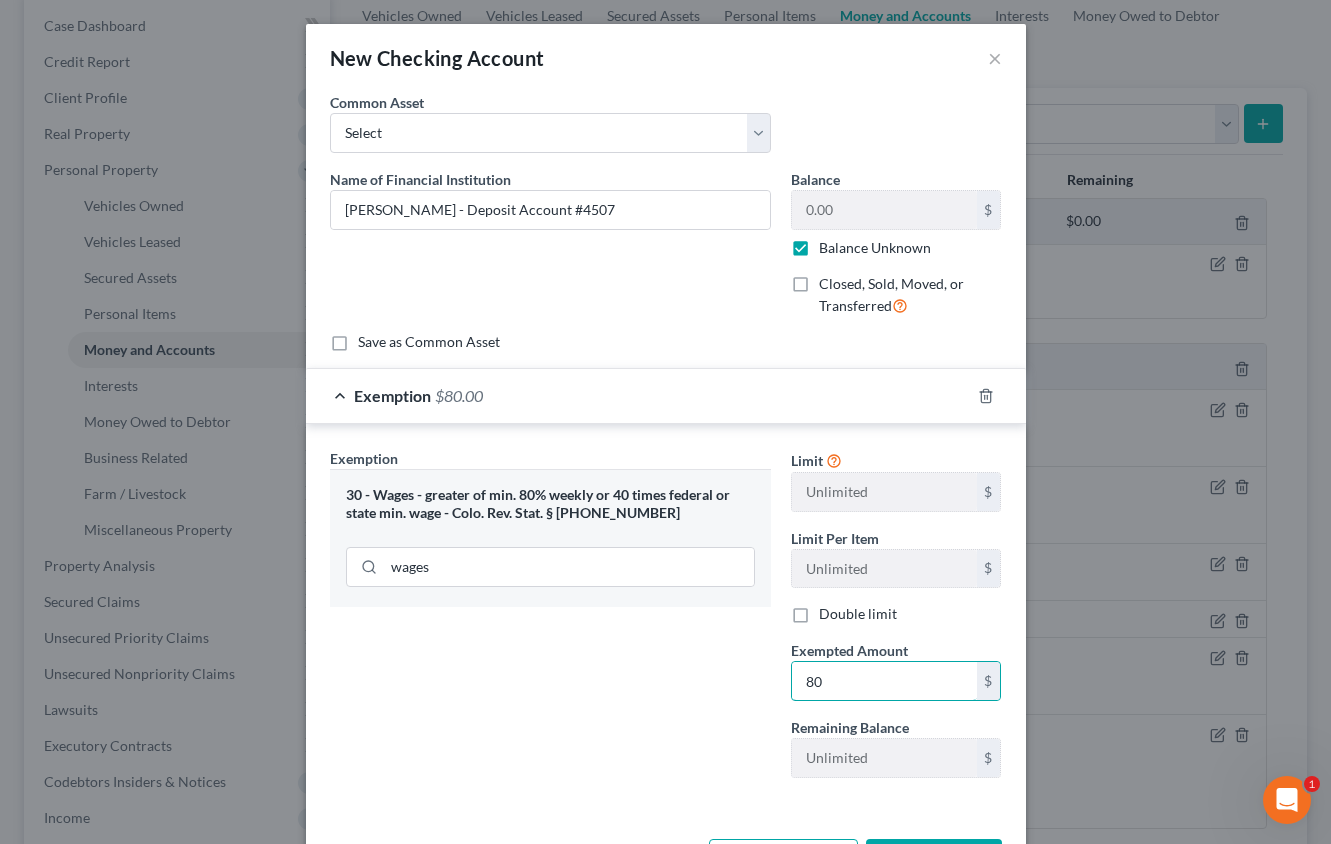 type on "80" 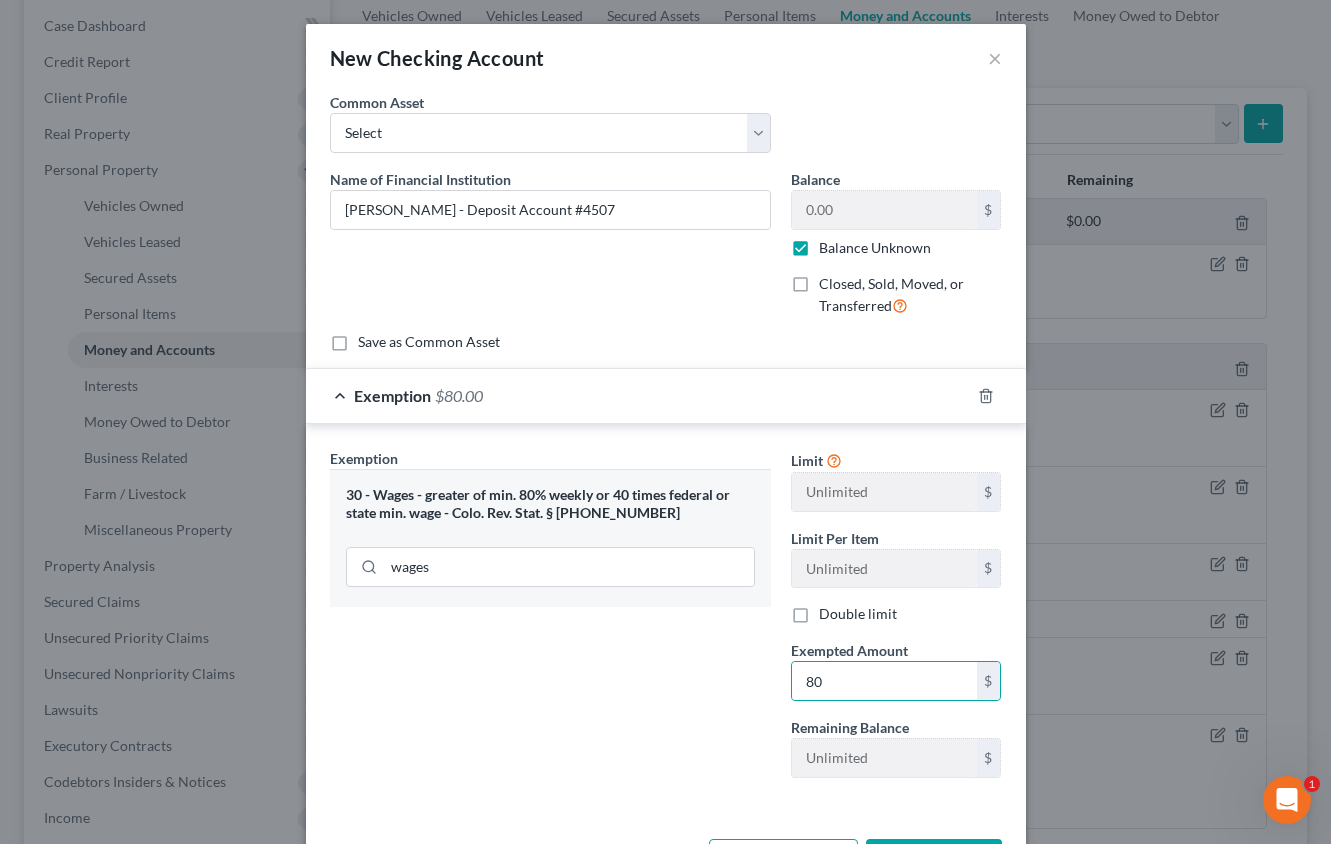 click on "Exemption Set must be selected for CA.
Exemption
*
30 - Wages - greater of min. 80% weekly or 40 times federal or state min. wage - Colo. Rev. Stat. § [PHONE_NUMBER]         wages" at bounding box center (550, 621) 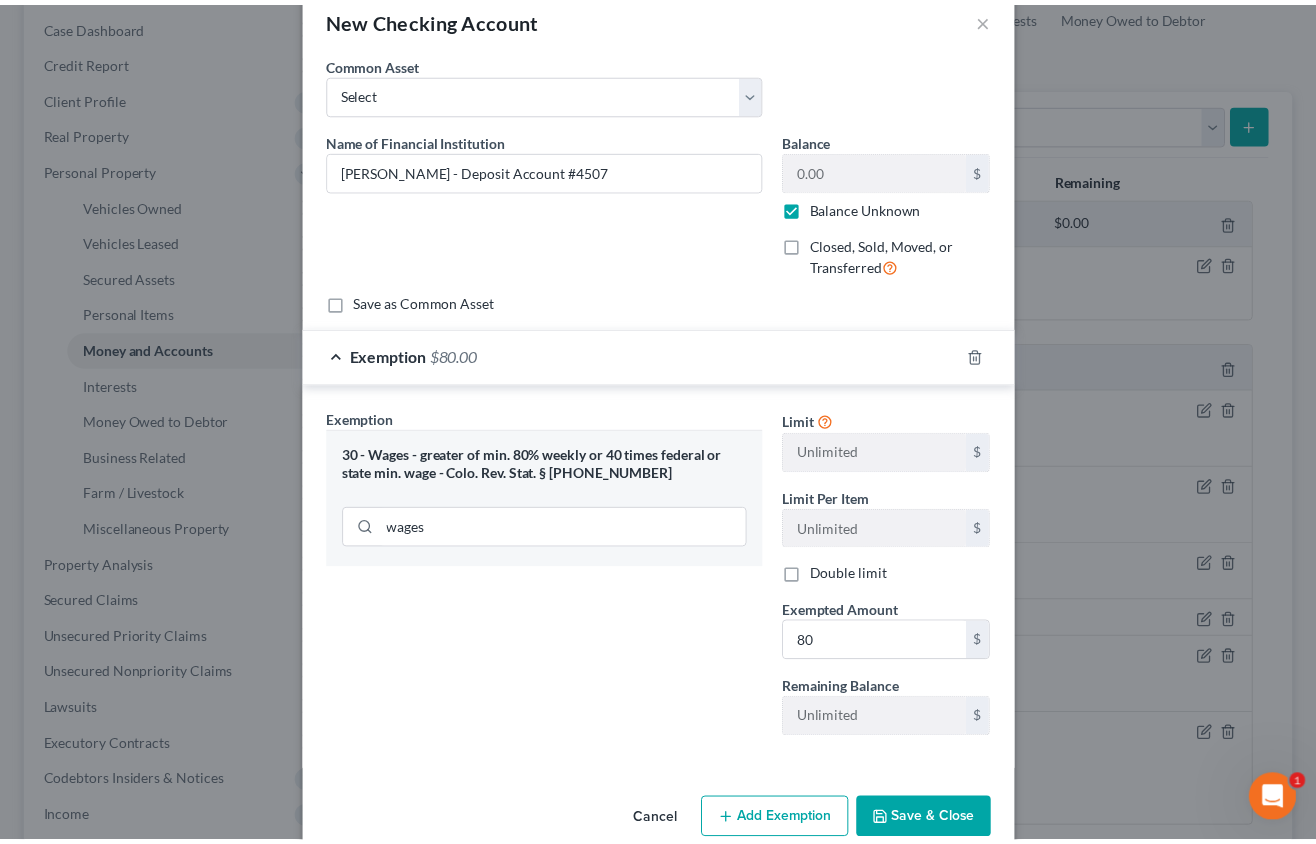 scroll, scrollTop: 76, scrollLeft: 0, axis: vertical 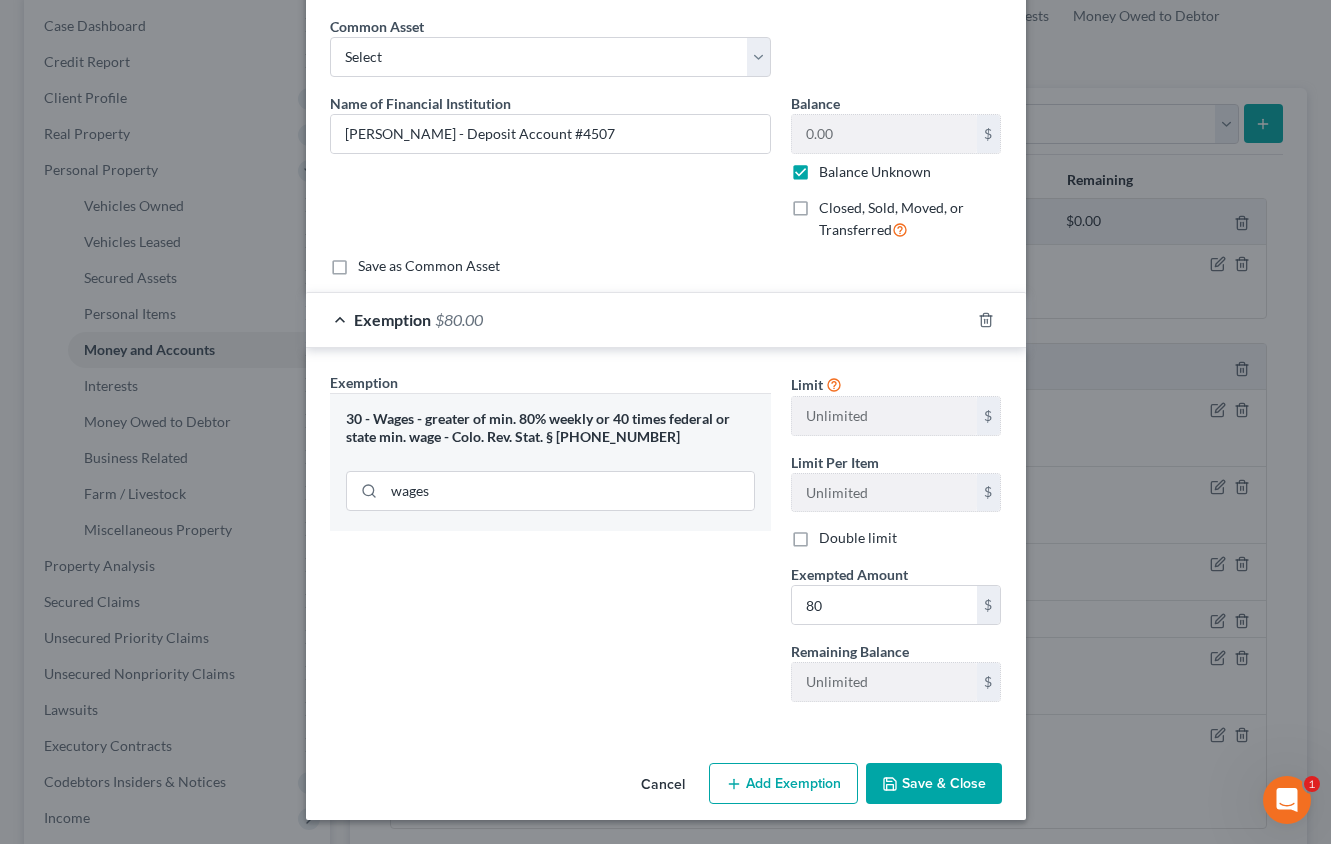 click on "Save & Close" at bounding box center [934, 784] 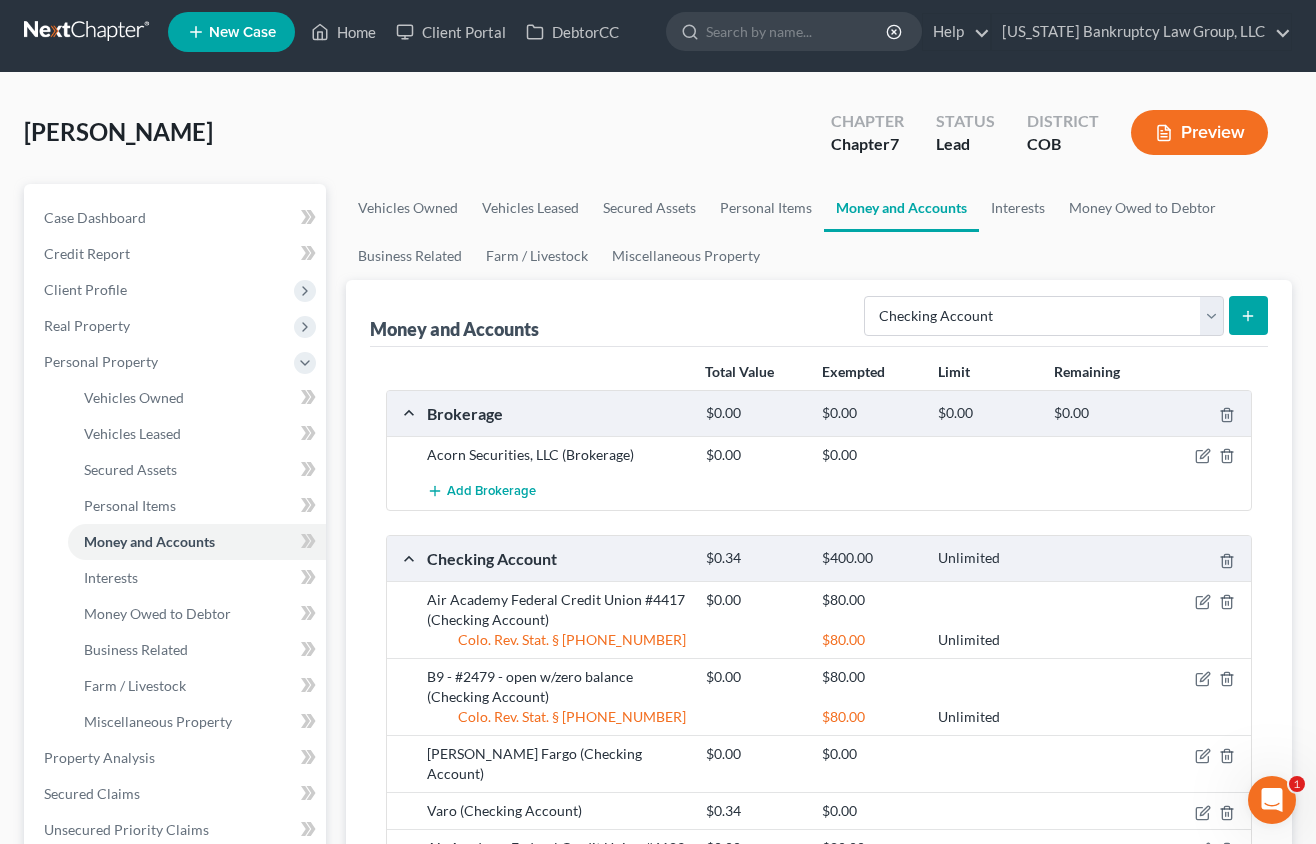 scroll, scrollTop: 0, scrollLeft: 0, axis: both 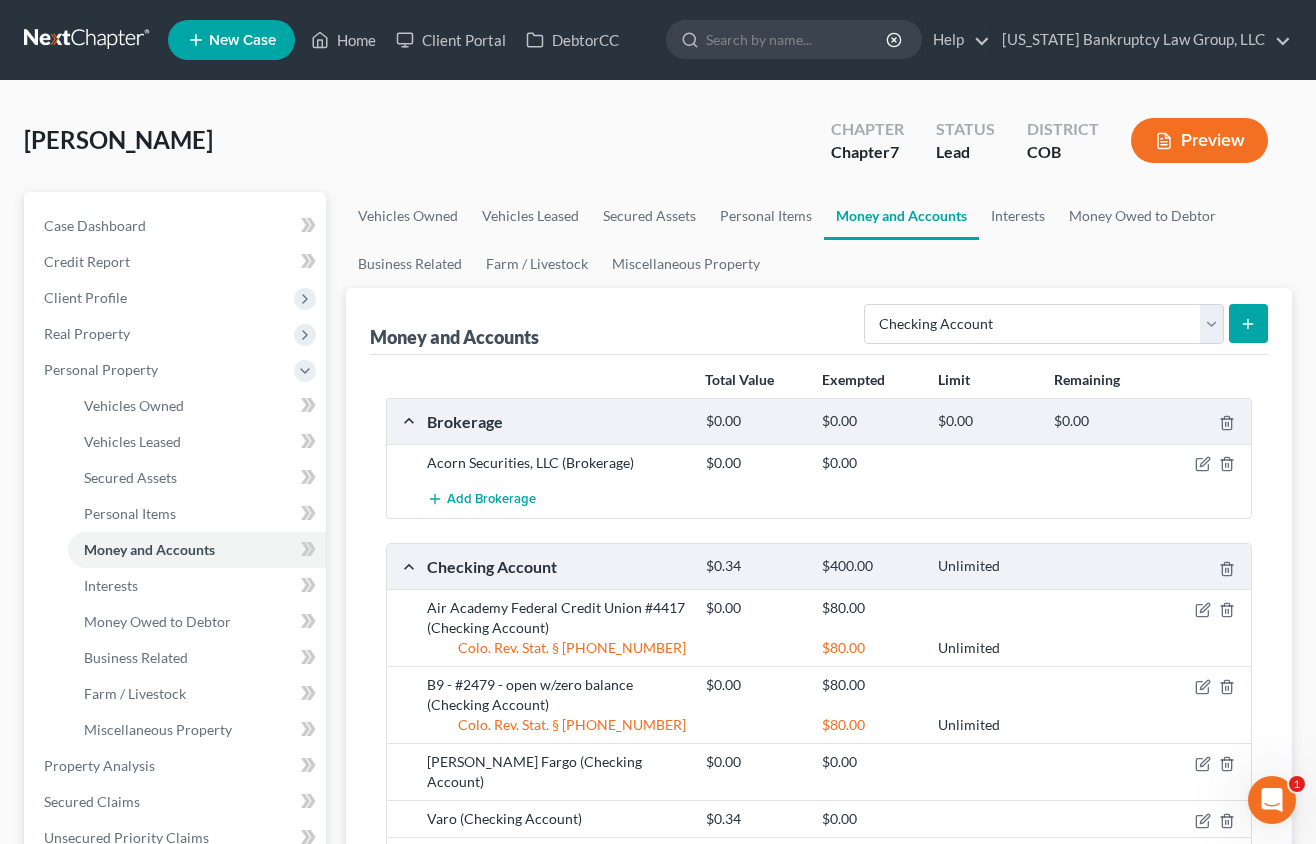click at bounding box center (1248, 323) 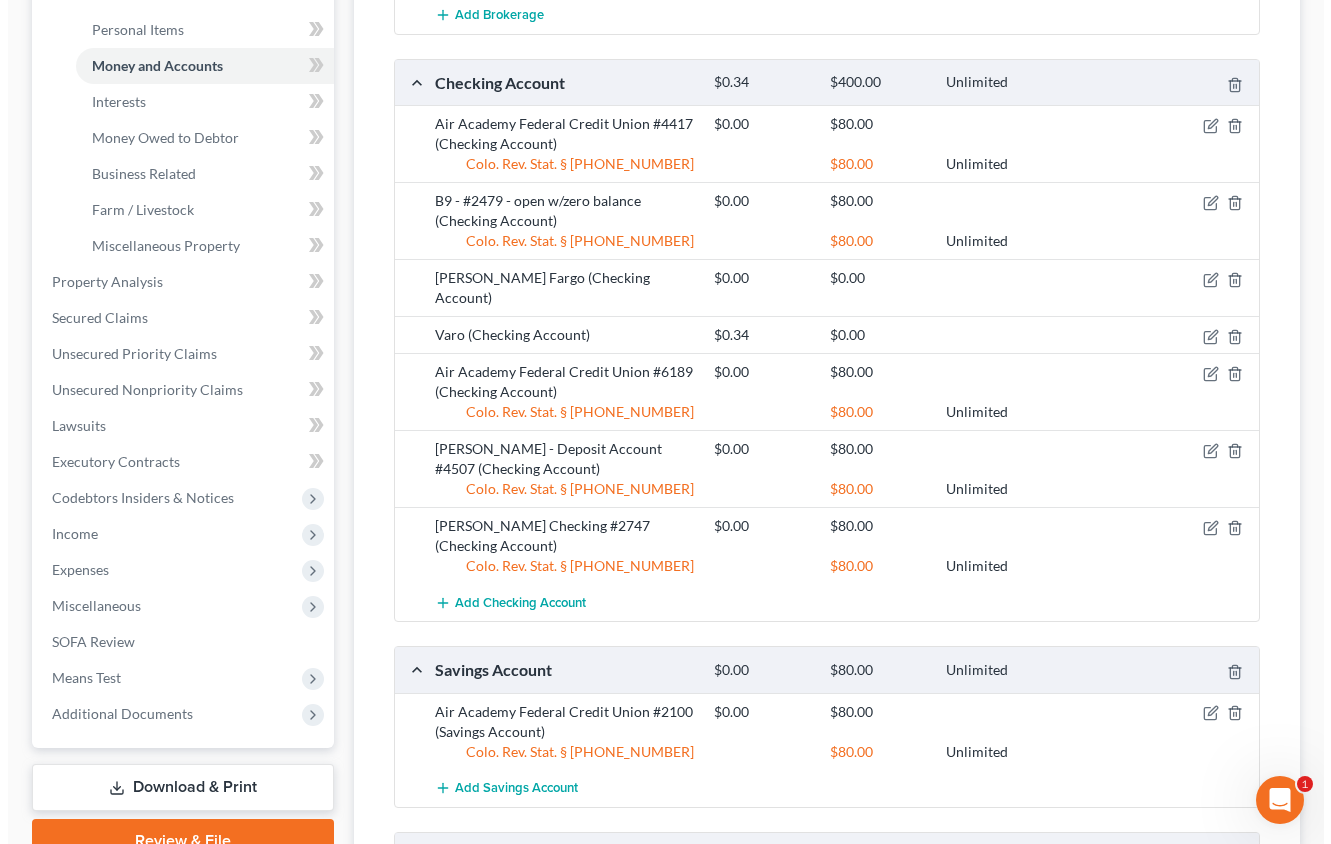 scroll, scrollTop: 500, scrollLeft: 0, axis: vertical 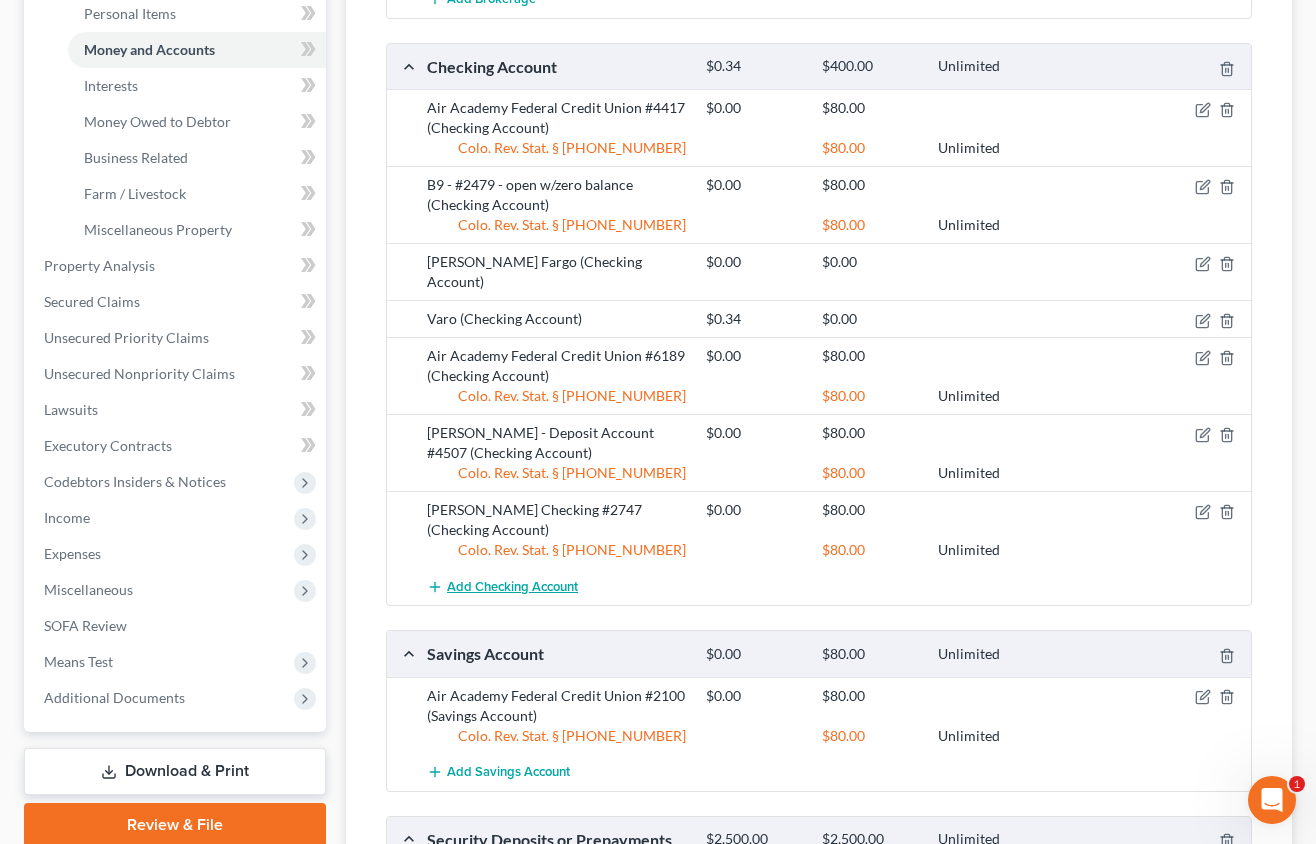 click on "Add Checking Account" at bounding box center [512, 587] 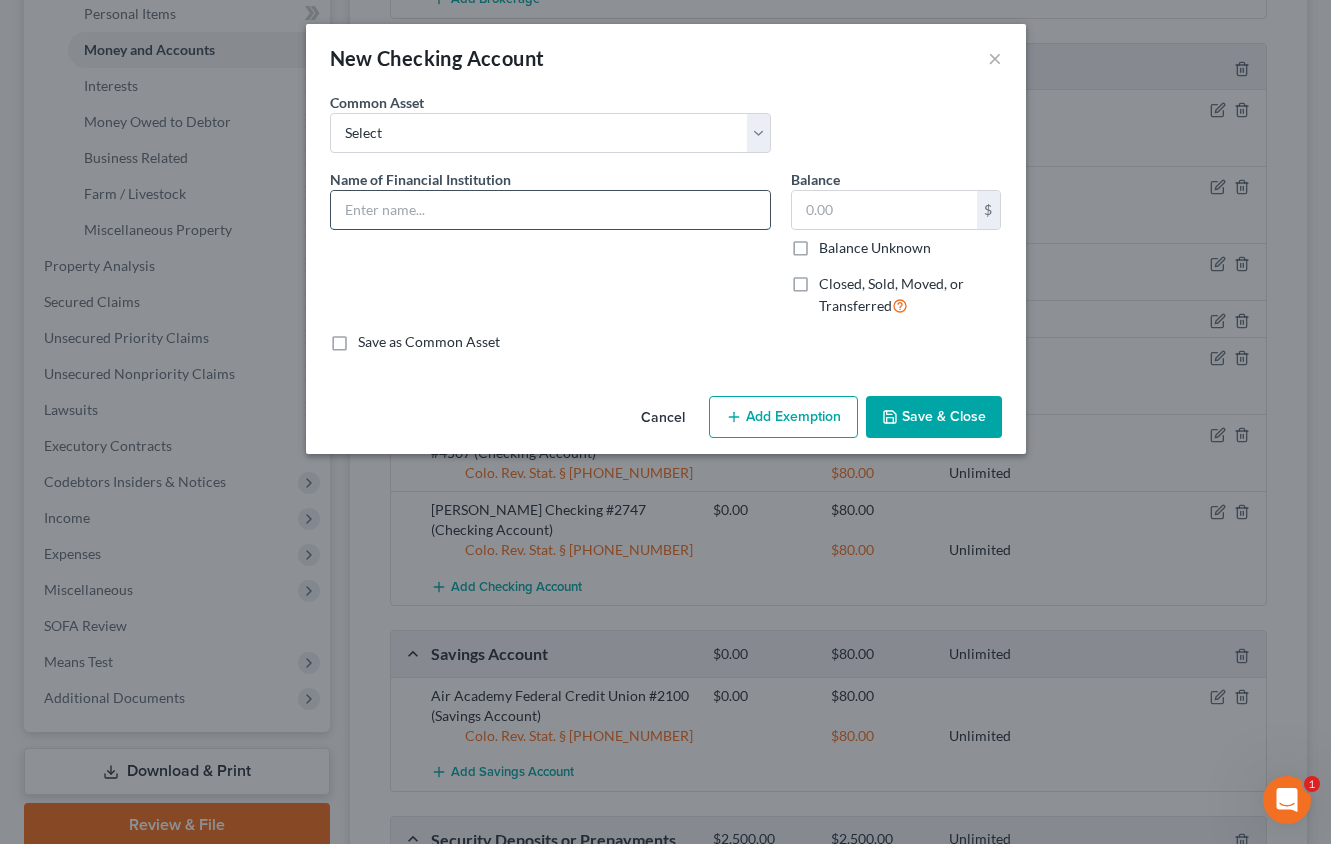 click at bounding box center (550, 210) 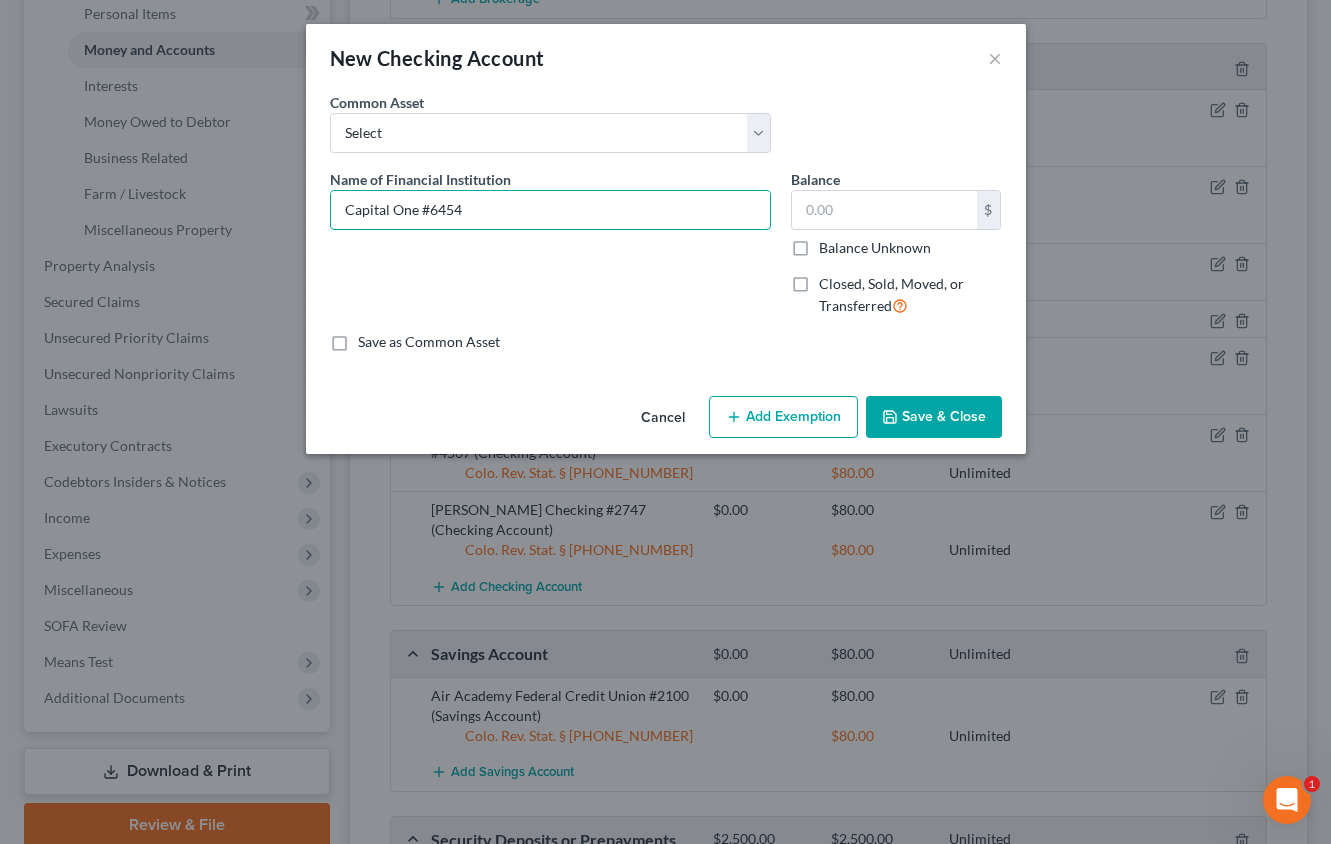 type on "Capital One #6454" 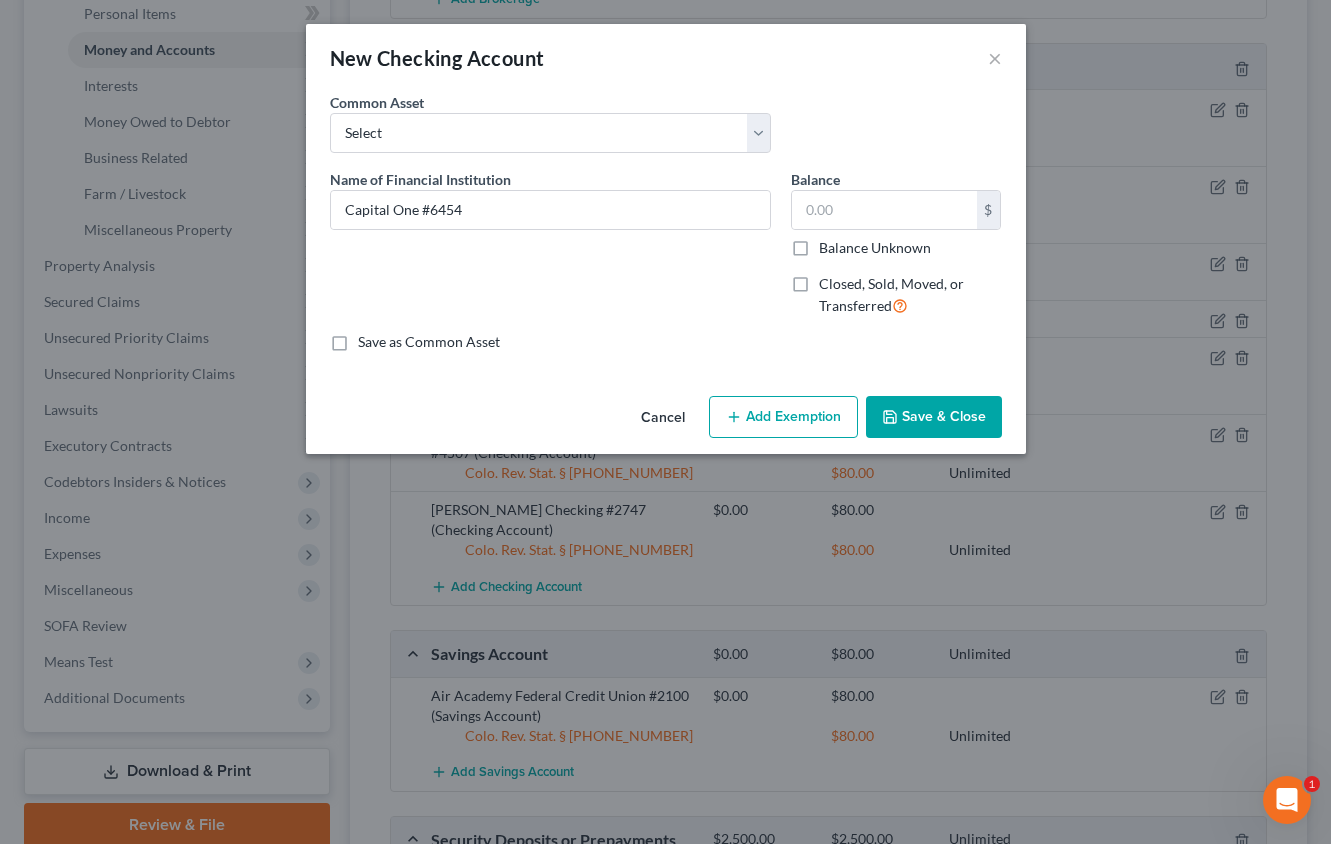 click on "Balance Unknown" at bounding box center (875, 248) 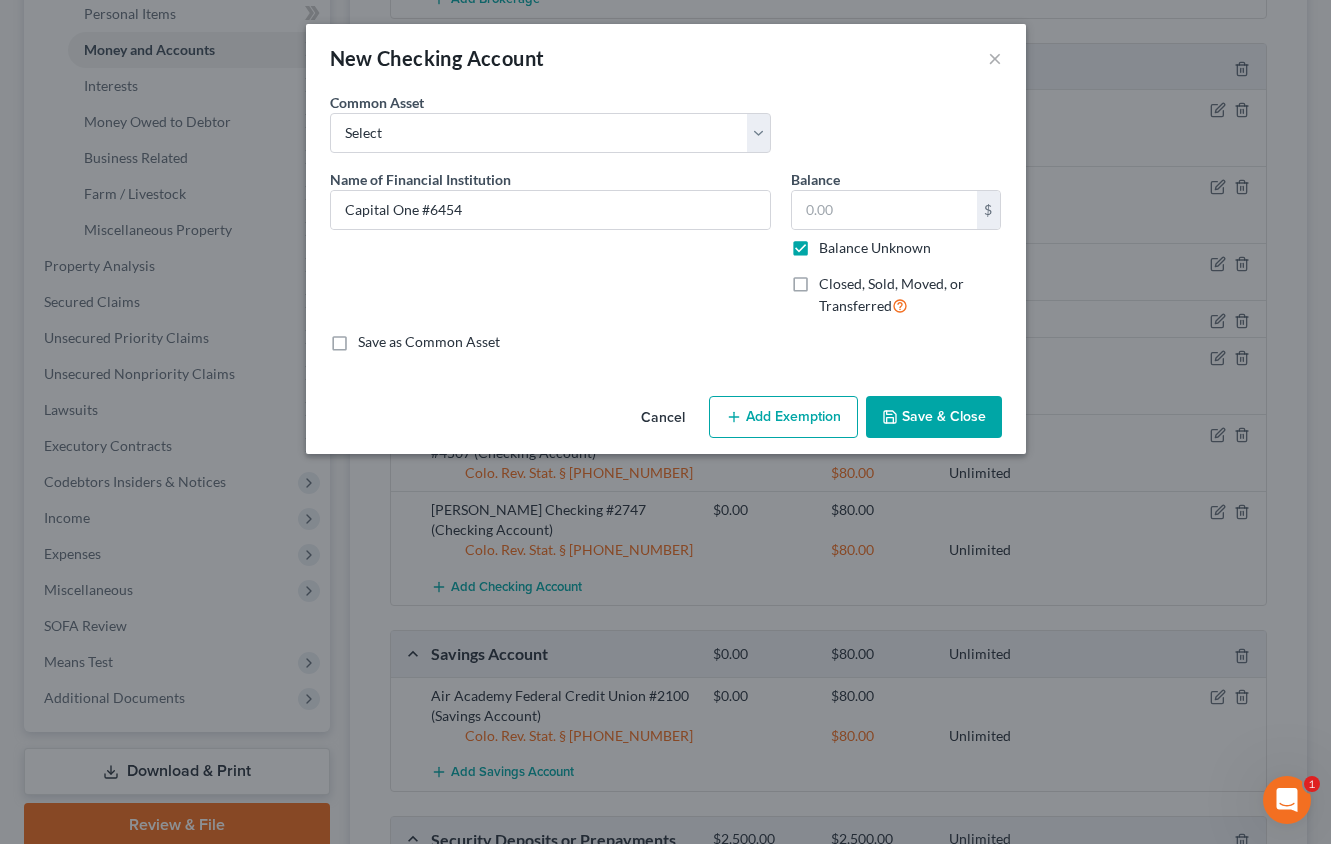 type on "0.00" 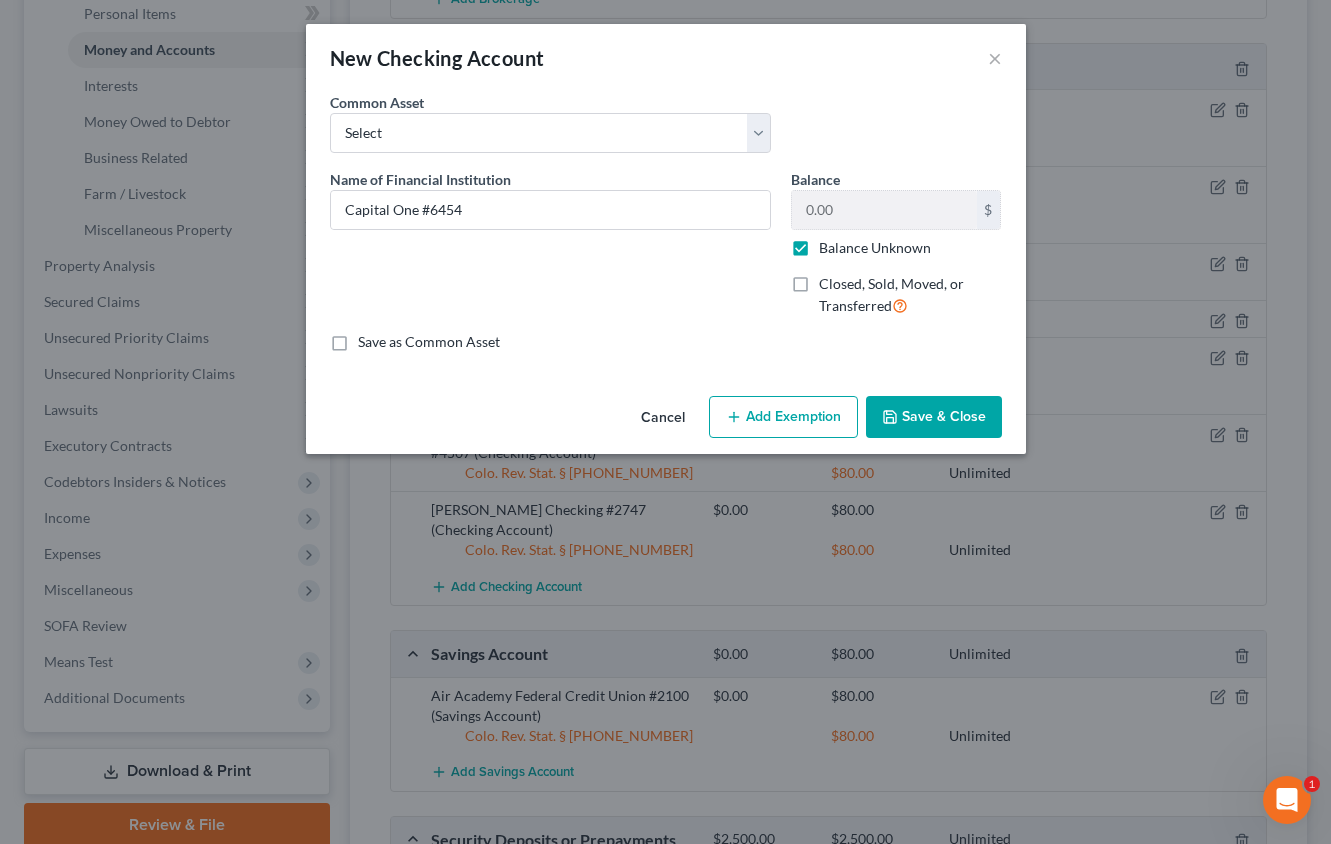 click on "Add Exemption" at bounding box center (783, 417) 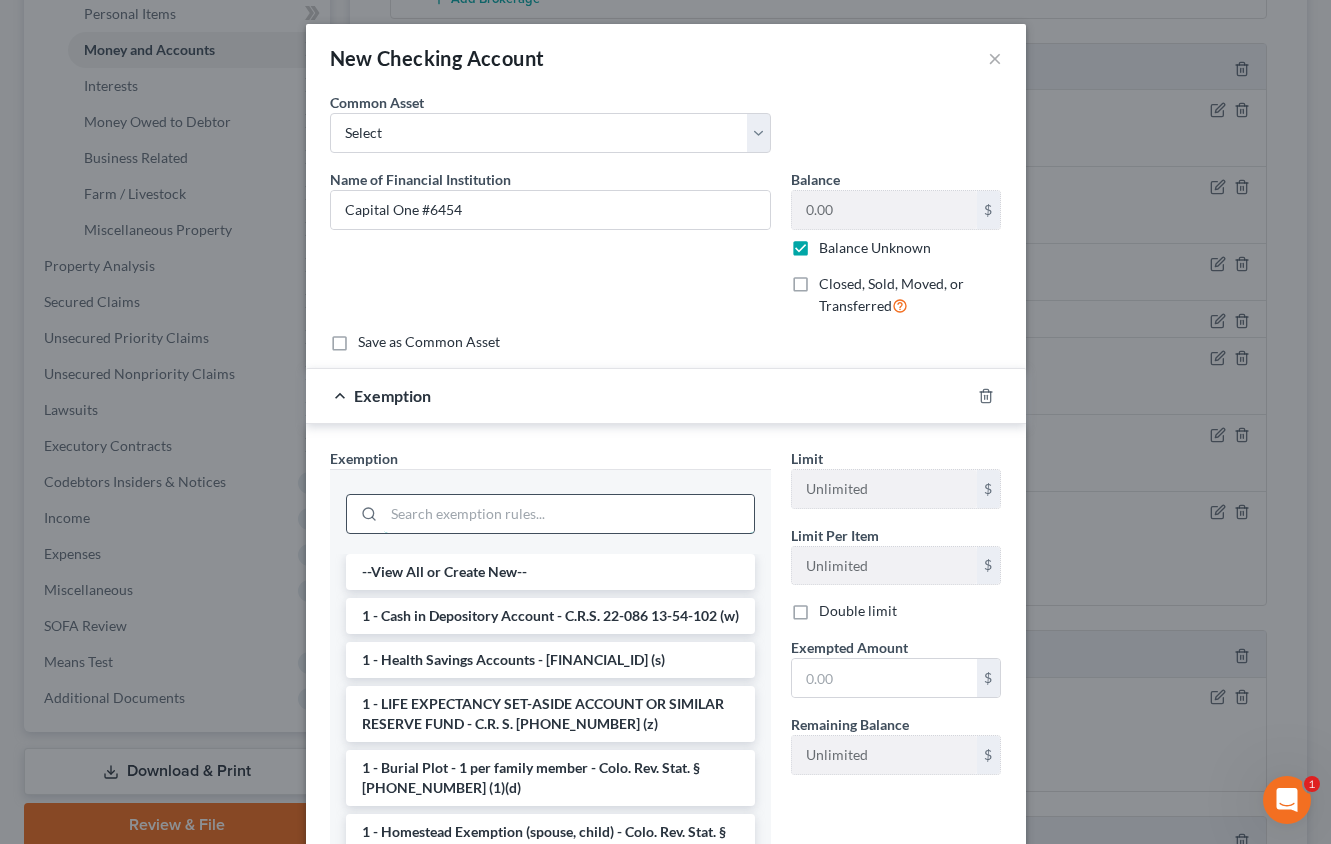 click at bounding box center [569, 514] 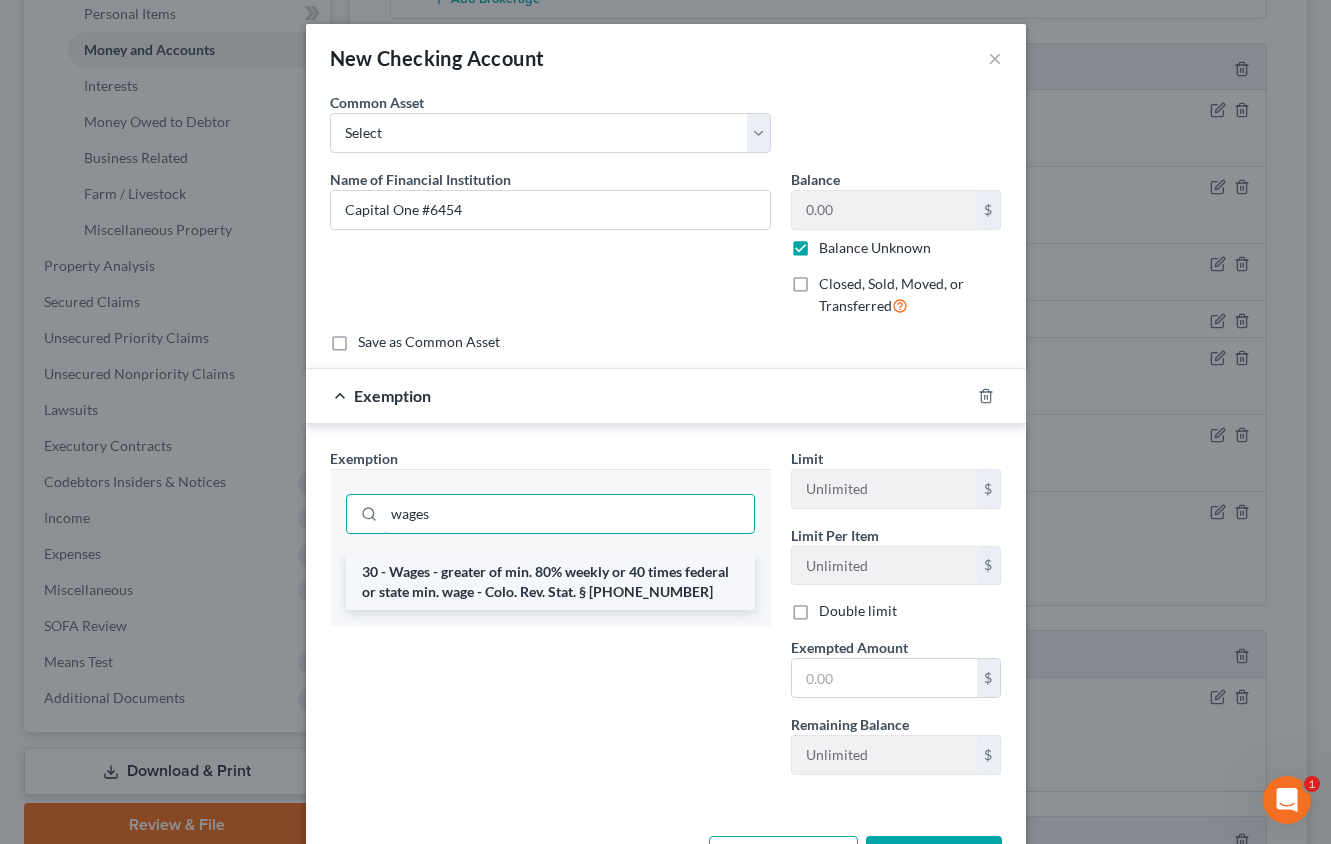 type on "wages" 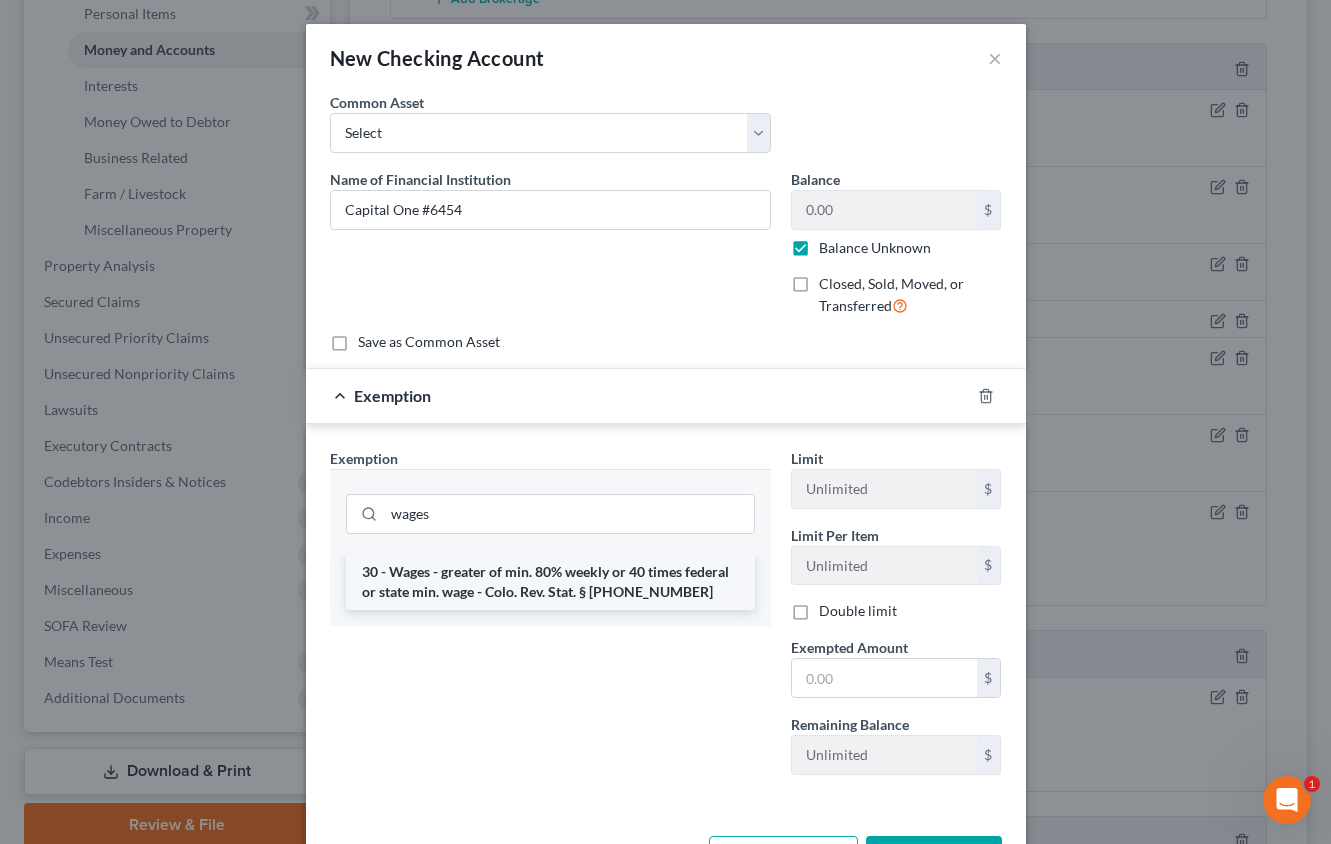 click on "30 - Wages - greater of min. 80% weekly or 40 times federal or state min. wage - Colo. Rev. Stat. § [PHONE_NUMBER]" at bounding box center (550, 582) 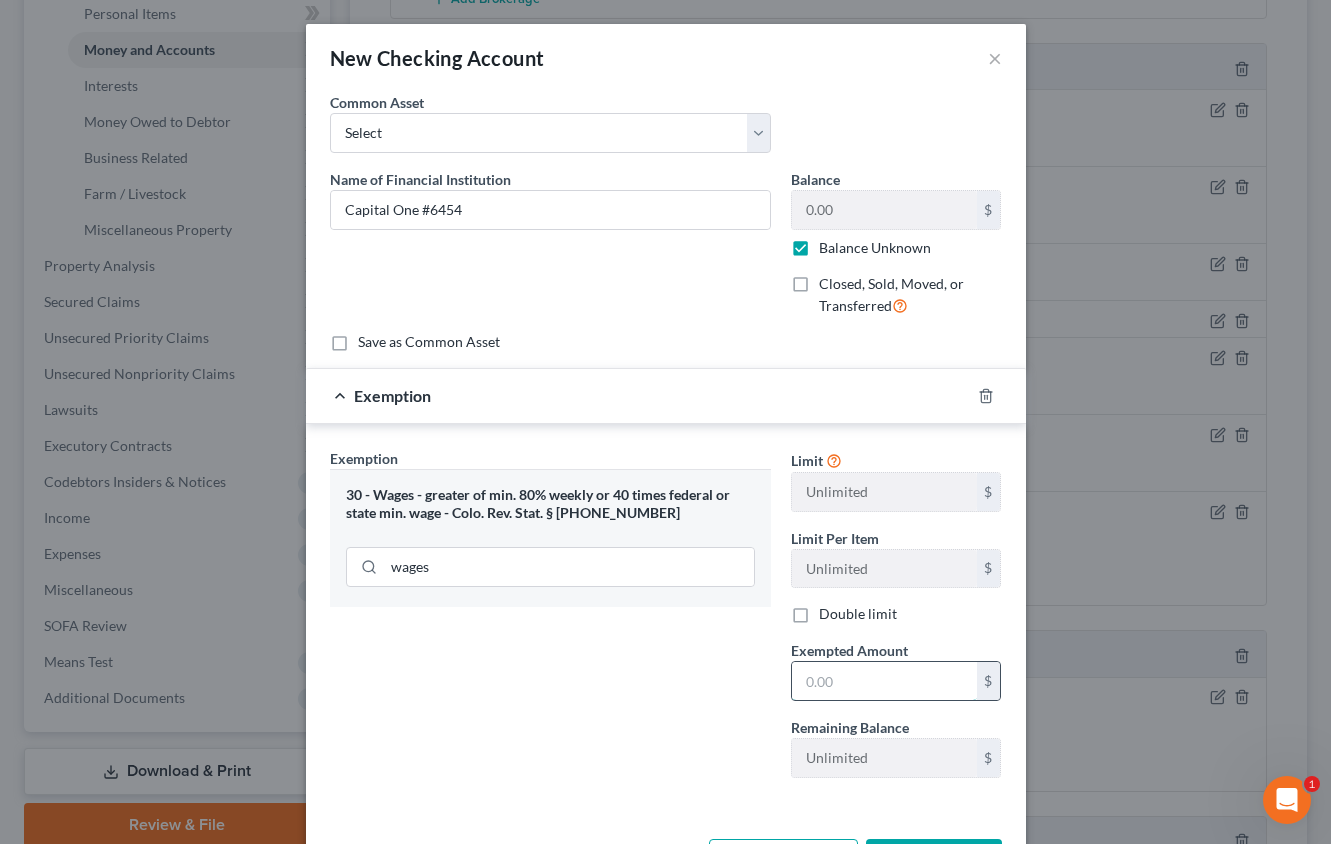 click at bounding box center [884, 681] 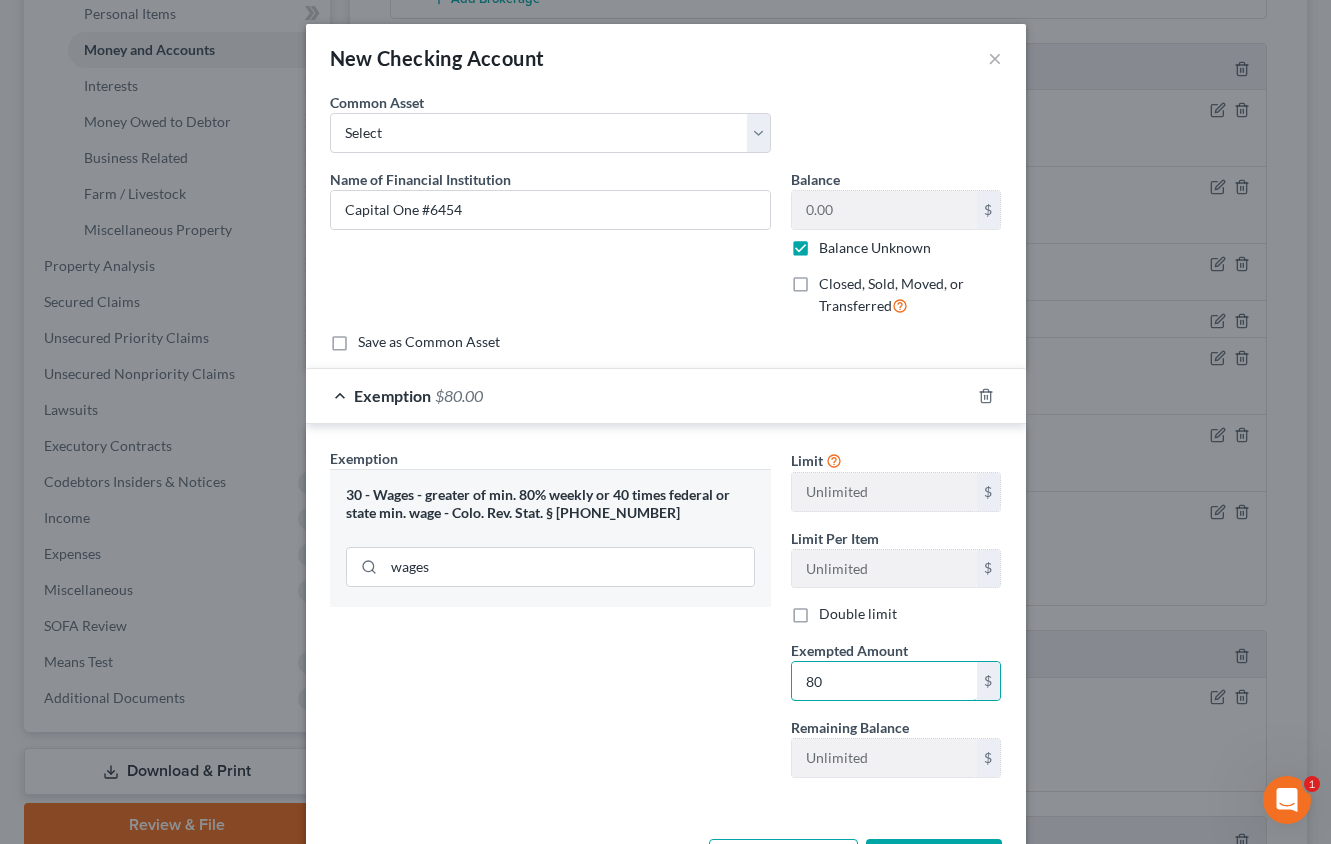 type on "80" 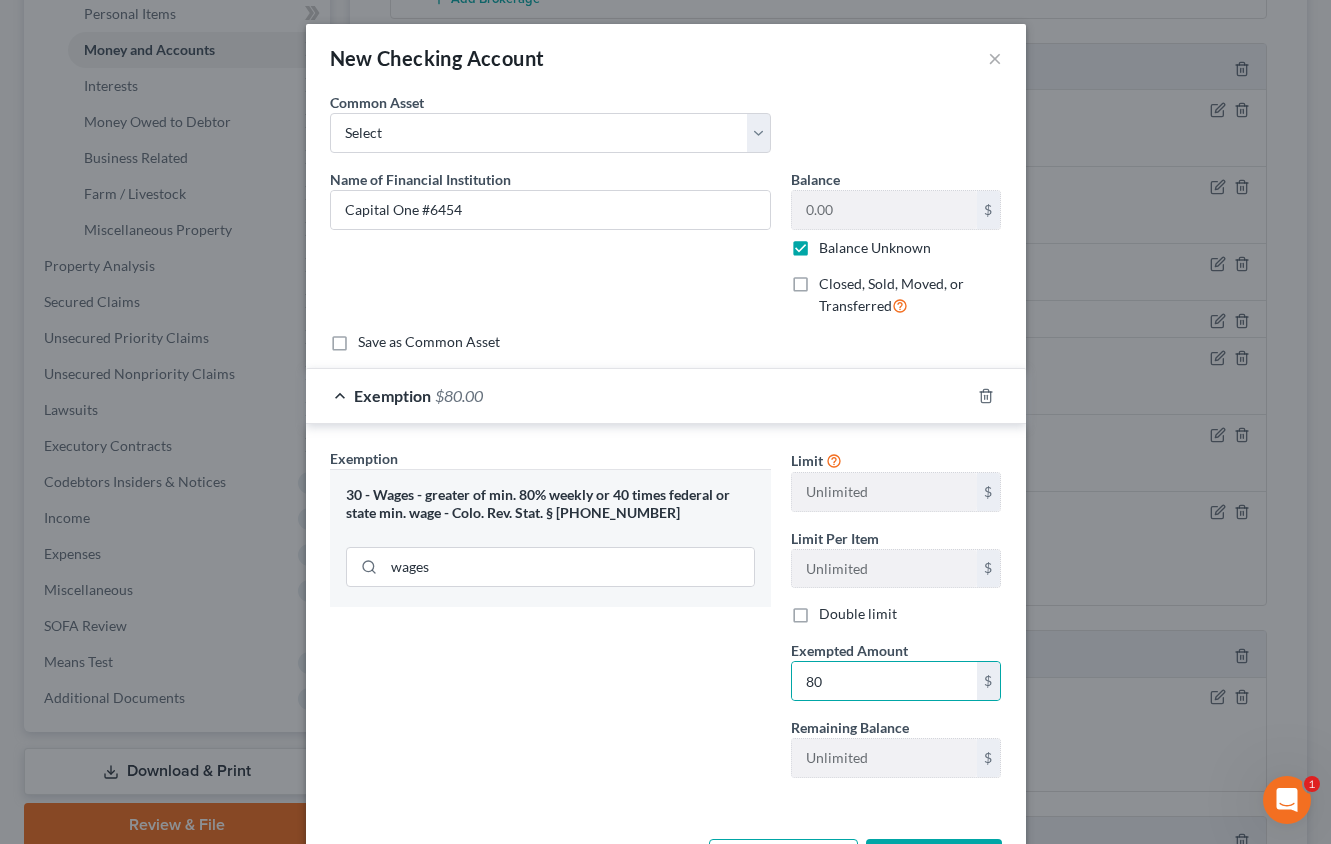 click on "Exemption Set must be selected for CA.
Exemption
*
30 - Wages - greater of min. 80% weekly or 40 times federal or state min. wage - Colo. Rev. Stat. § [PHONE_NUMBER]         wages" at bounding box center [550, 621] 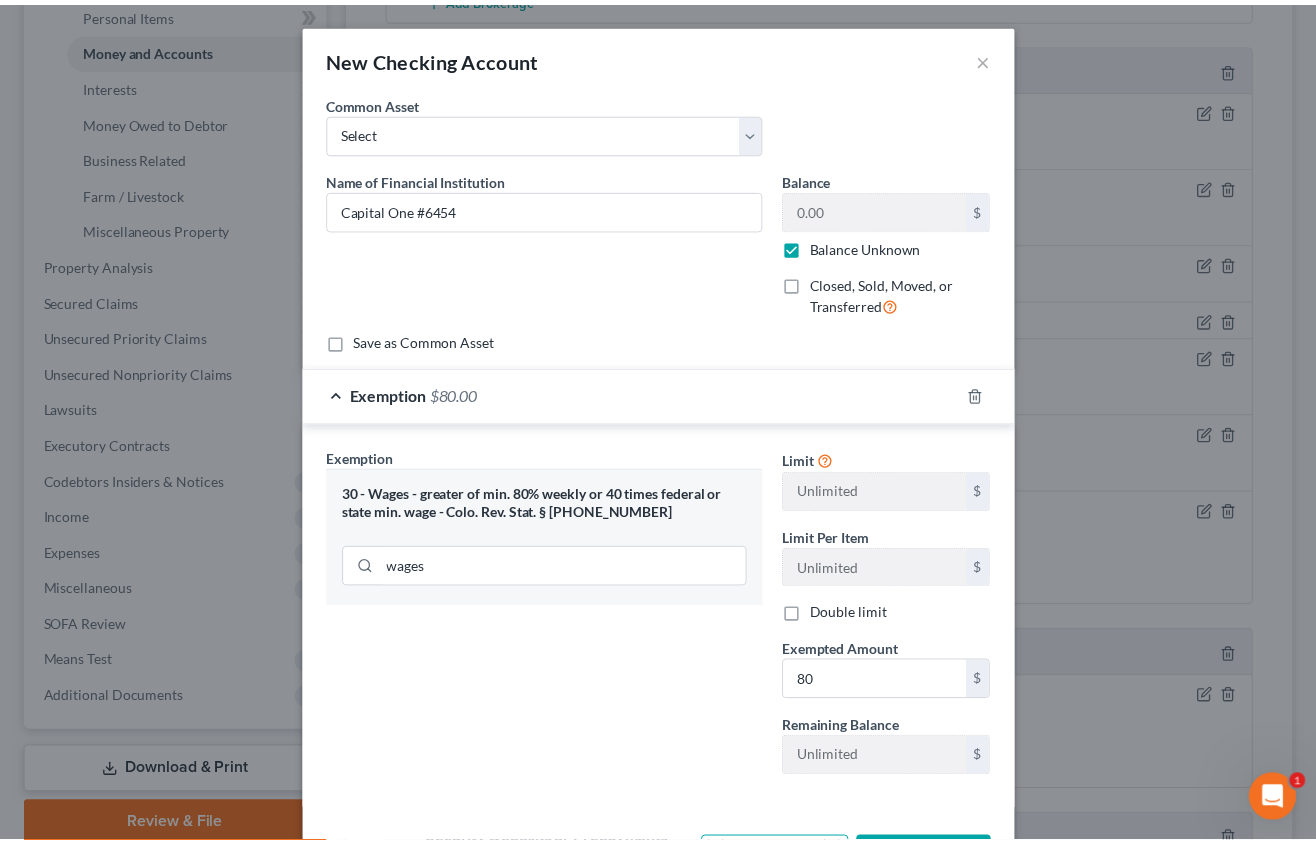 scroll, scrollTop: 76, scrollLeft: 0, axis: vertical 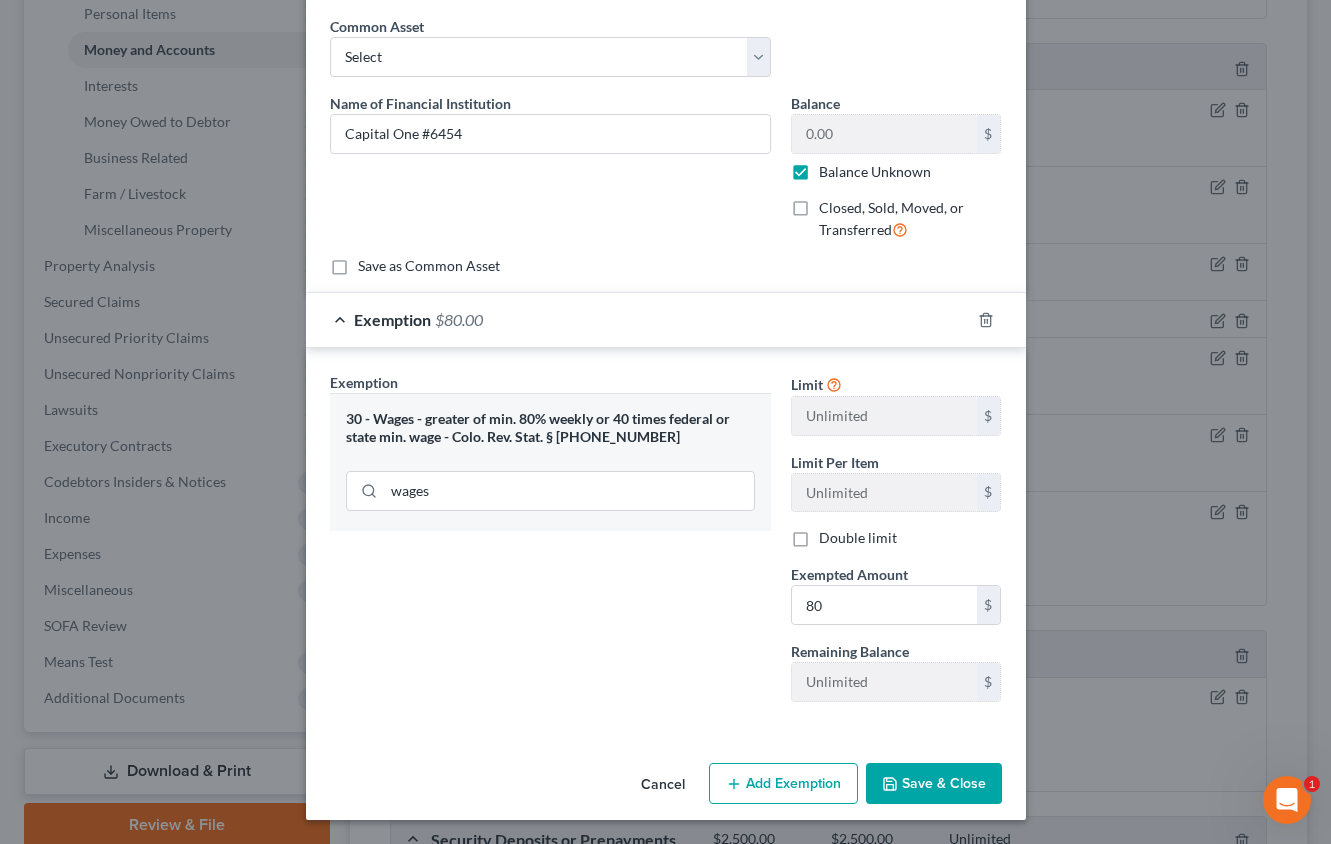 click on "Save & Close" at bounding box center [934, 784] 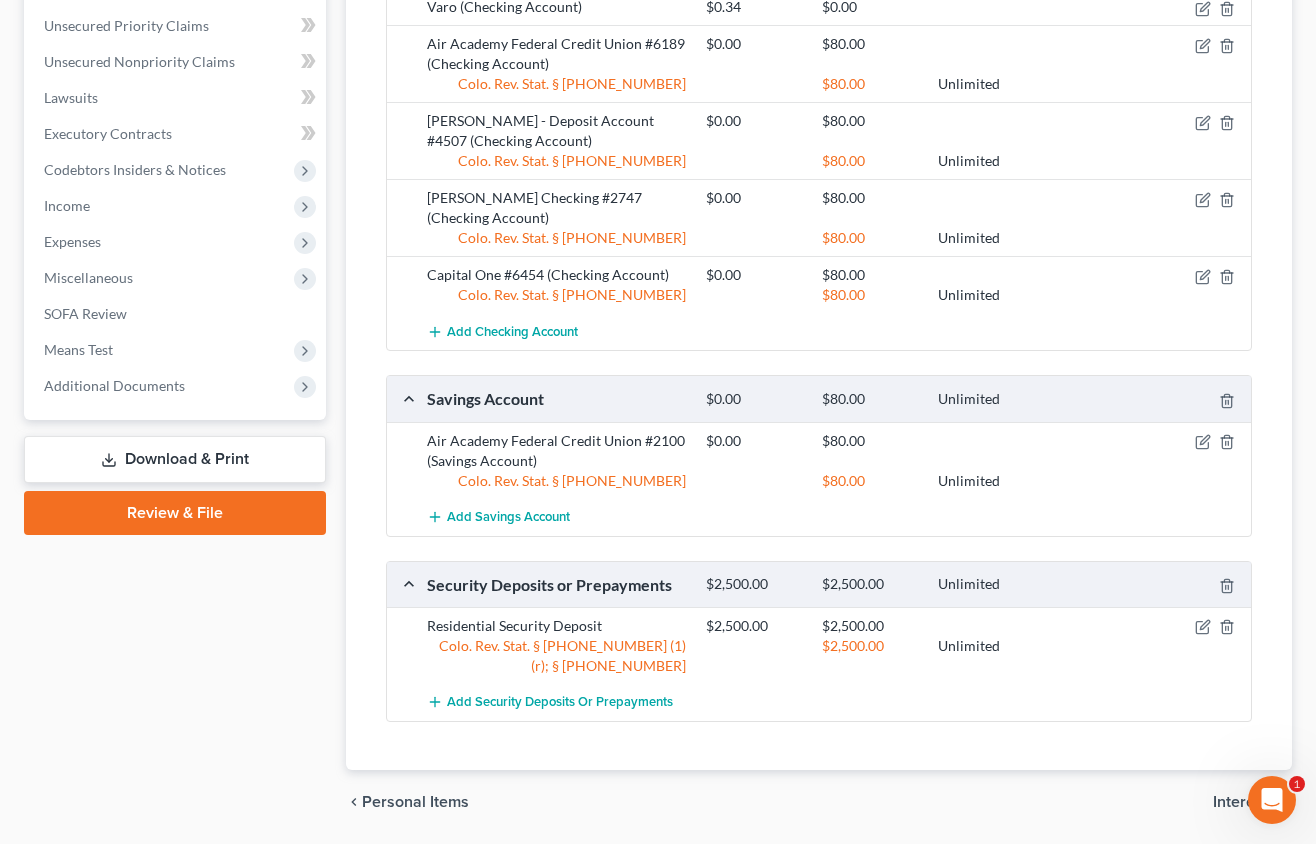 scroll, scrollTop: 858, scrollLeft: 0, axis: vertical 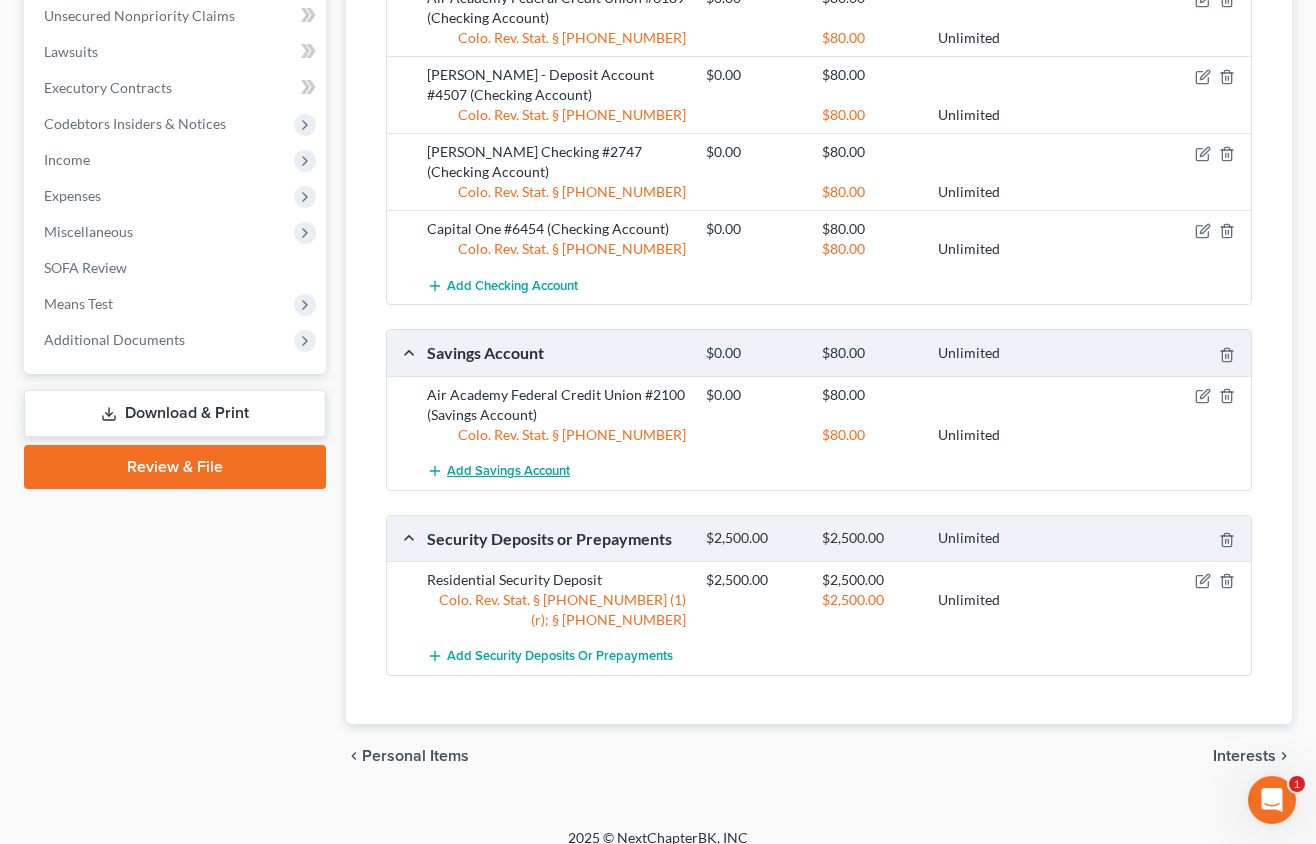click on "Add Savings Account" at bounding box center [508, 471] 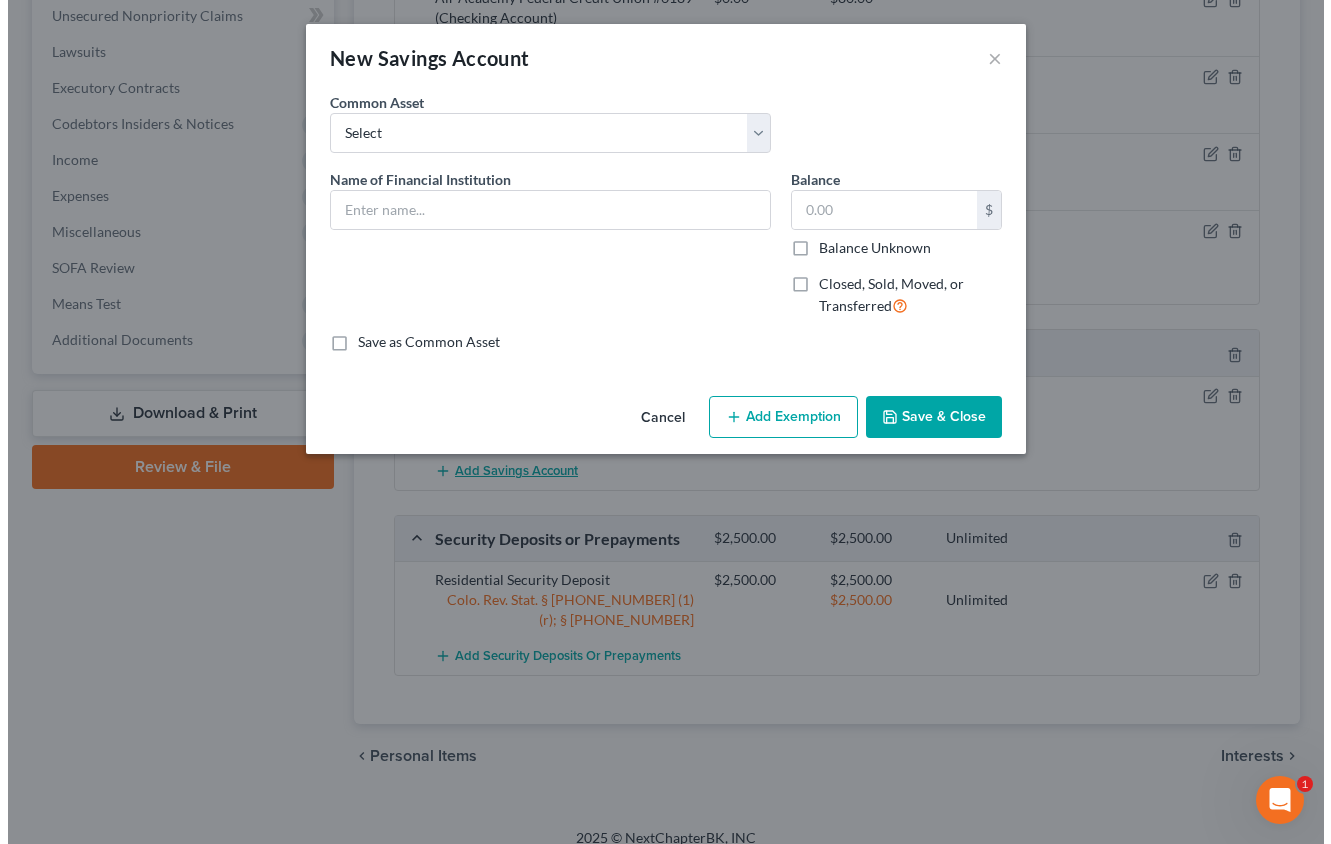 scroll, scrollTop: 838, scrollLeft: 0, axis: vertical 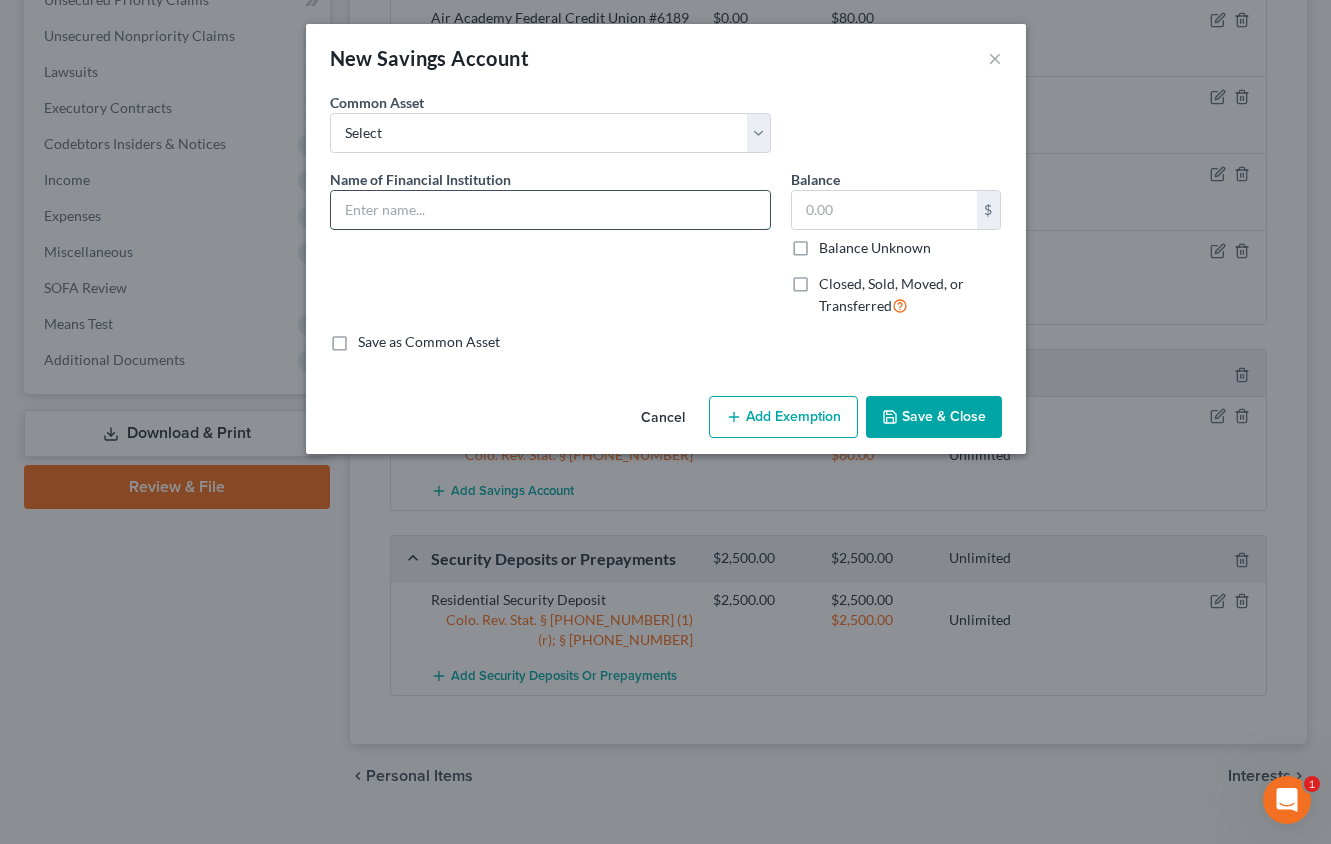 click at bounding box center (550, 210) 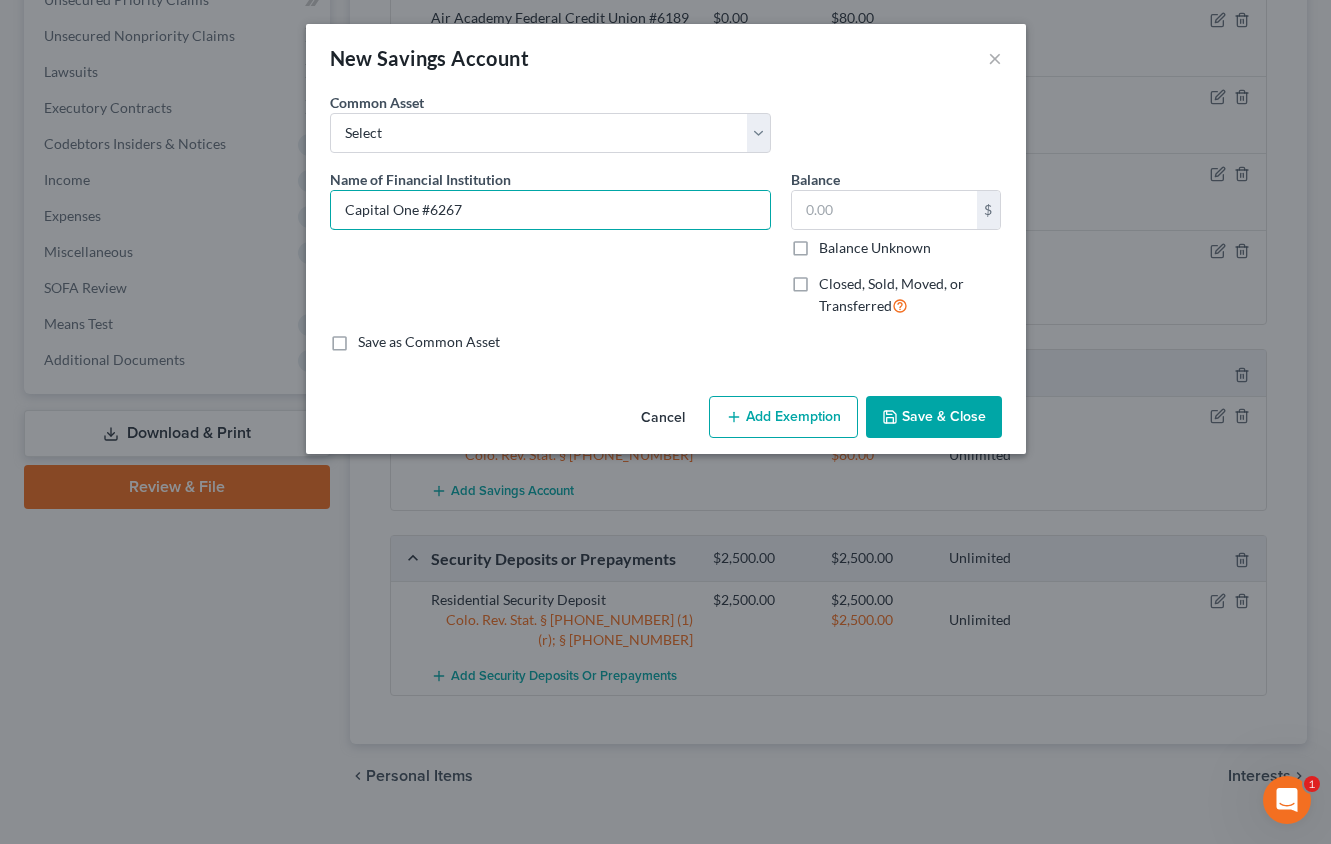 type on "Capital One #6267" 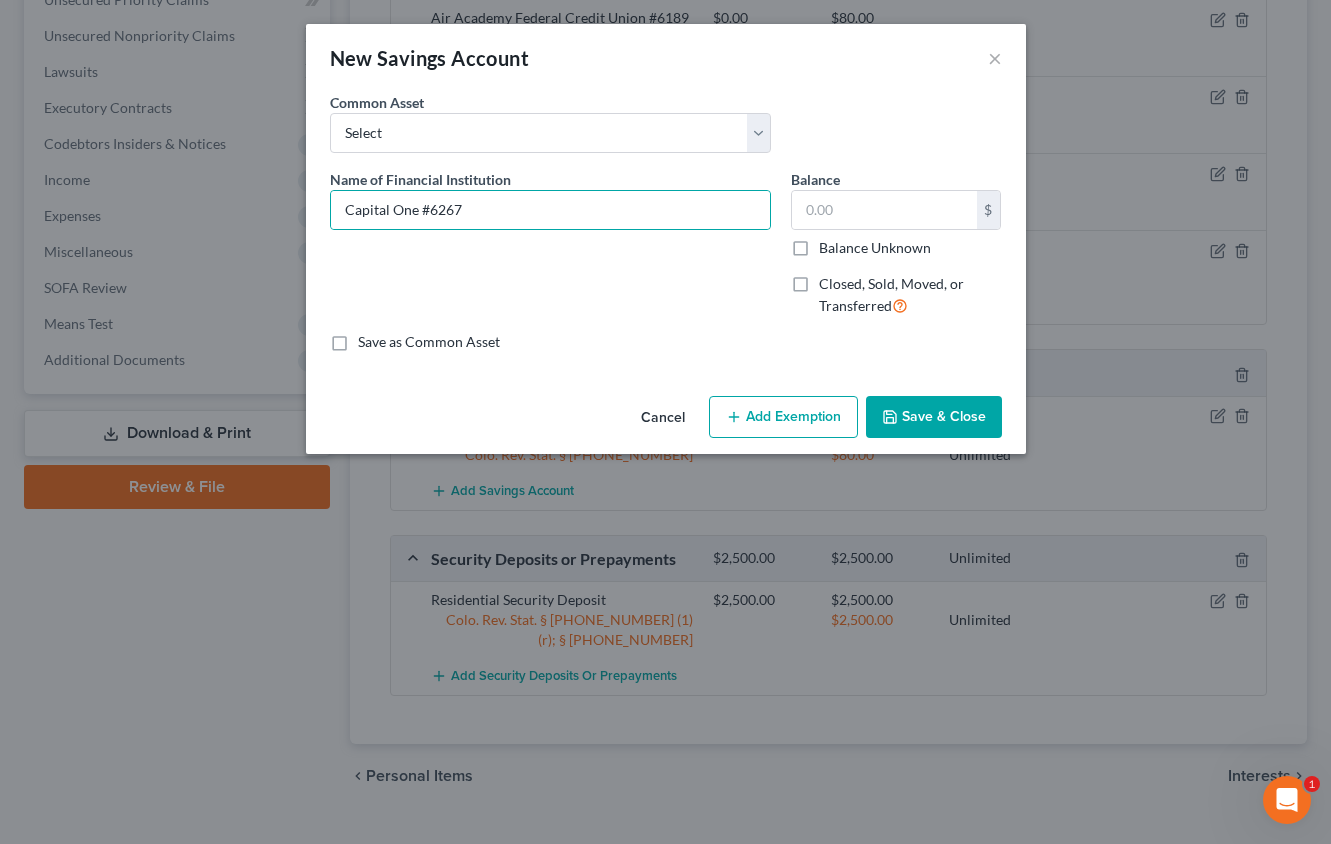 click on "Balance Unknown" at bounding box center [875, 248] 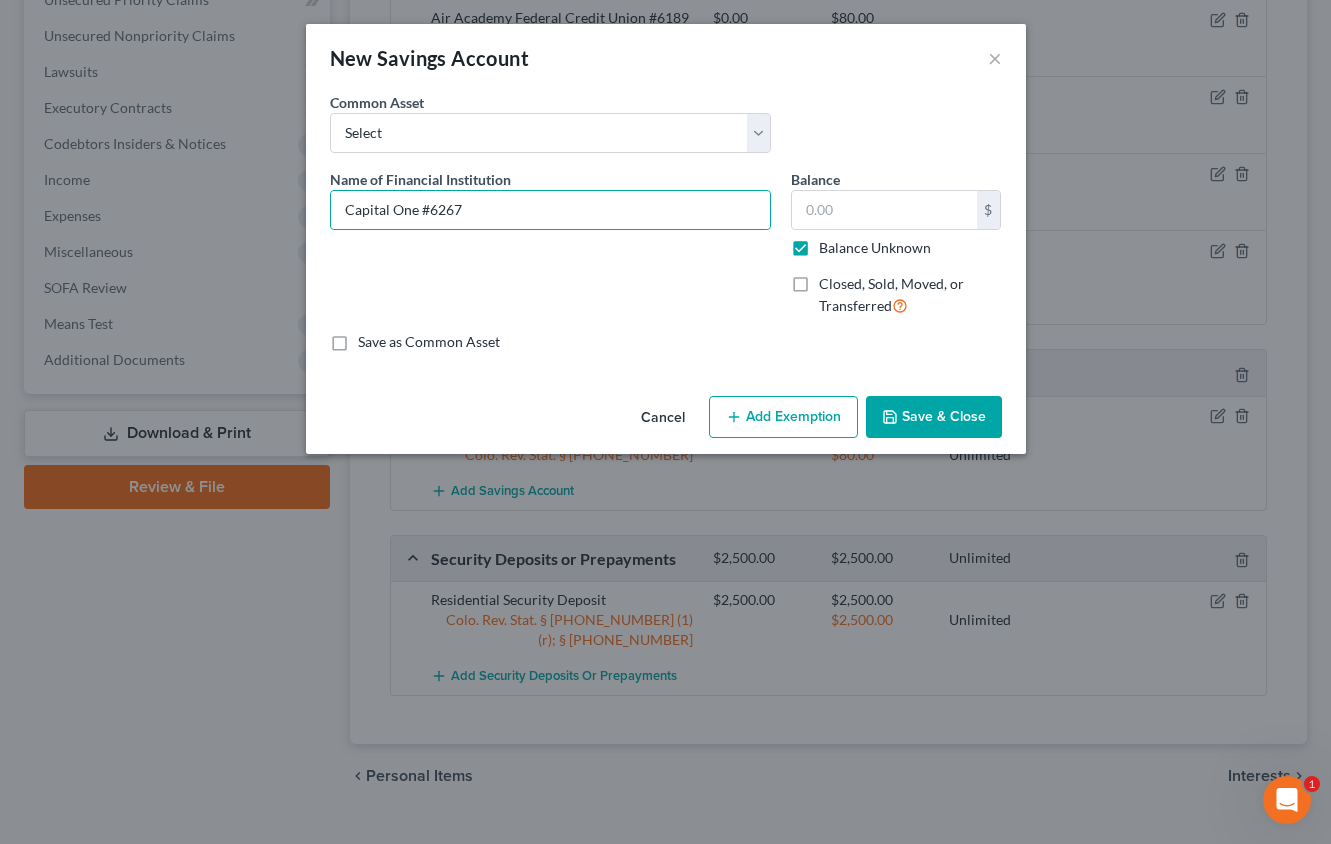 type on "0.00" 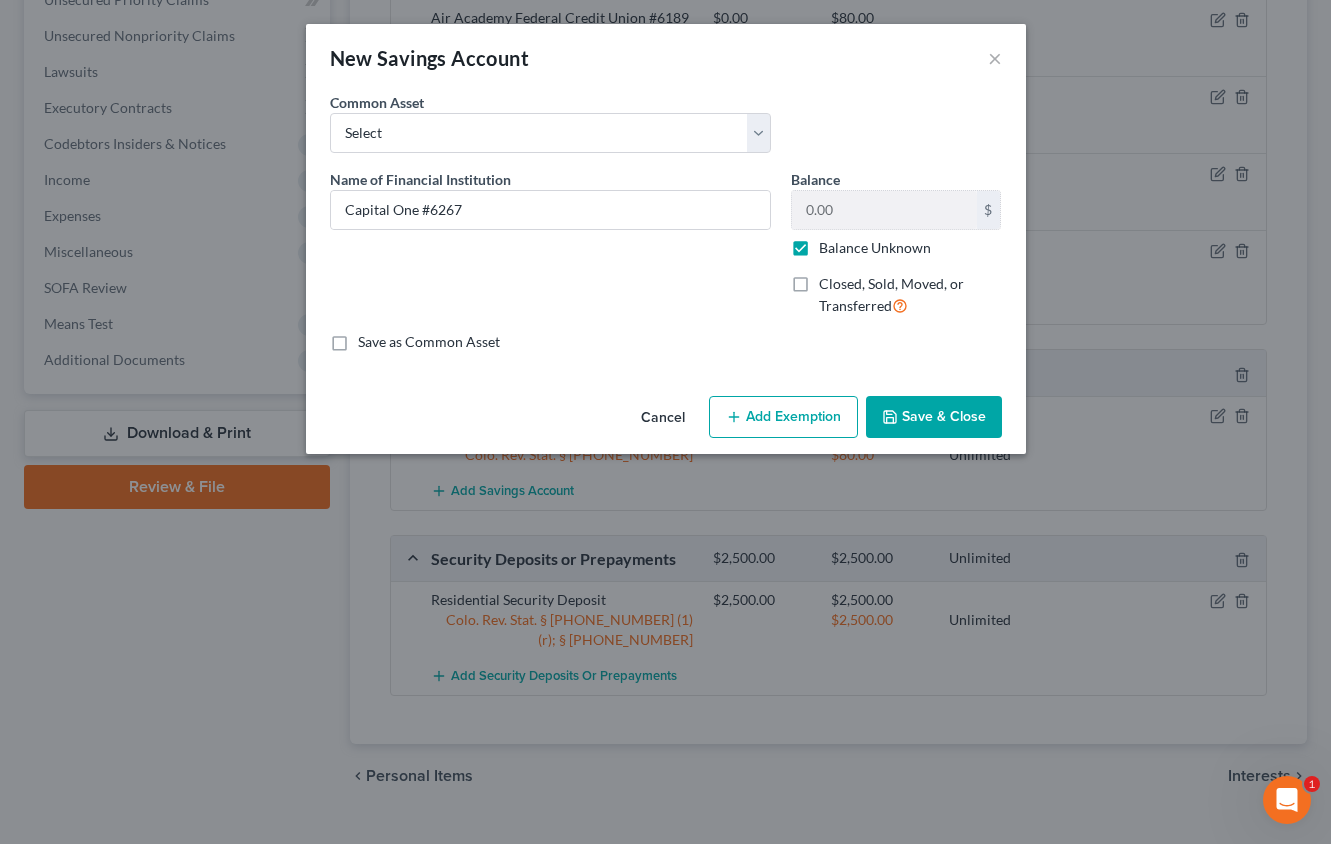 click on "Add Exemption" at bounding box center [783, 417] 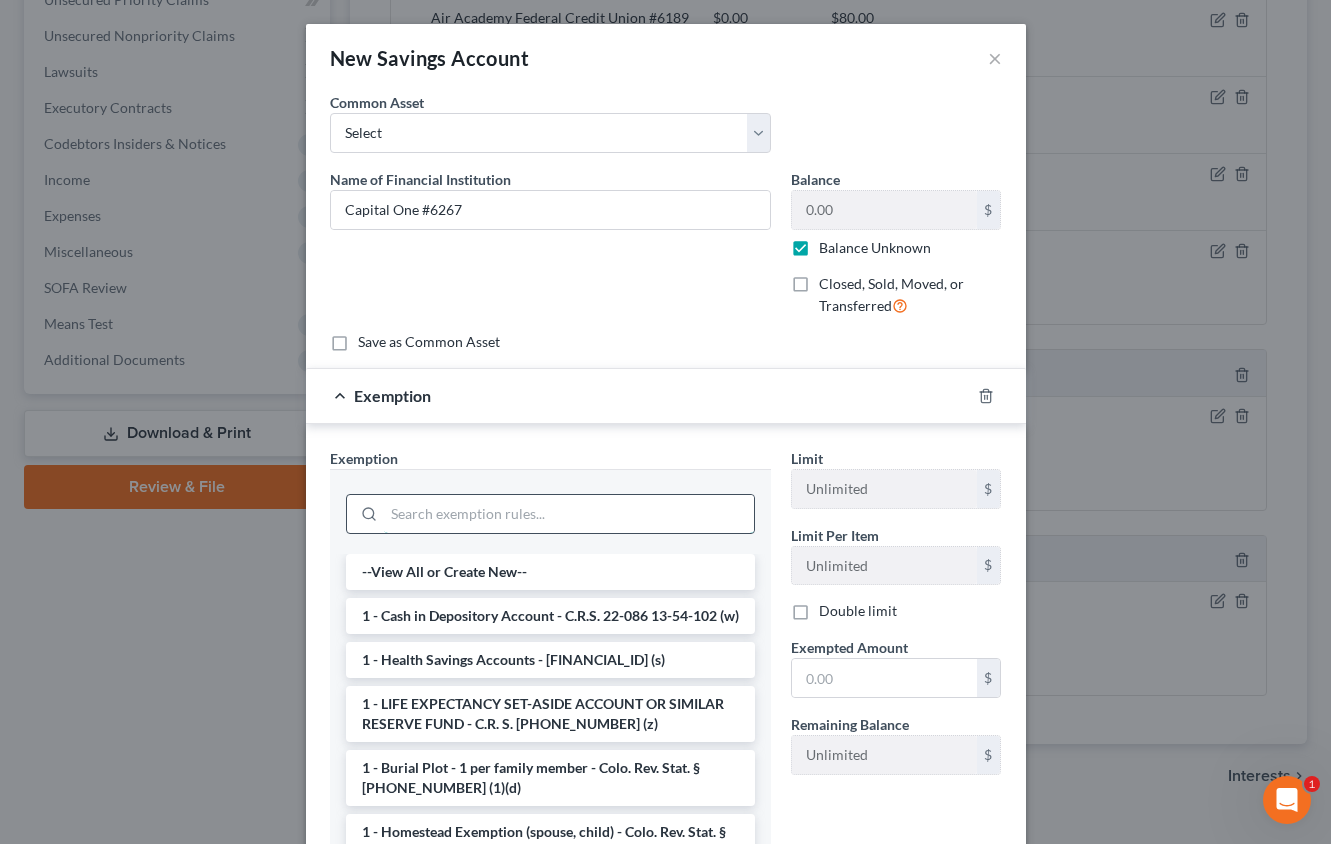 click at bounding box center [569, 514] 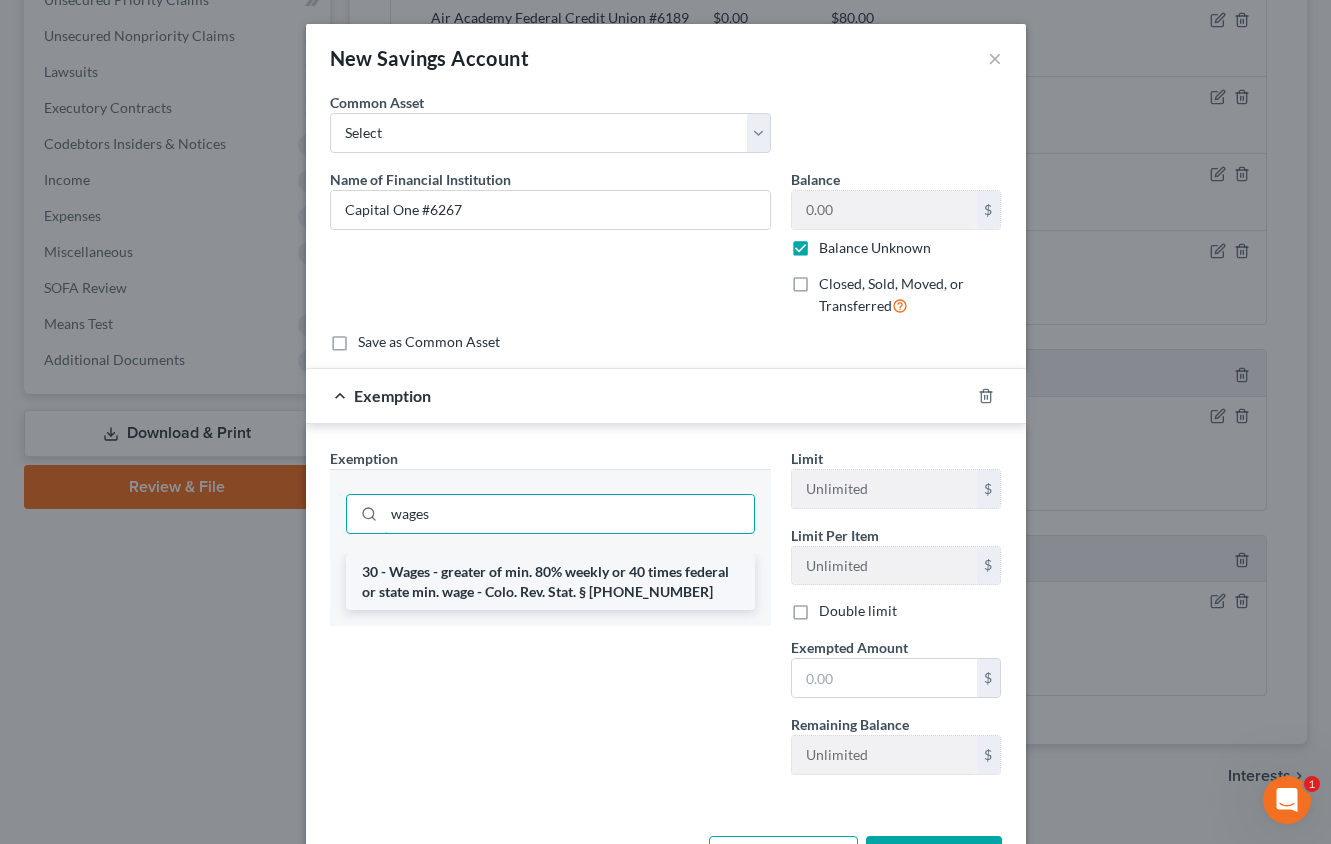 type on "wages" 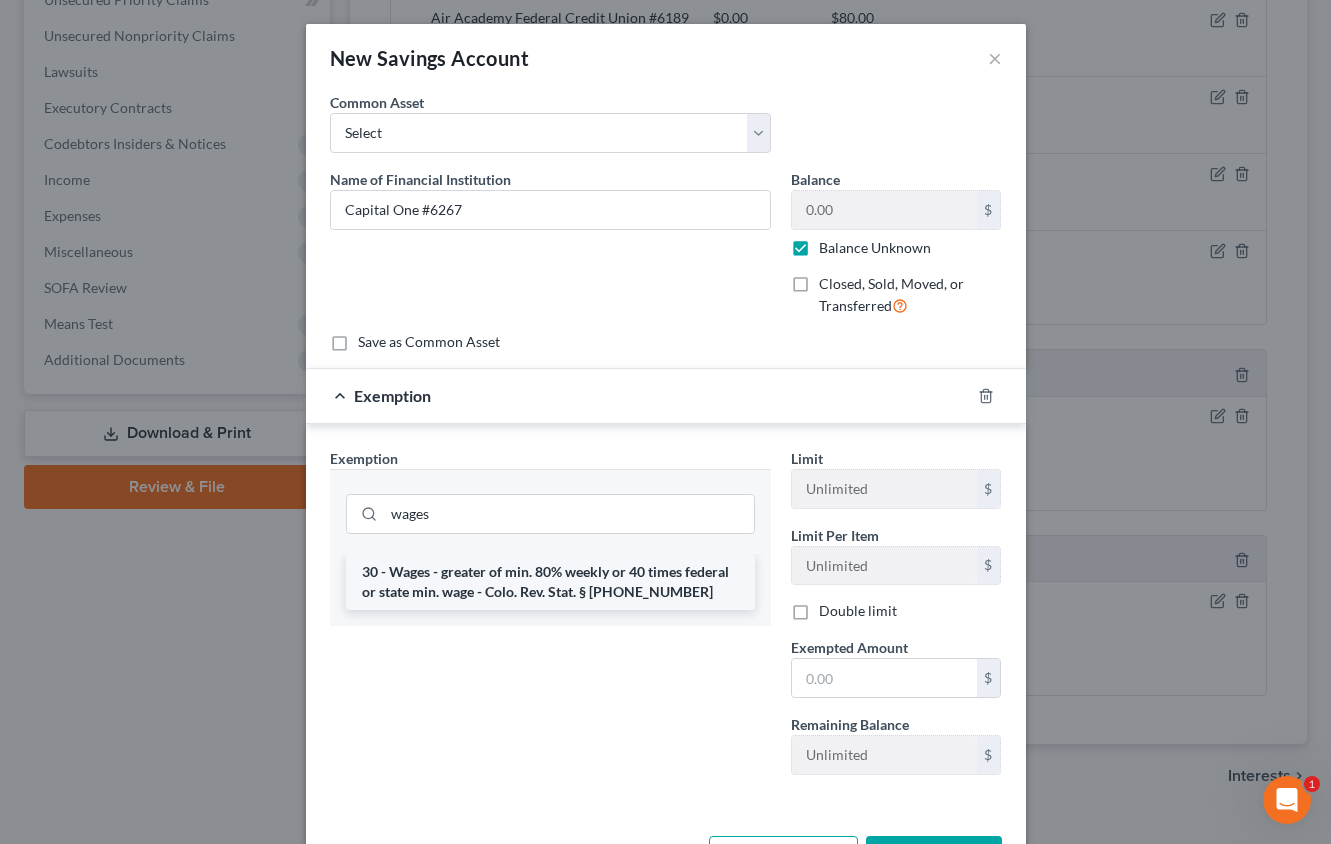 click on "30 - Wages - greater of min. 80% weekly or 40 times federal or state min. wage - Colo. Rev. Stat. § [PHONE_NUMBER]" at bounding box center (550, 582) 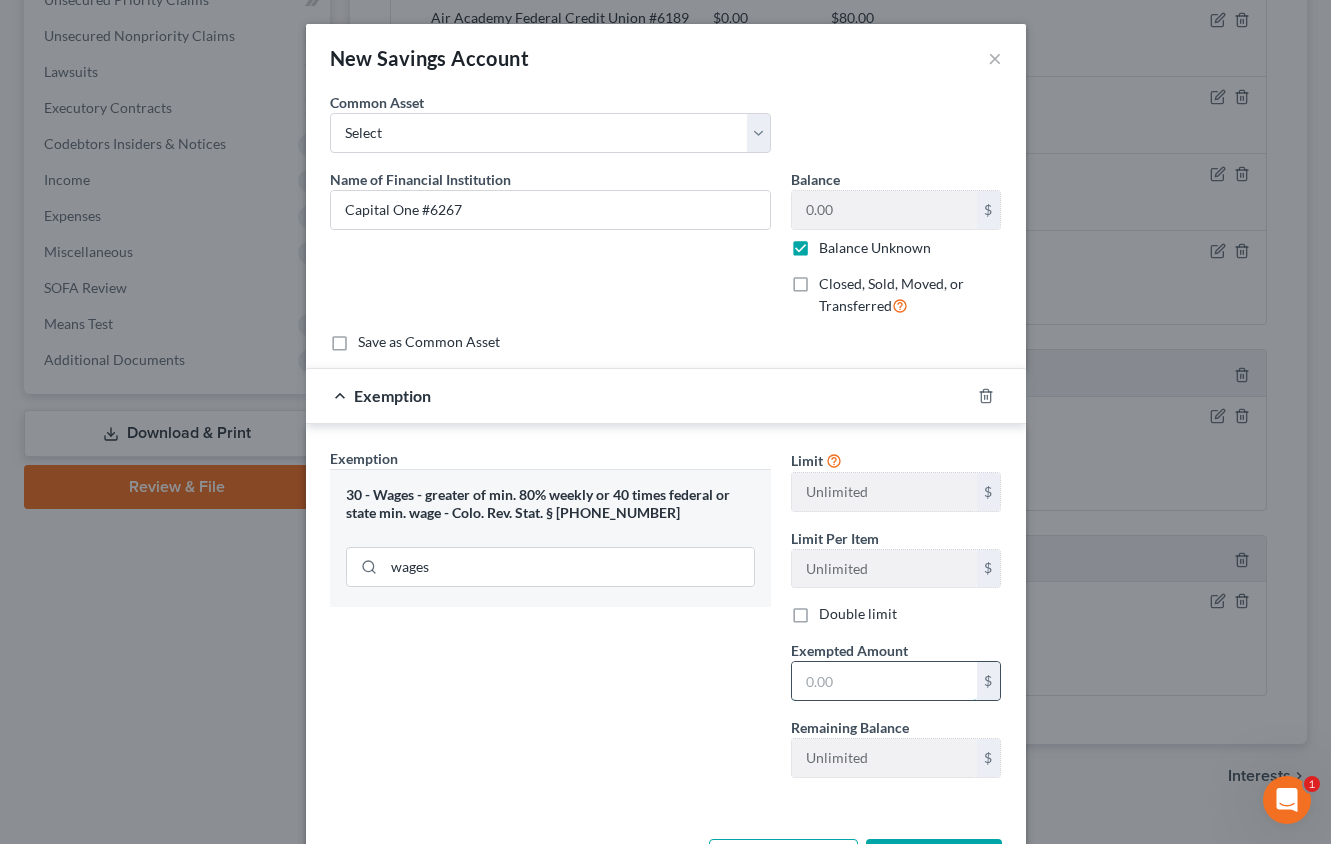 click at bounding box center (884, 681) 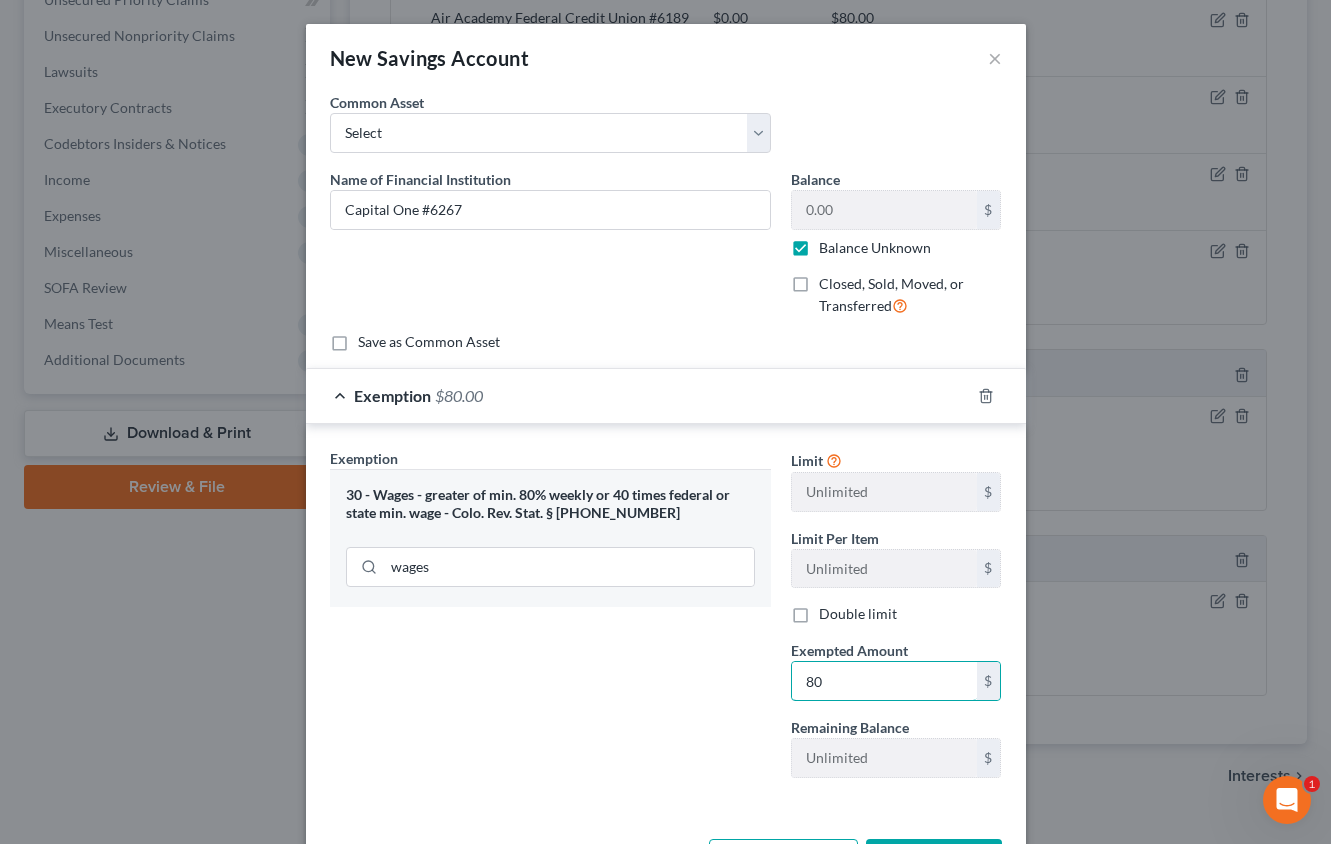 type on "80" 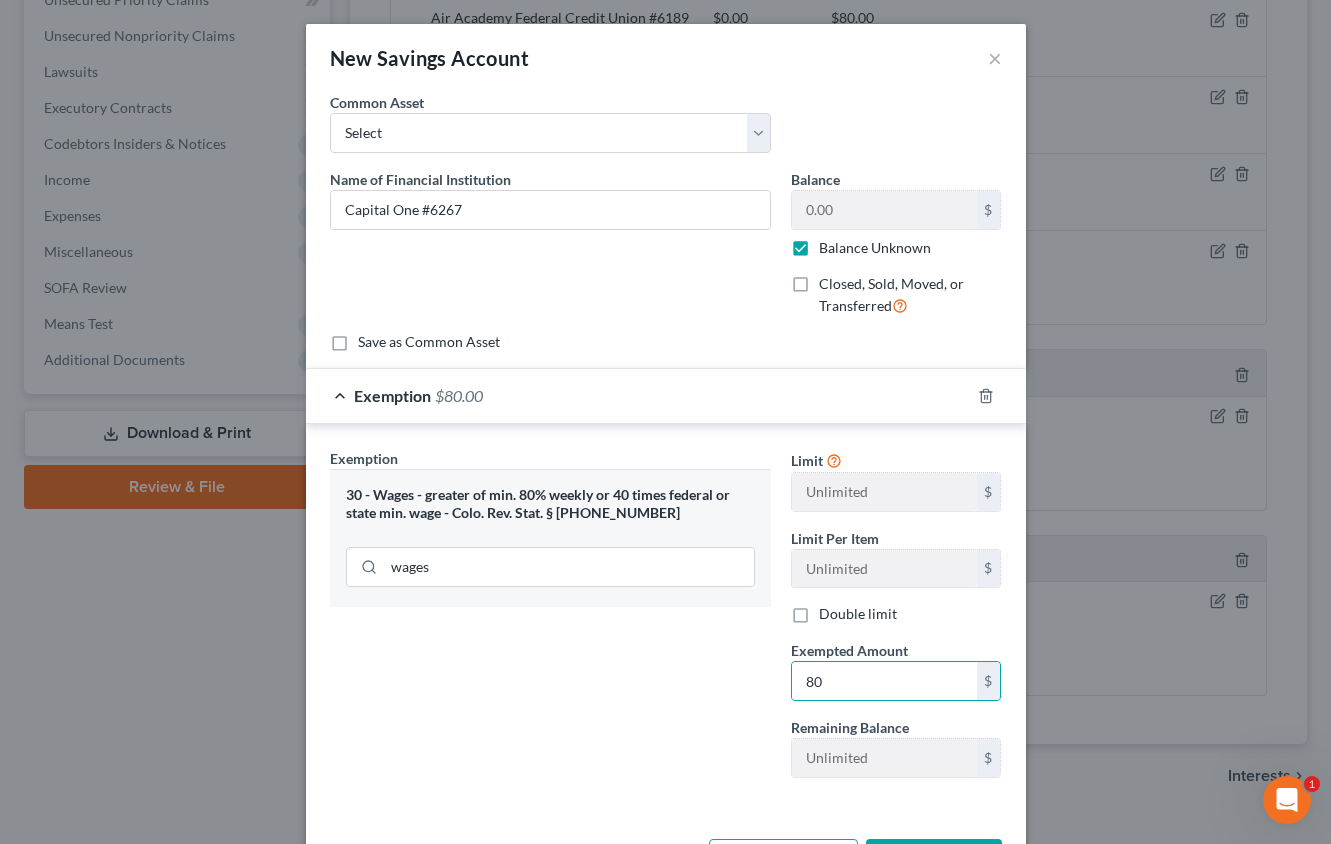 click on "Exemption Set must be selected for CA.
Exemption
*
30 - Wages - greater of min. 80% weekly or 40 times federal or state min. wage - Colo. Rev. Stat. § [PHONE_NUMBER]         wages" at bounding box center [550, 621] 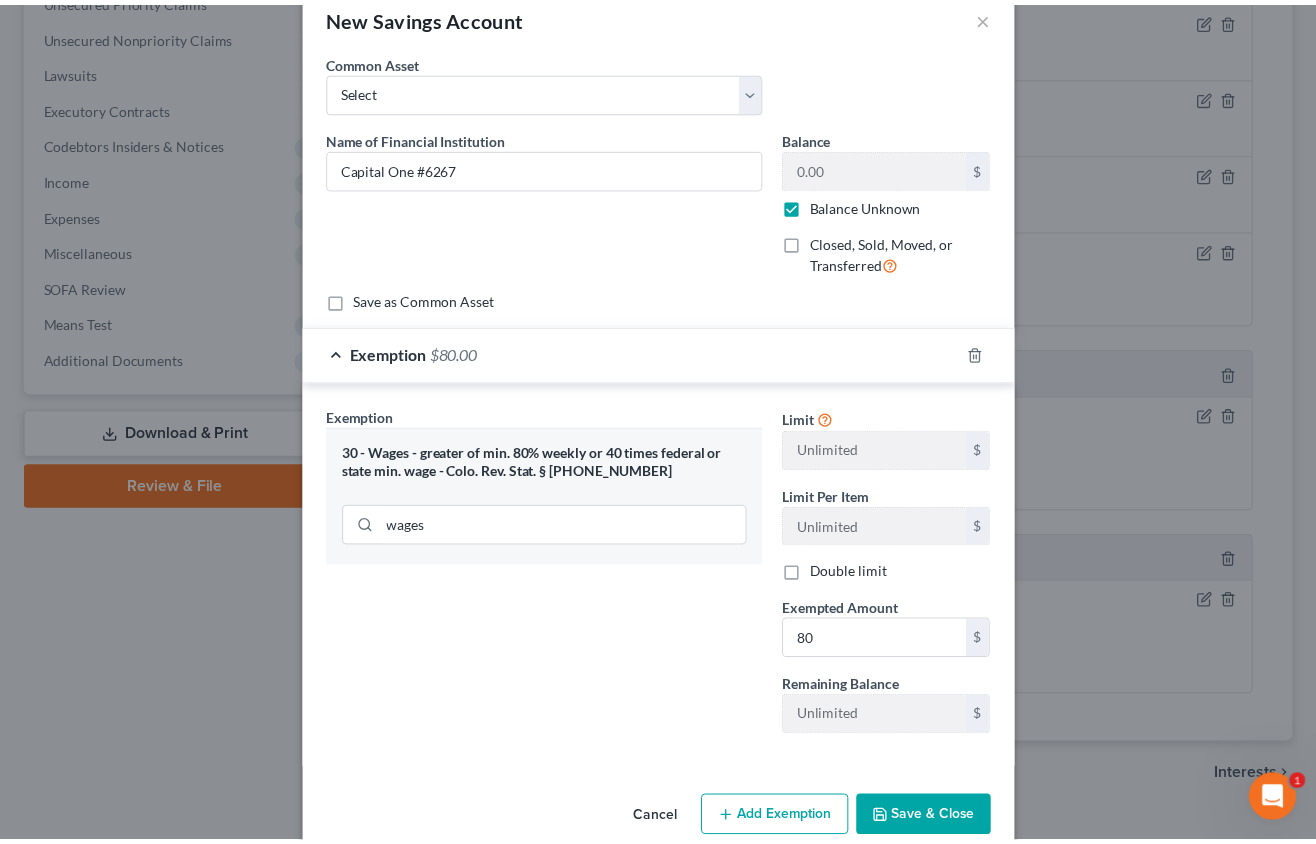 scroll, scrollTop: 76, scrollLeft: 0, axis: vertical 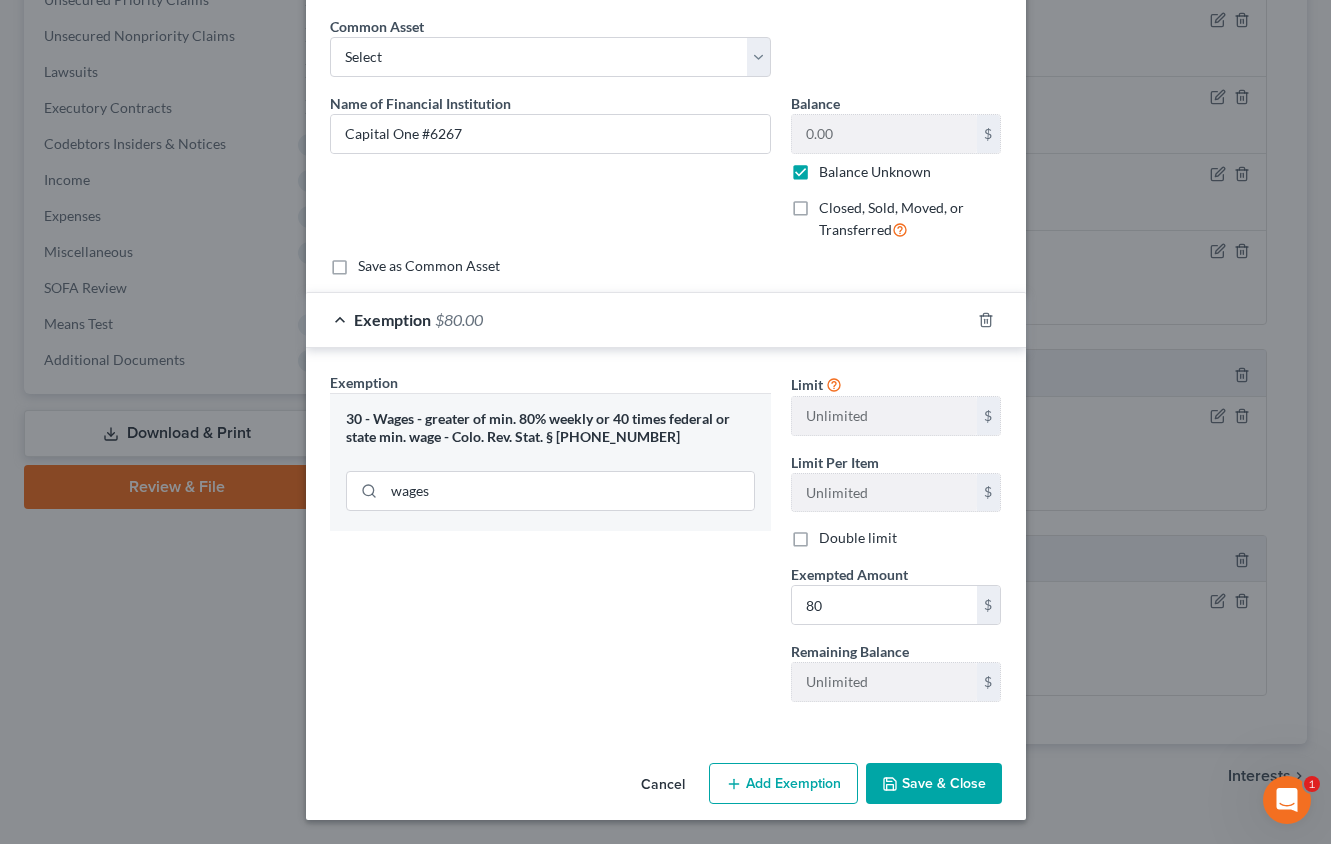 click on "Save & Close" at bounding box center (934, 784) 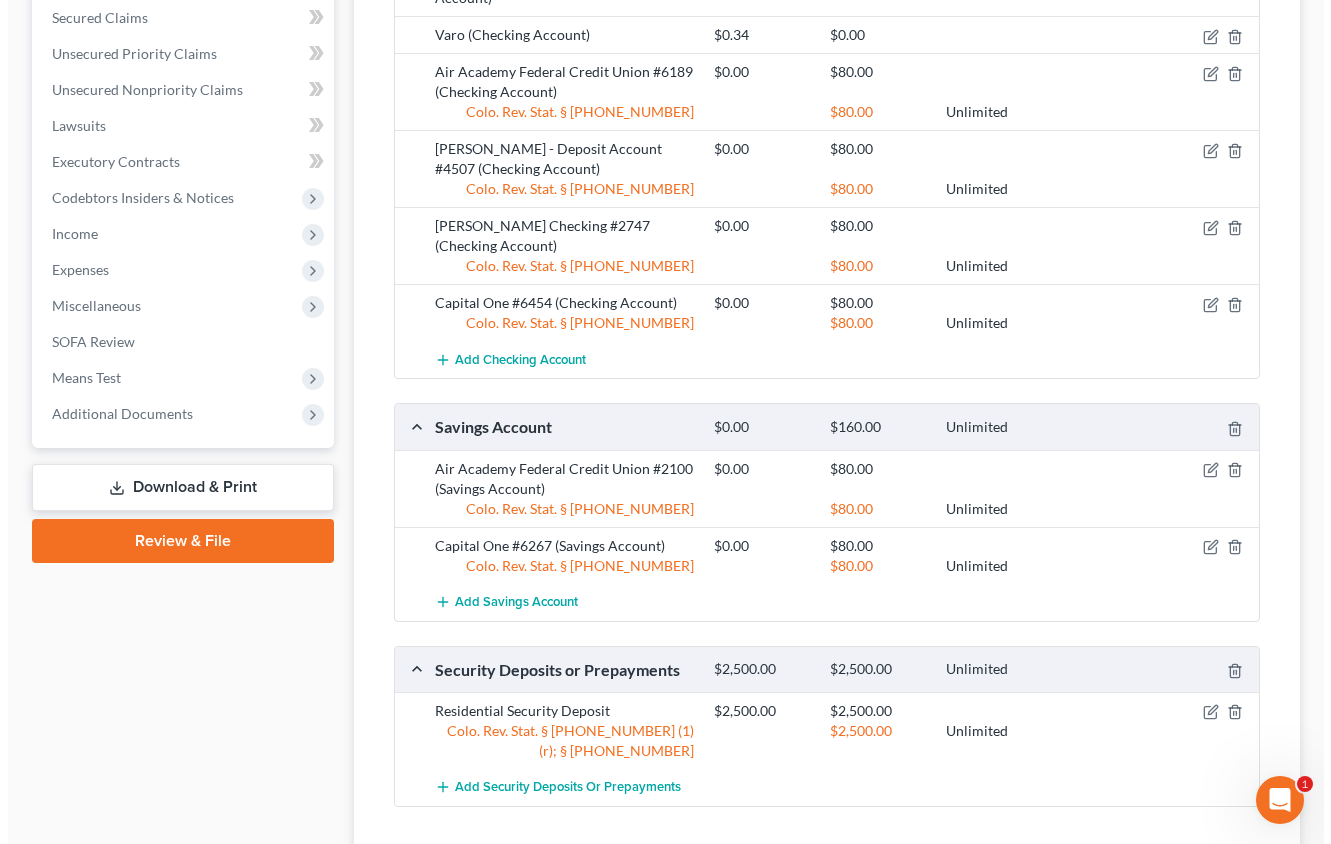 scroll, scrollTop: 738, scrollLeft: 0, axis: vertical 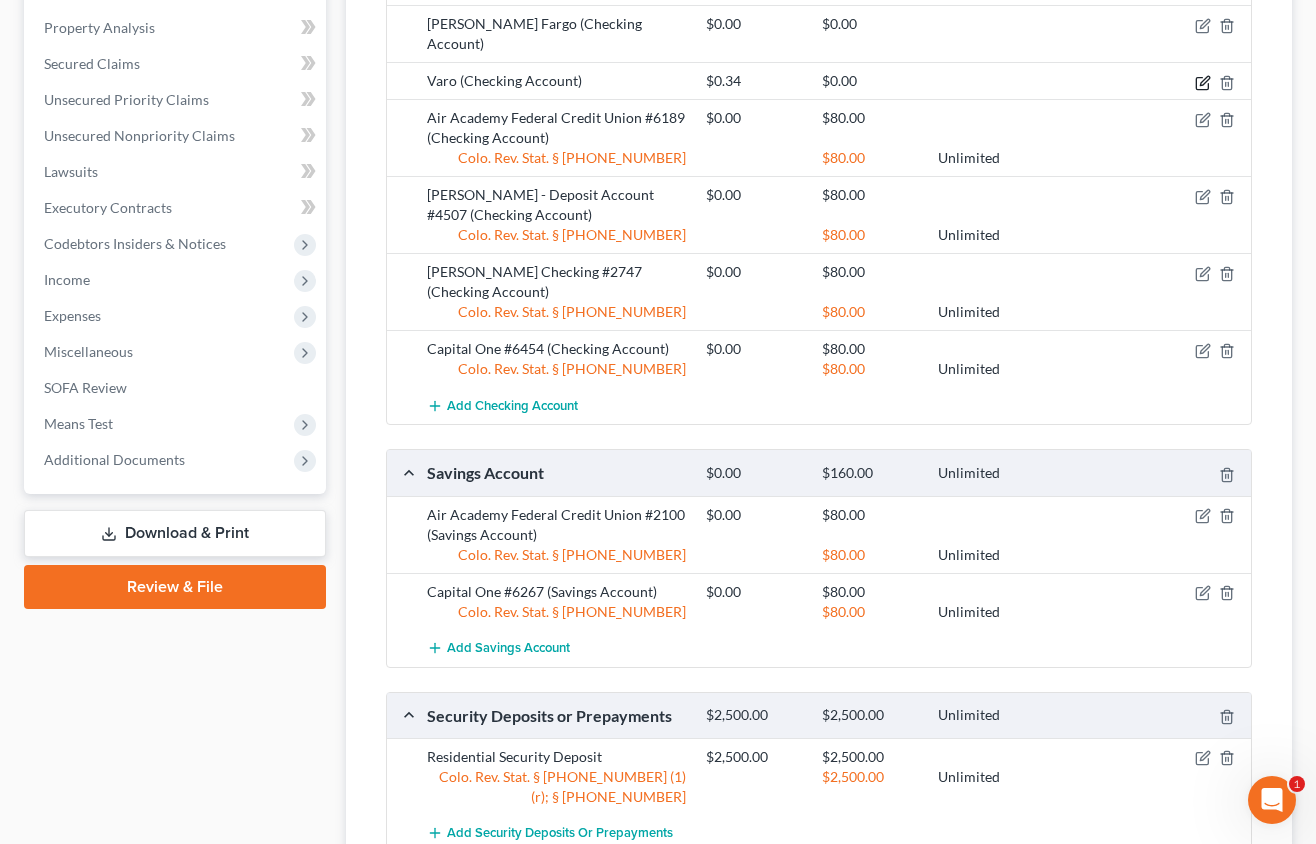 click 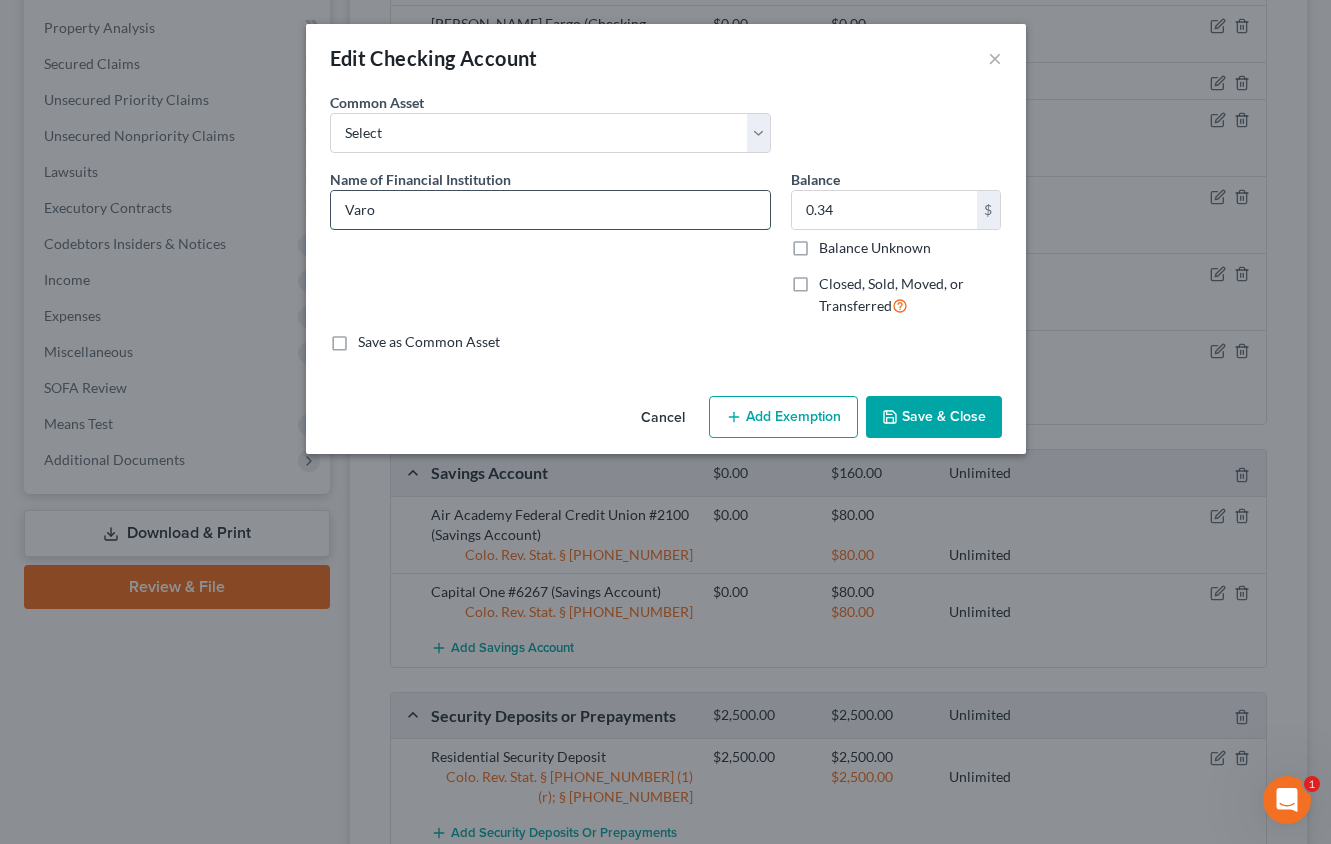 click on "Varo" at bounding box center [550, 210] 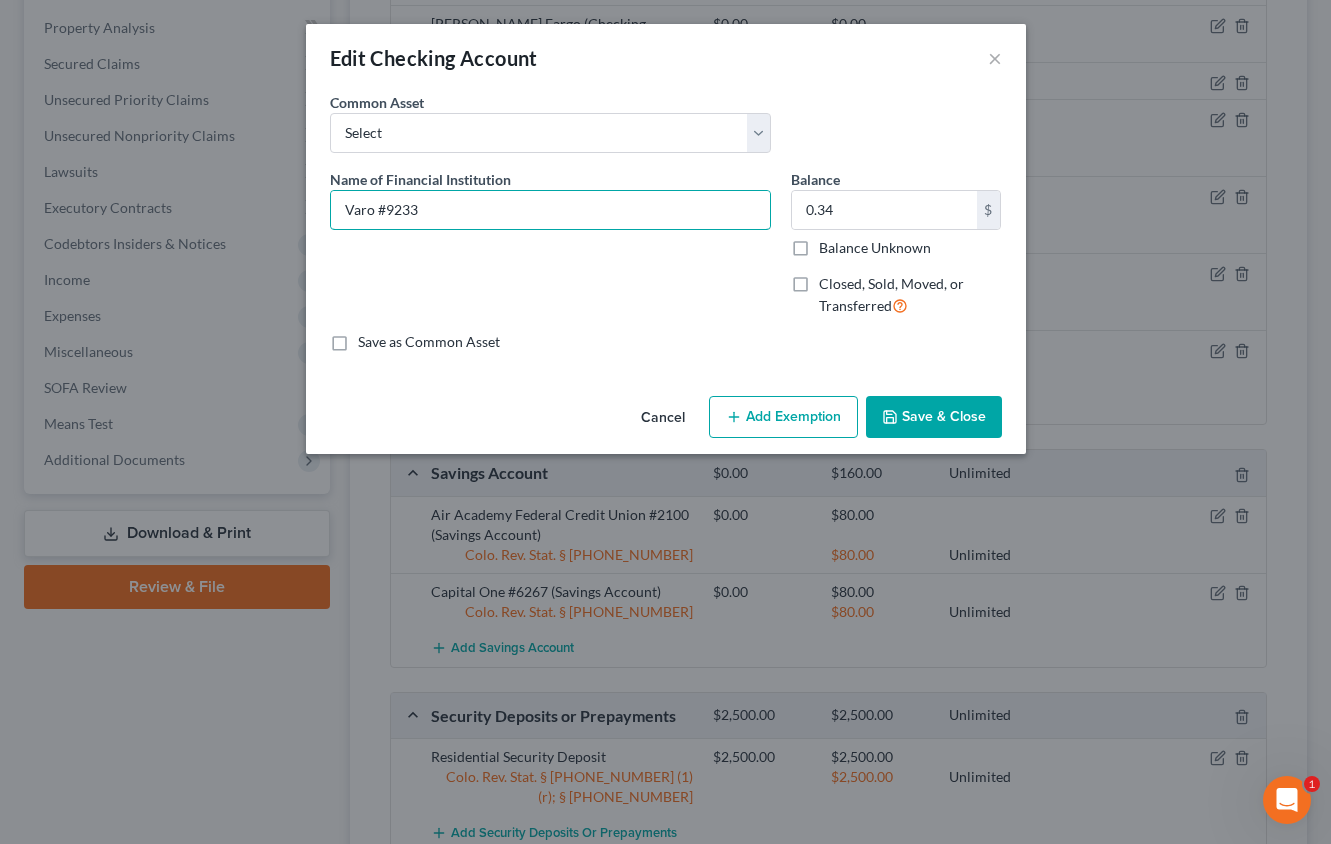 type on "Varo #9233" 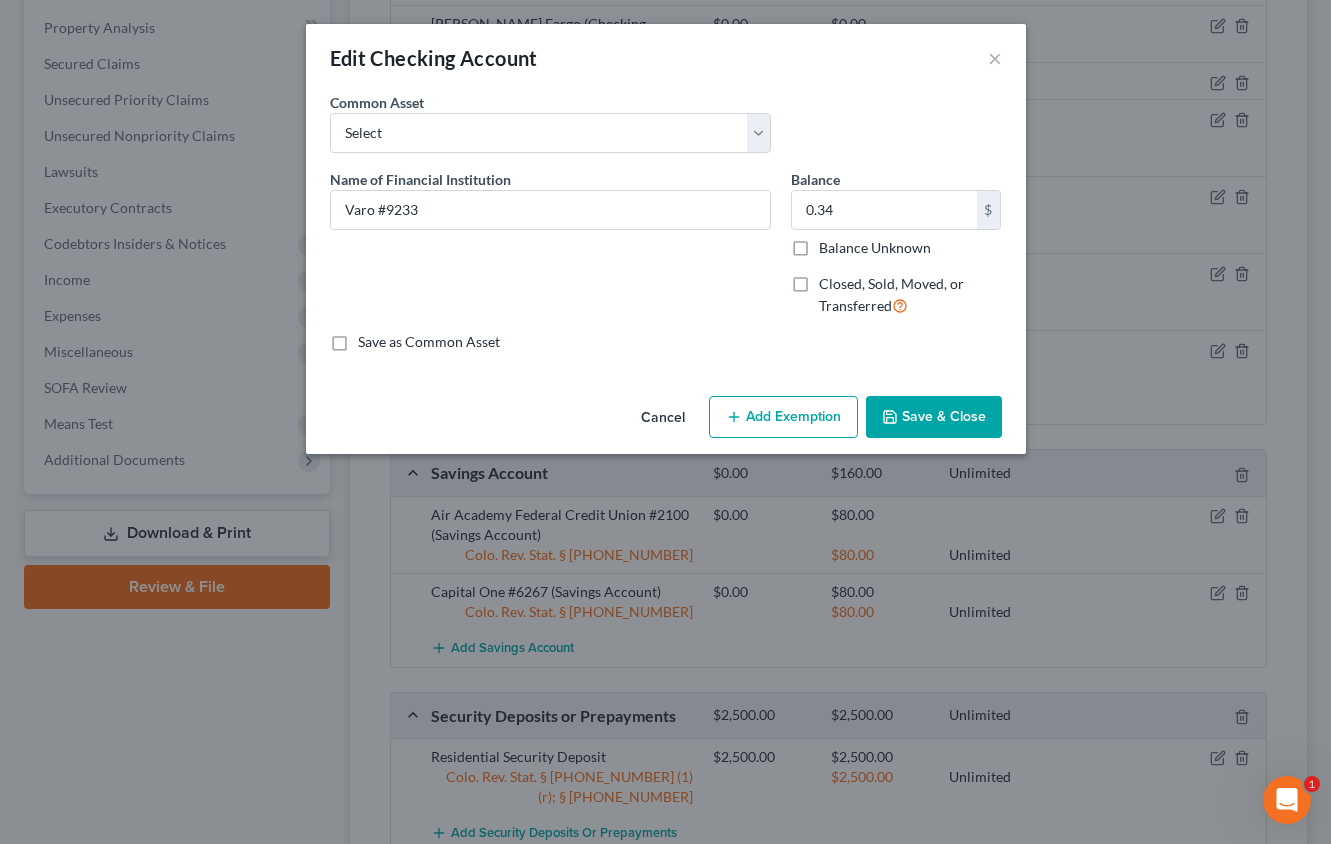 click on "Balance Unknown" at bounding box center [875, 248] 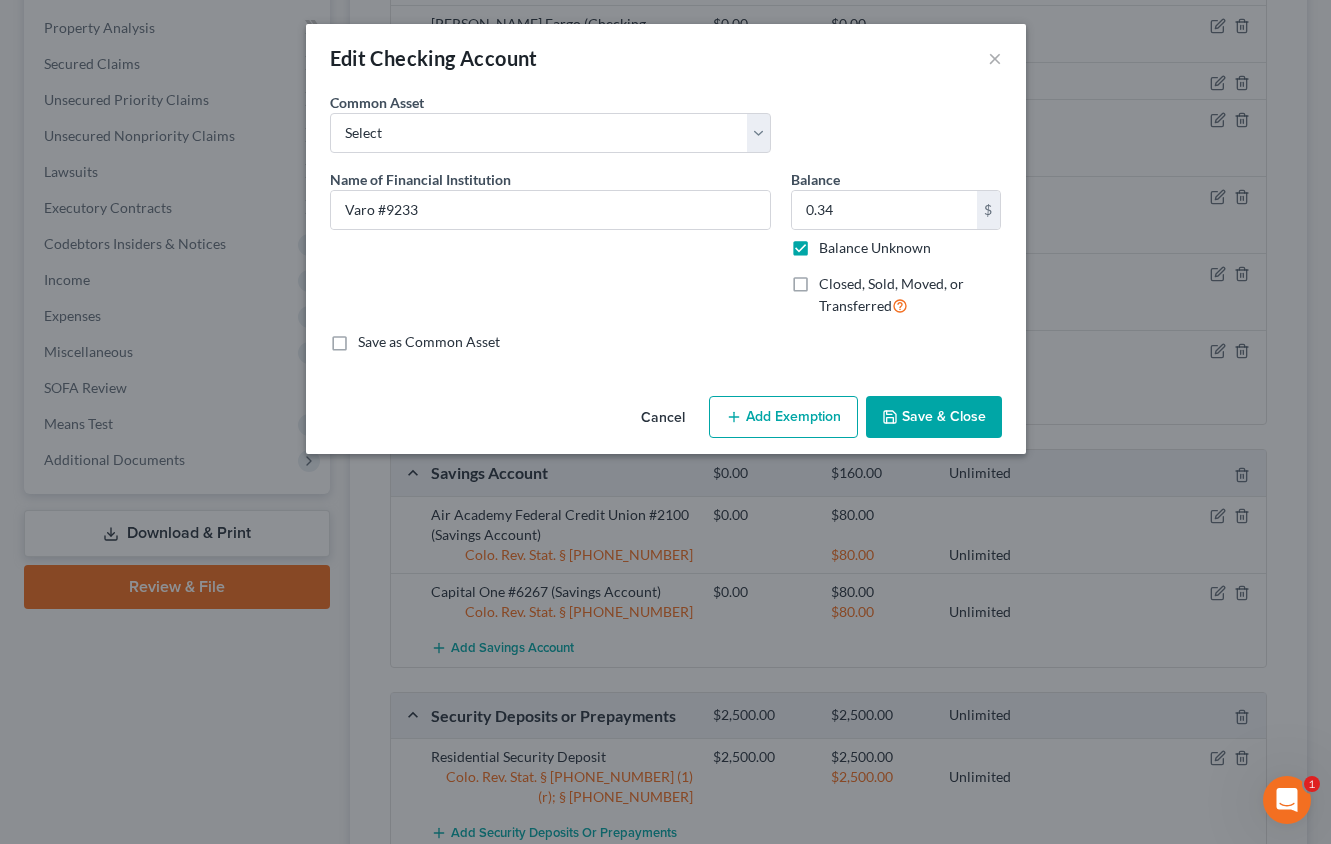 type on "0.00" 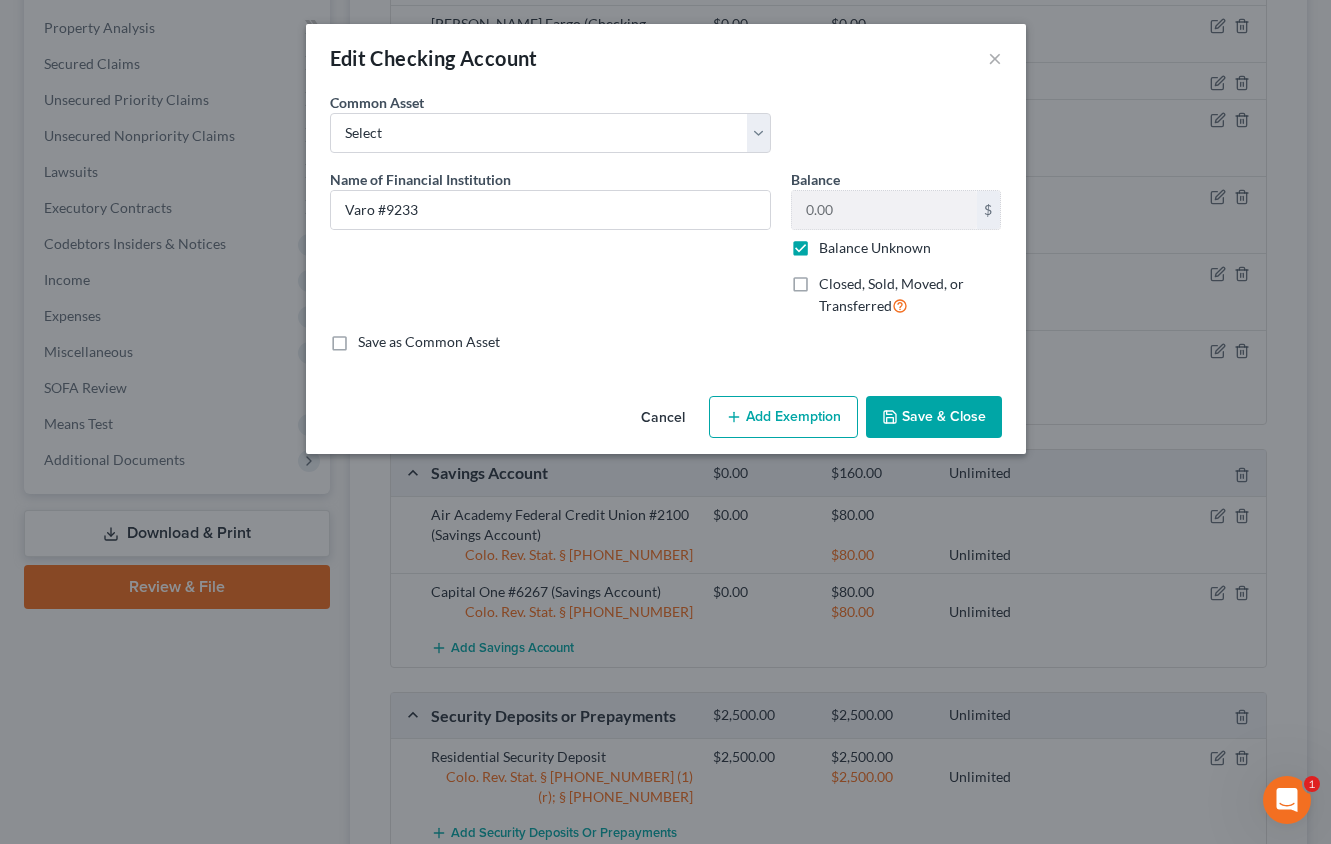 click on "Add Exemption" at bounding box center (783, 417) 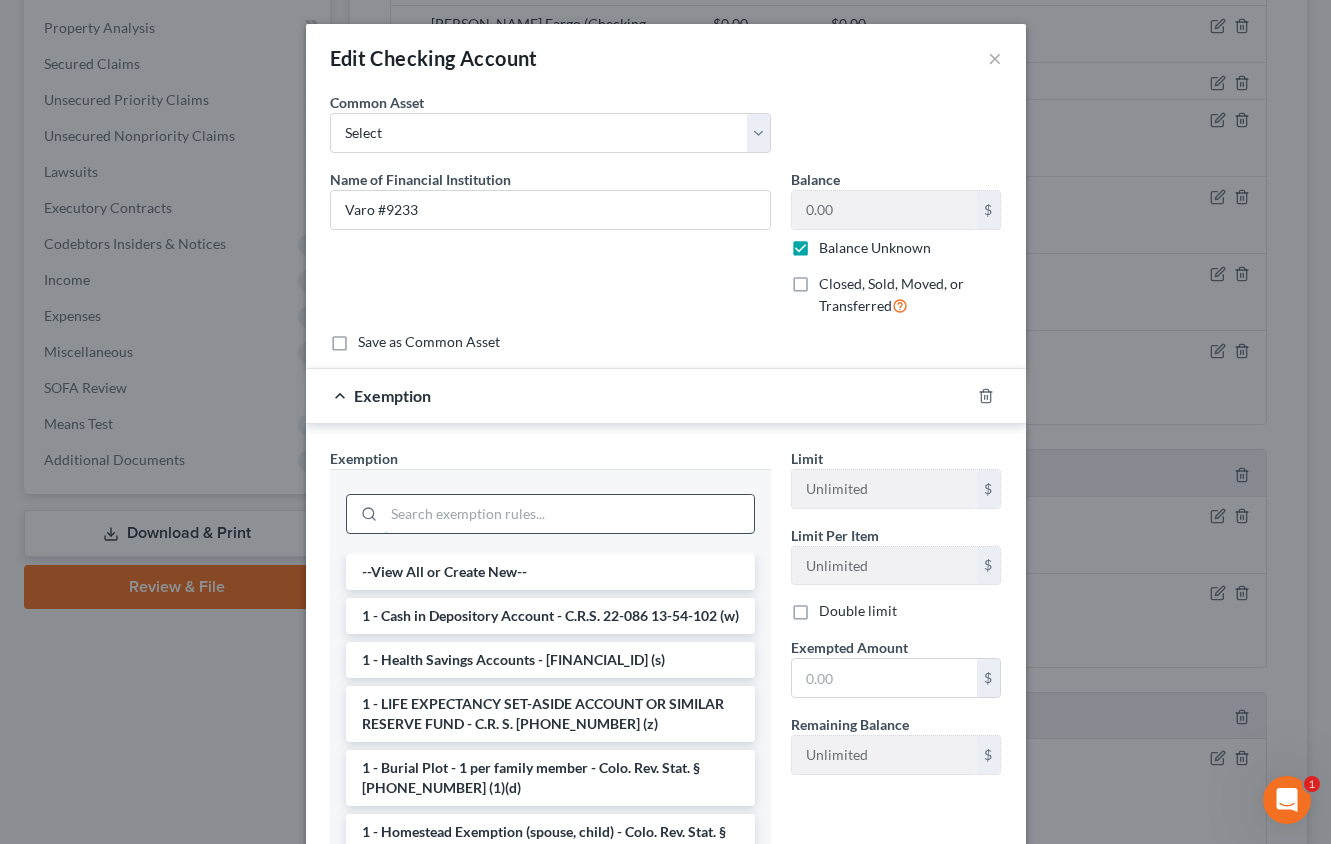 click at bounding box center [569, 514] 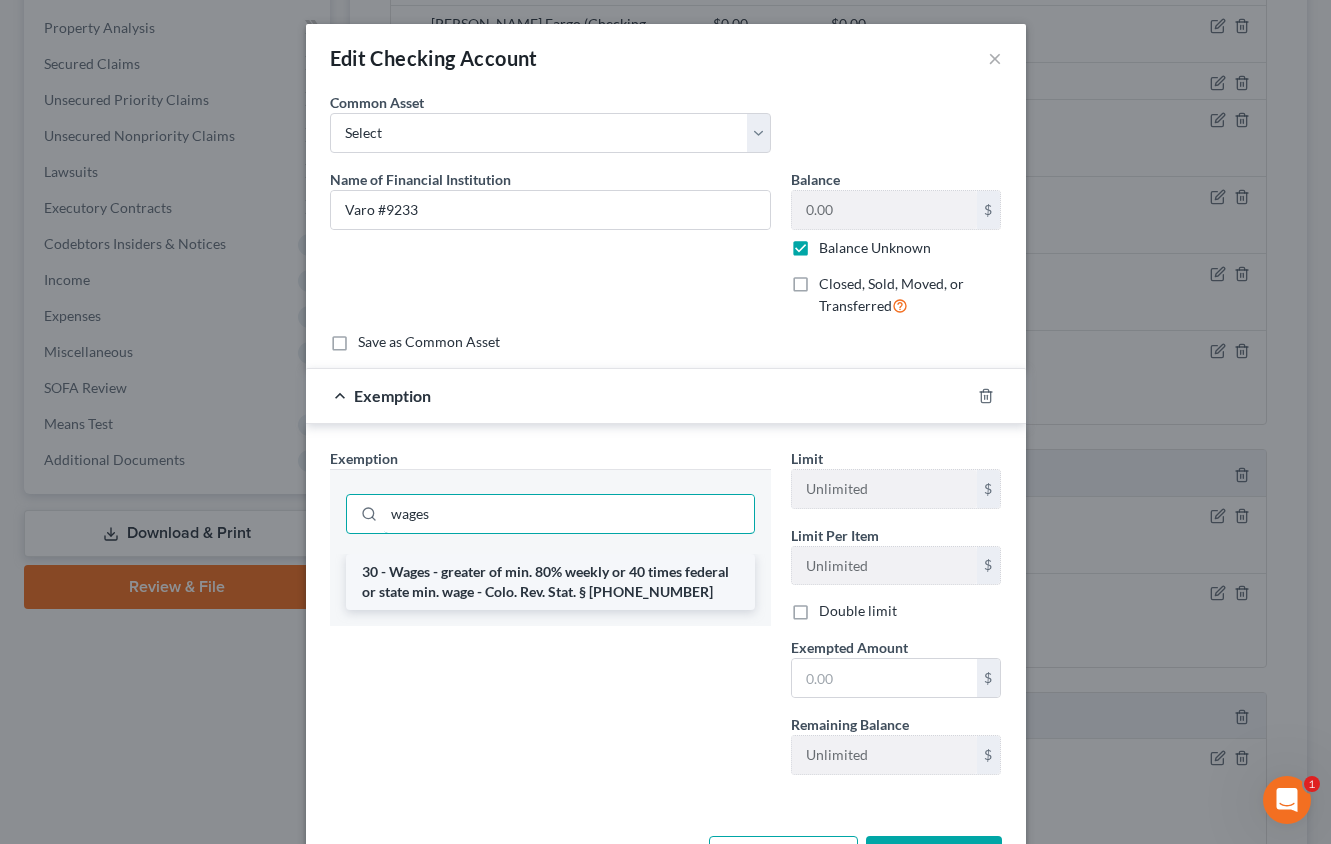 type on "wages" 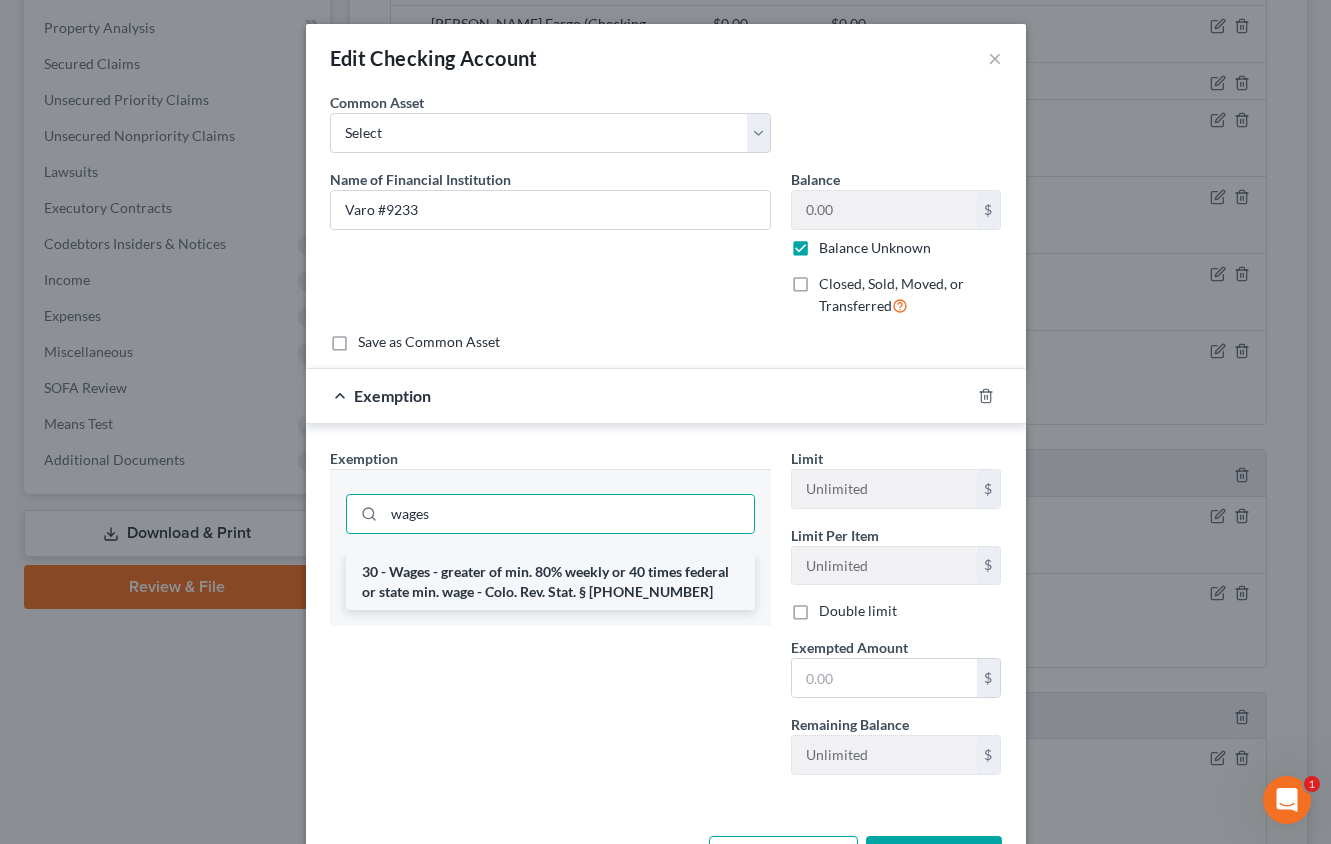 click on "30 - Wages - greater of min. 80% weekly or 40 times federal or state min. wage - Colo. Rev. Stat. § [PHONE_NUMBER]" at bounding box center (550, 582) 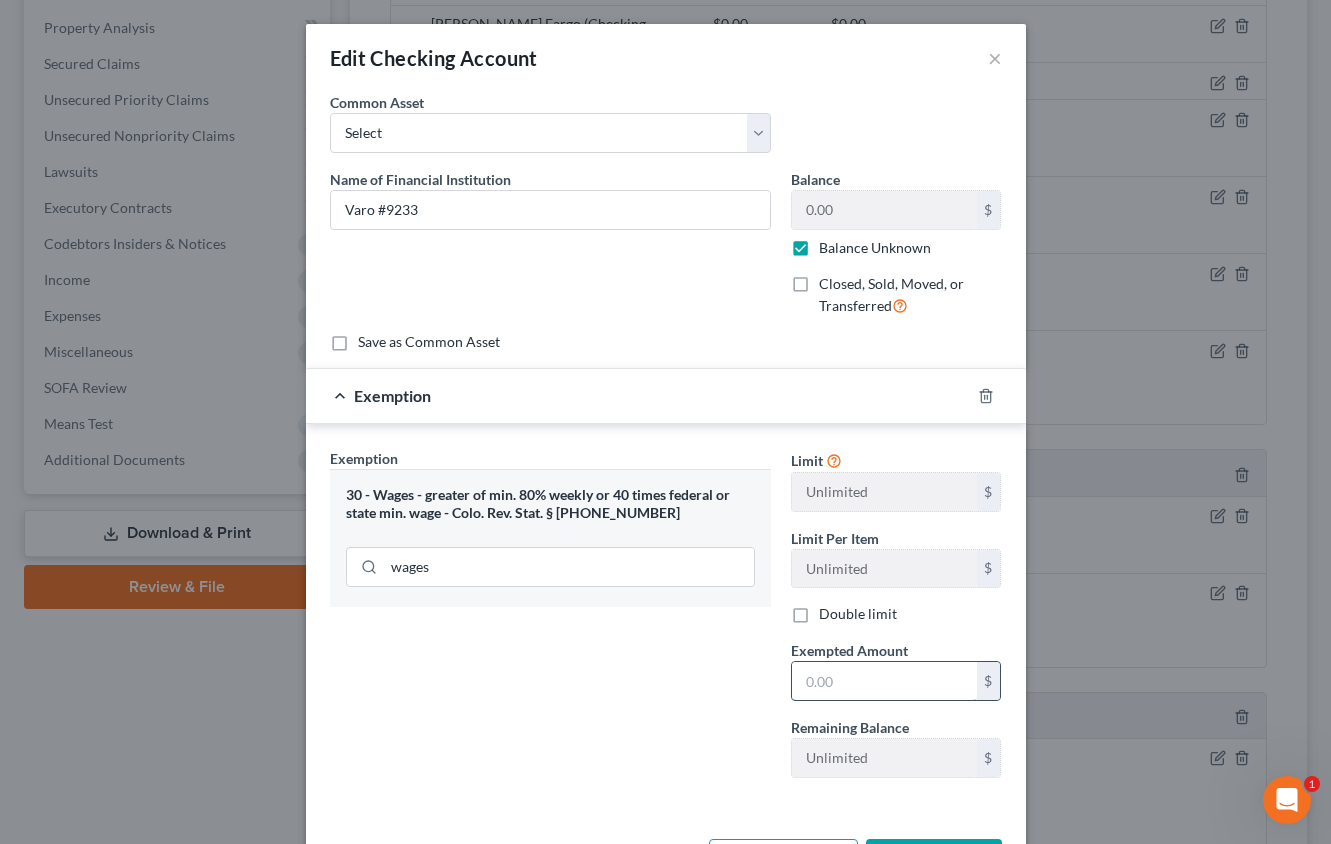 click at bounding box center (884, 681) 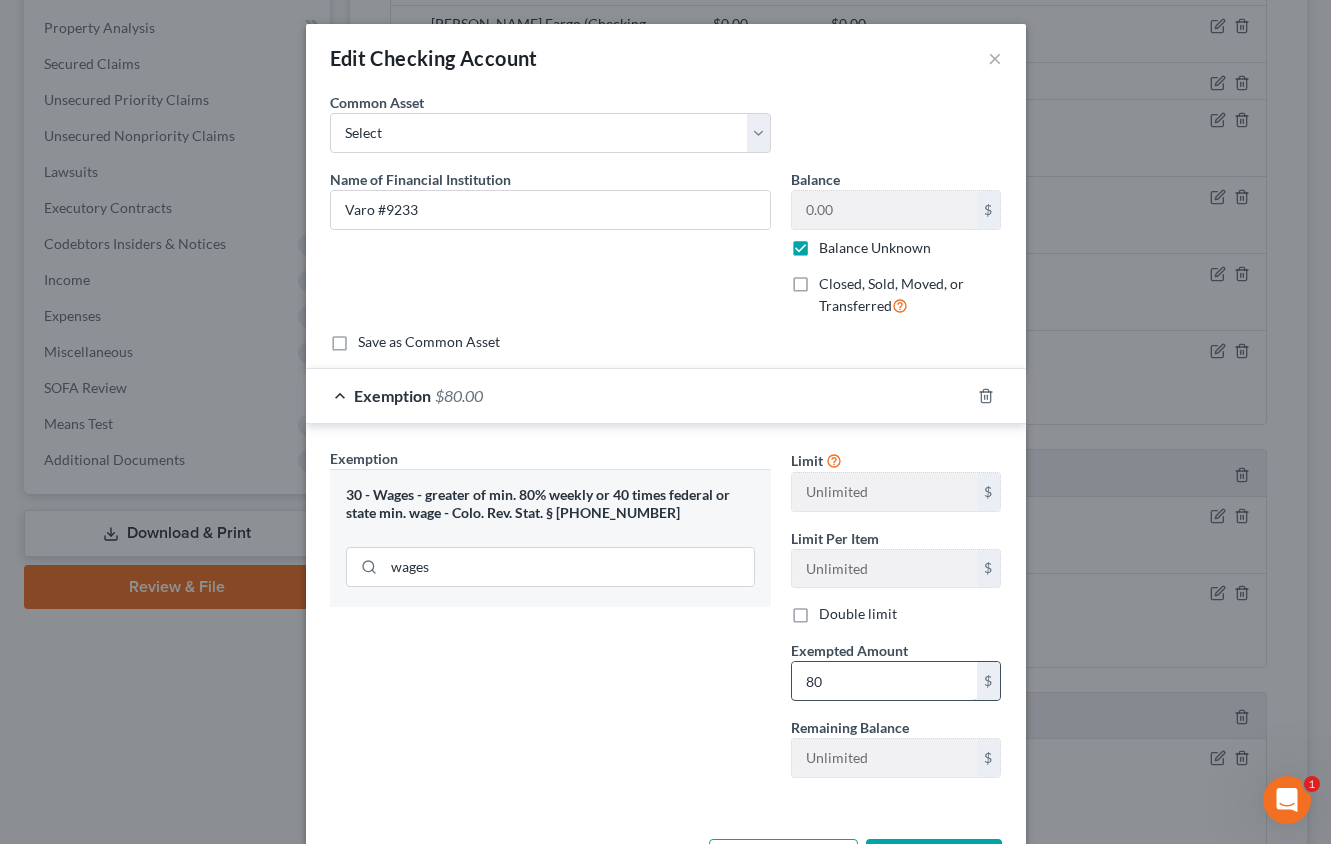type on "80" 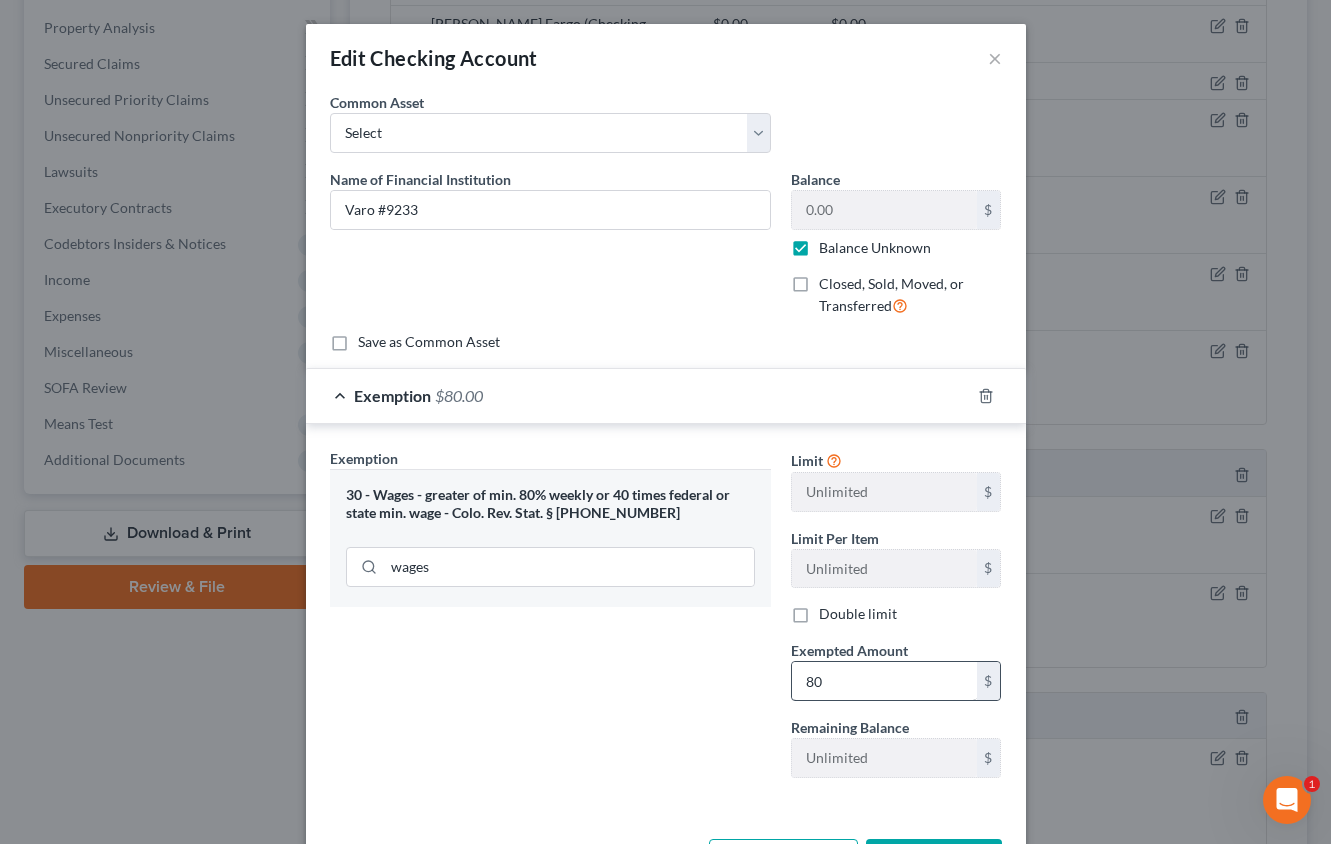 type 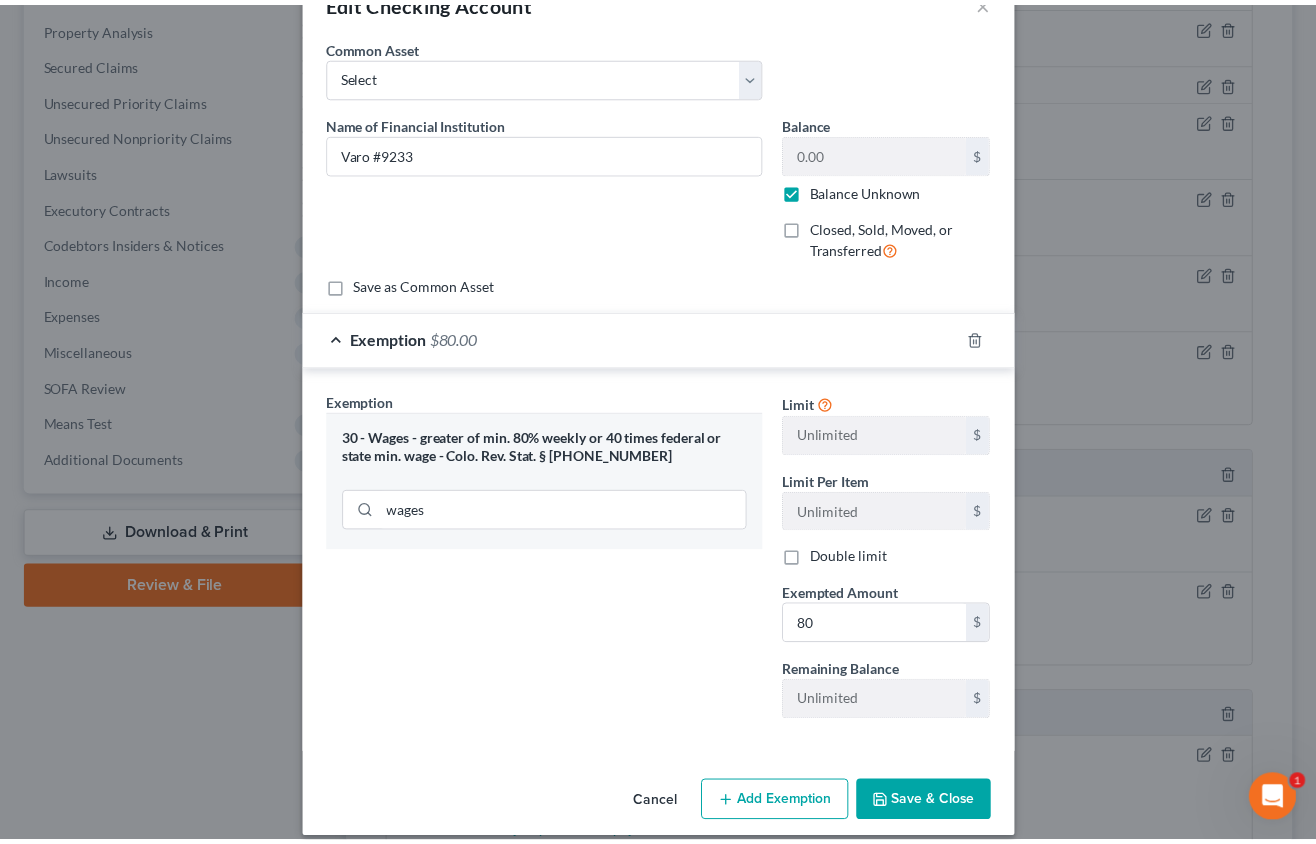 scroll, scrollTop: 76, scrollLeft: 0, axis: vertical 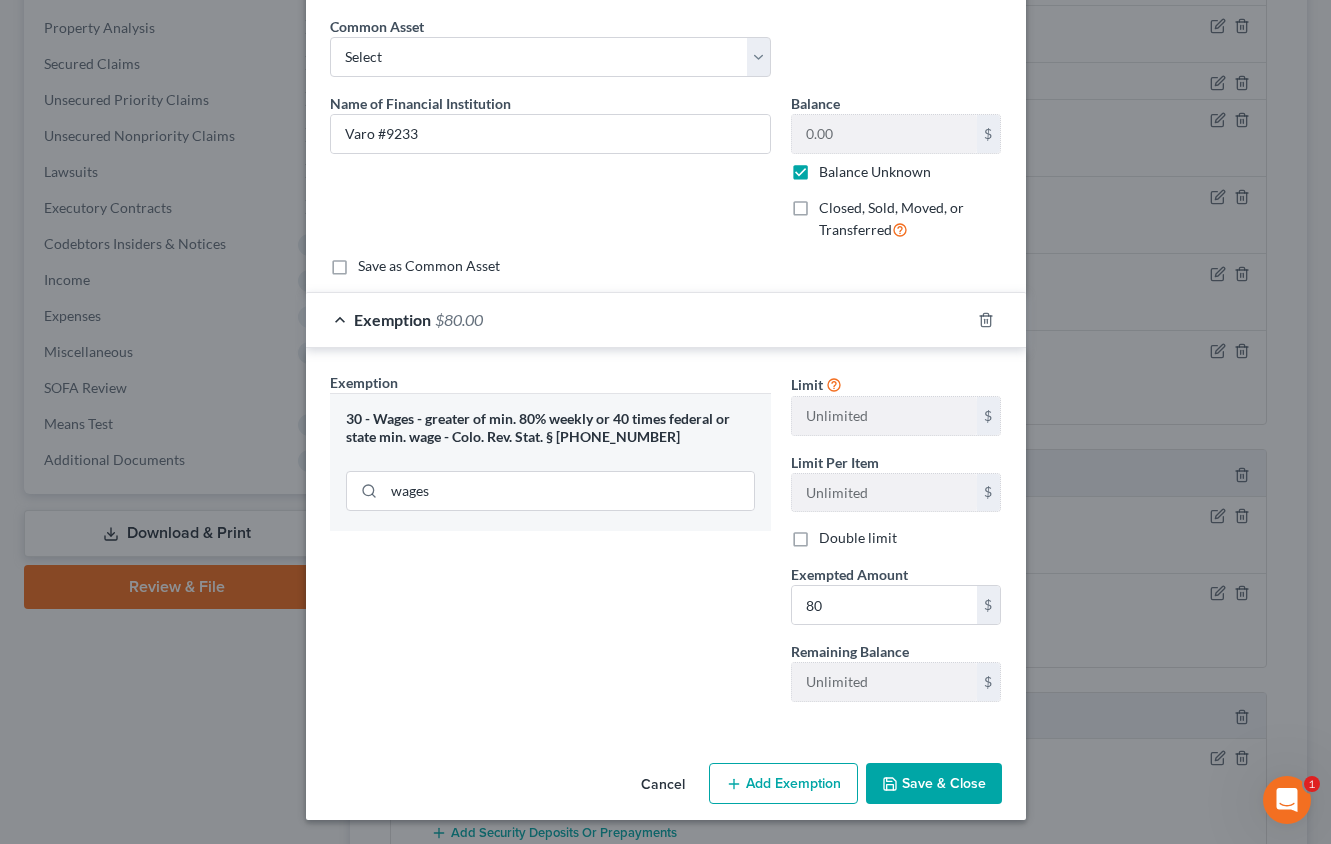 click on "Save & Close" at bounding box center [934, 784] 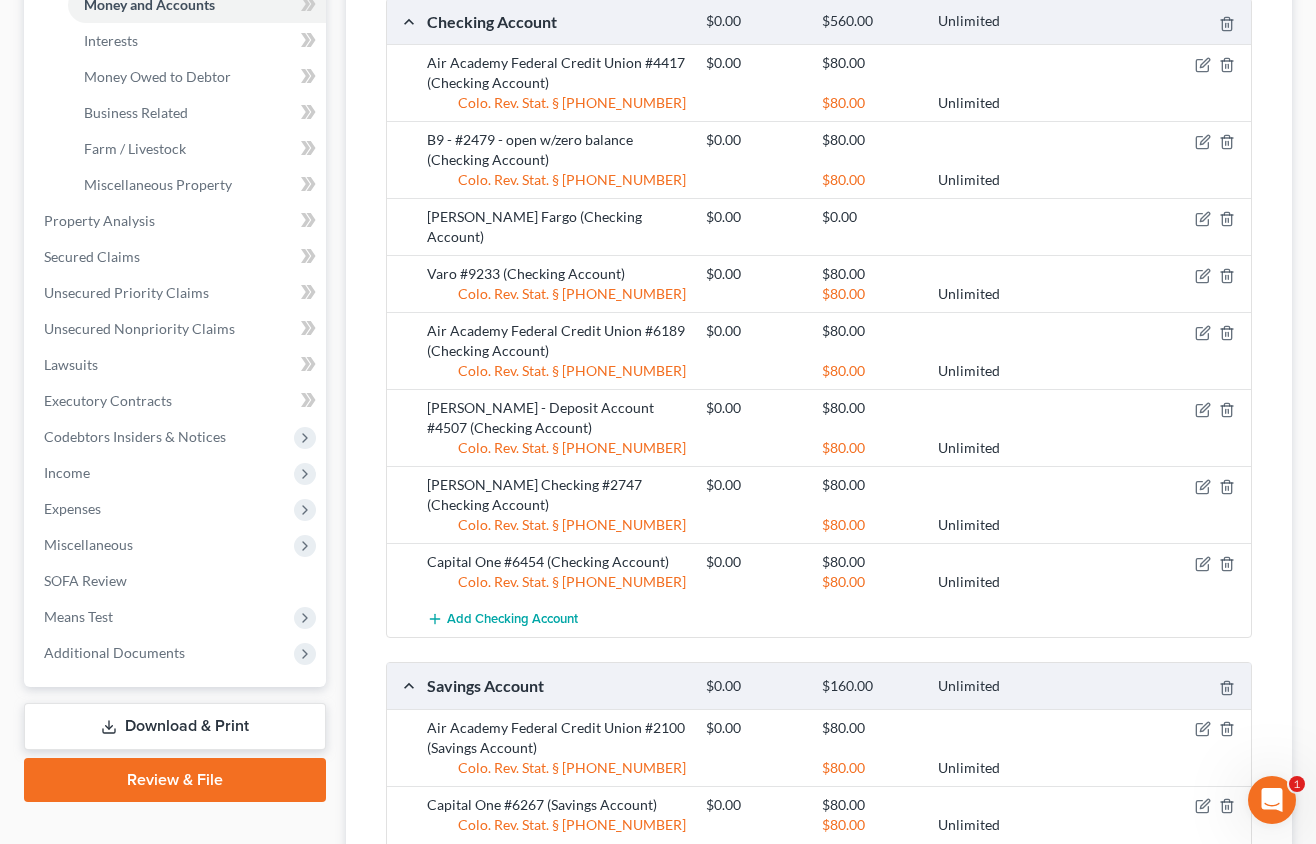 scroll, scrollTop: 538, scrollLeft: 0, axis: vertical 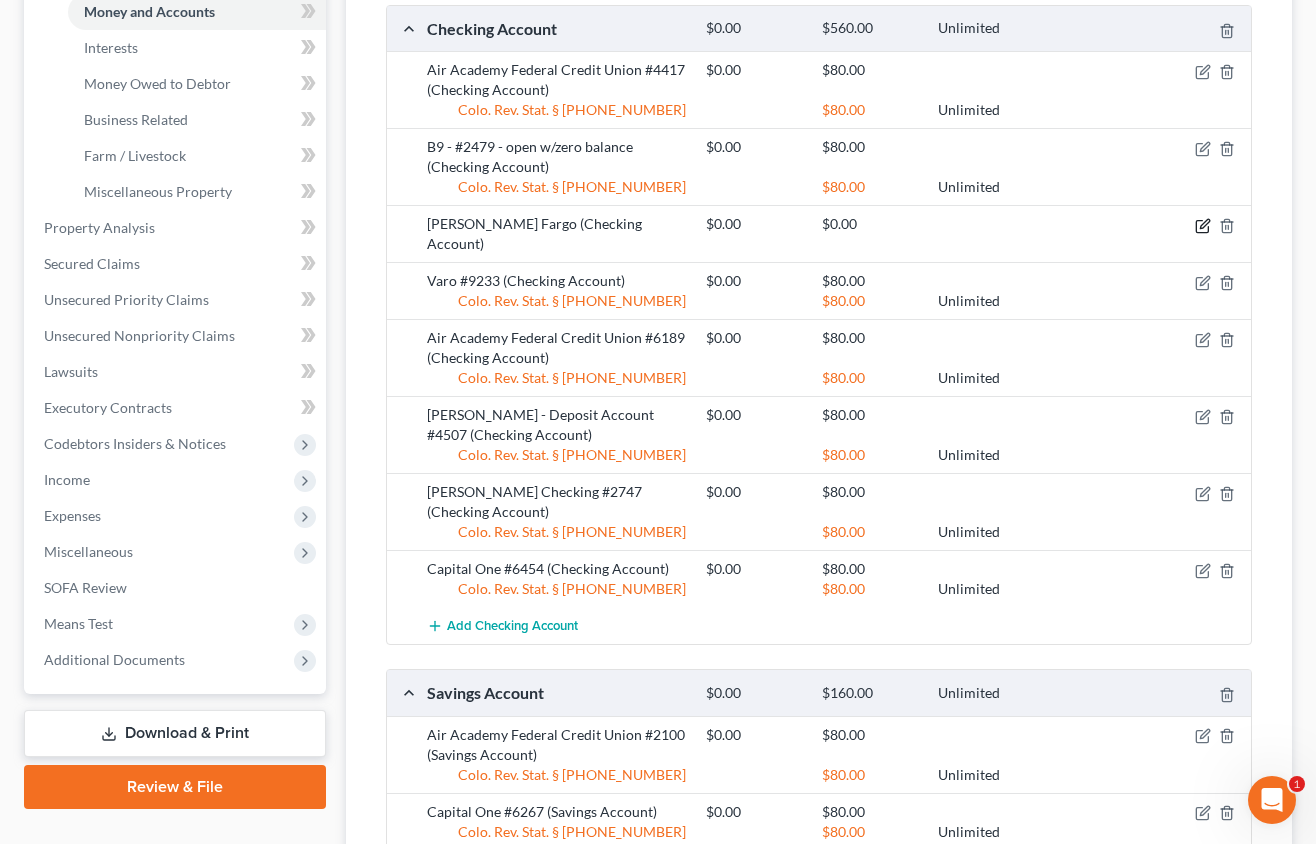 click 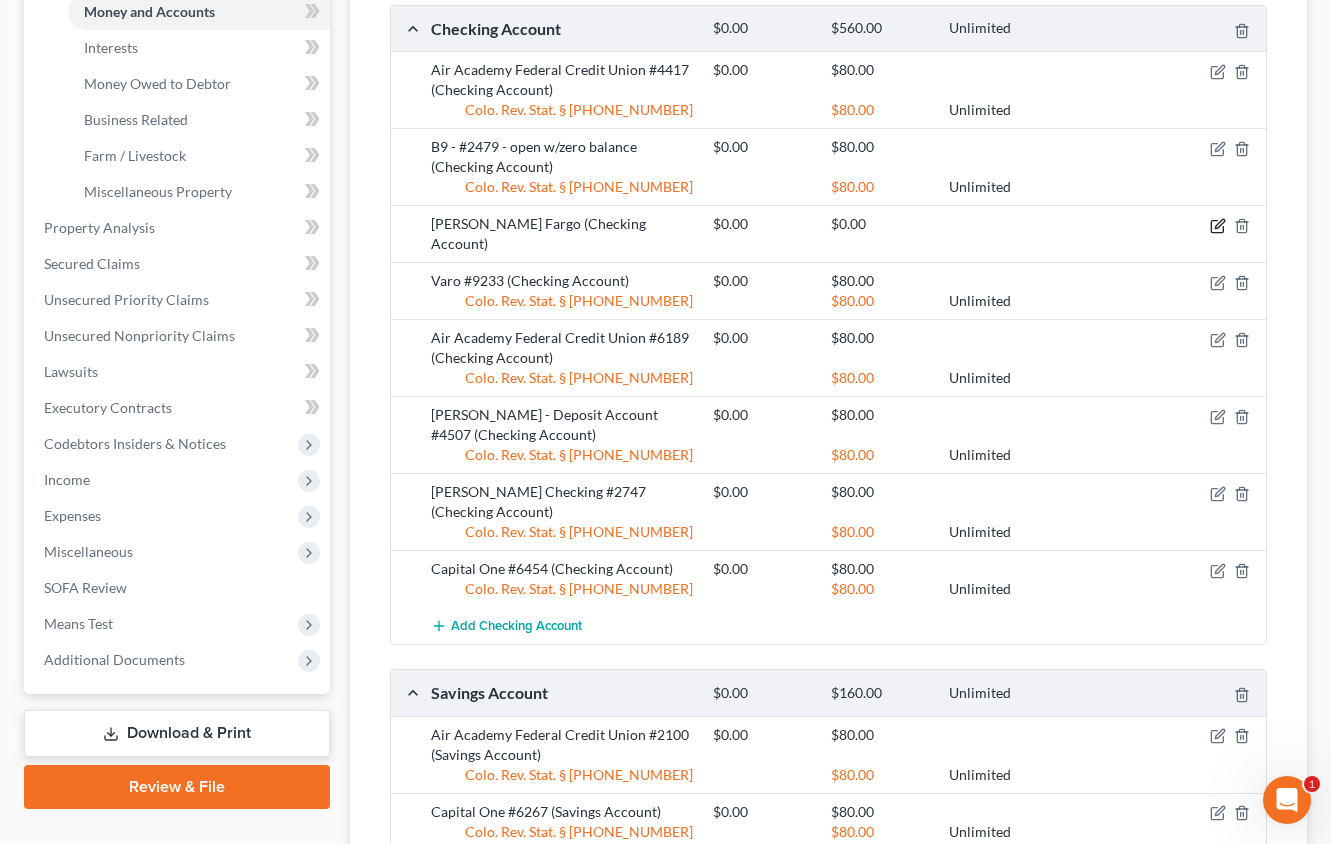 select on "5" 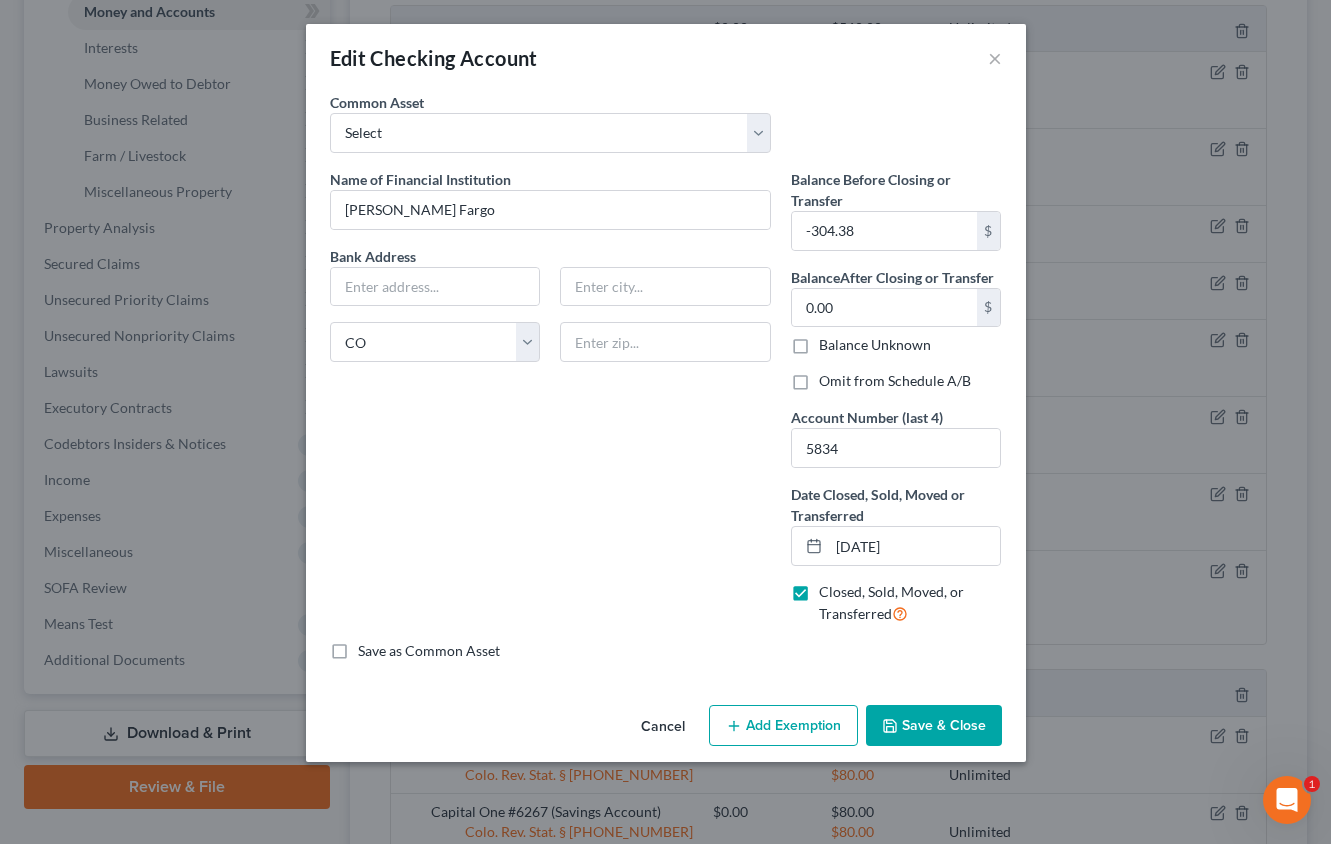 click on "Save & Close" at bounding box center [934, 726] 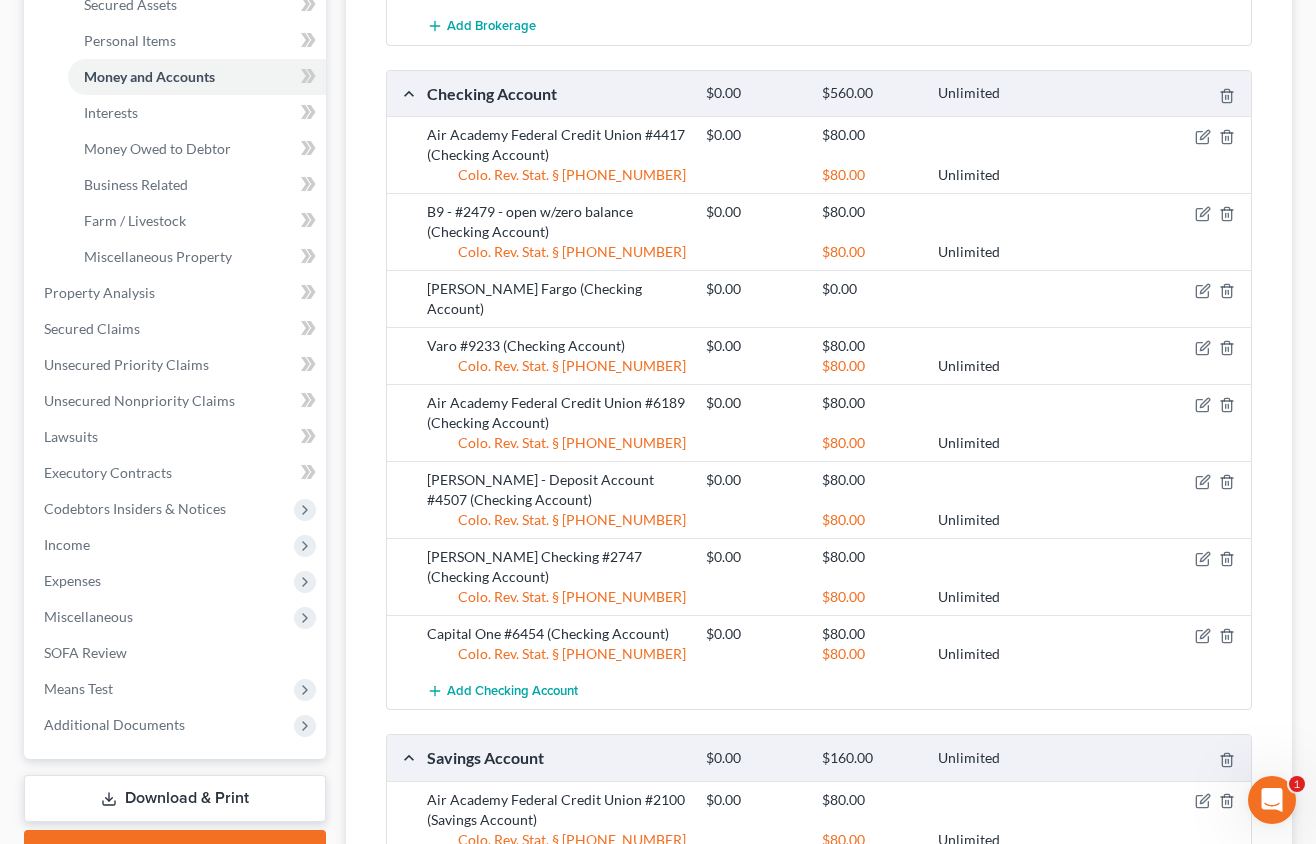 scroll, scrollTop: 438, scrollLeft: 0, axis: vertical 